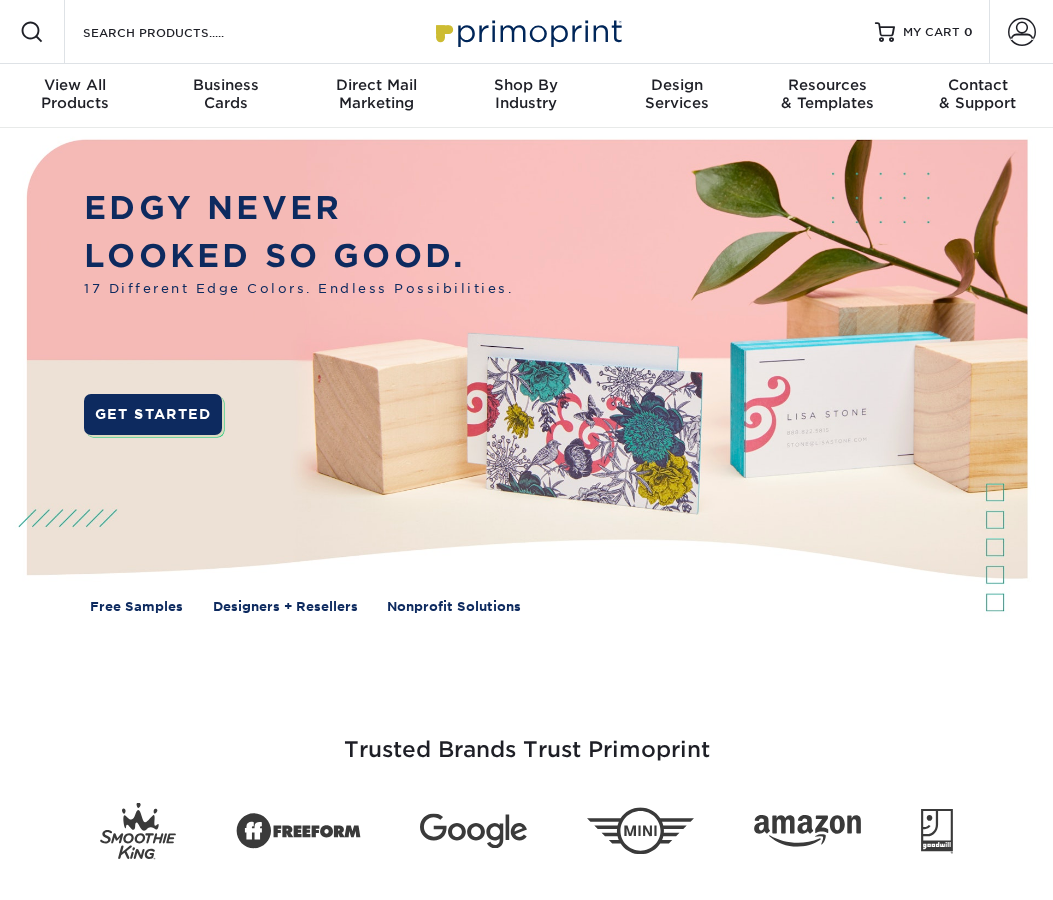 scroll, scrollTop: 0, scrollLeft: 0, axis: both 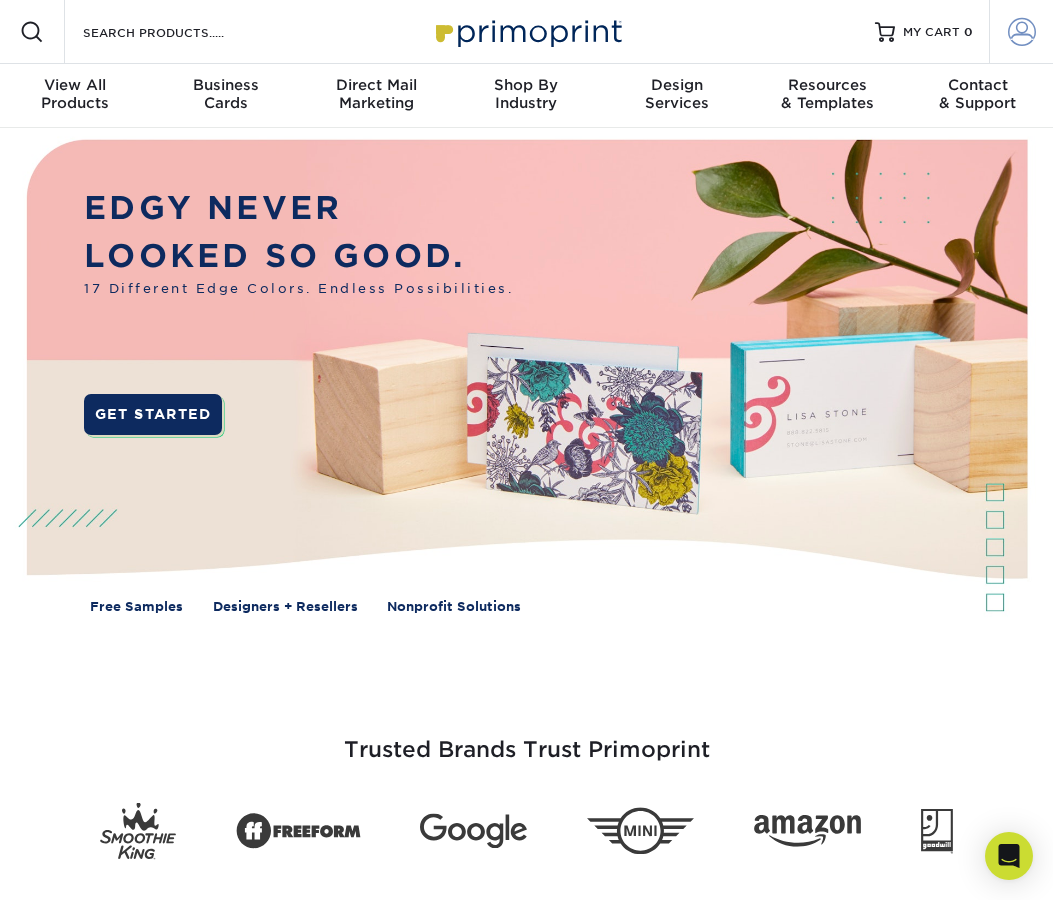 click at bounding box center (1022, 32) 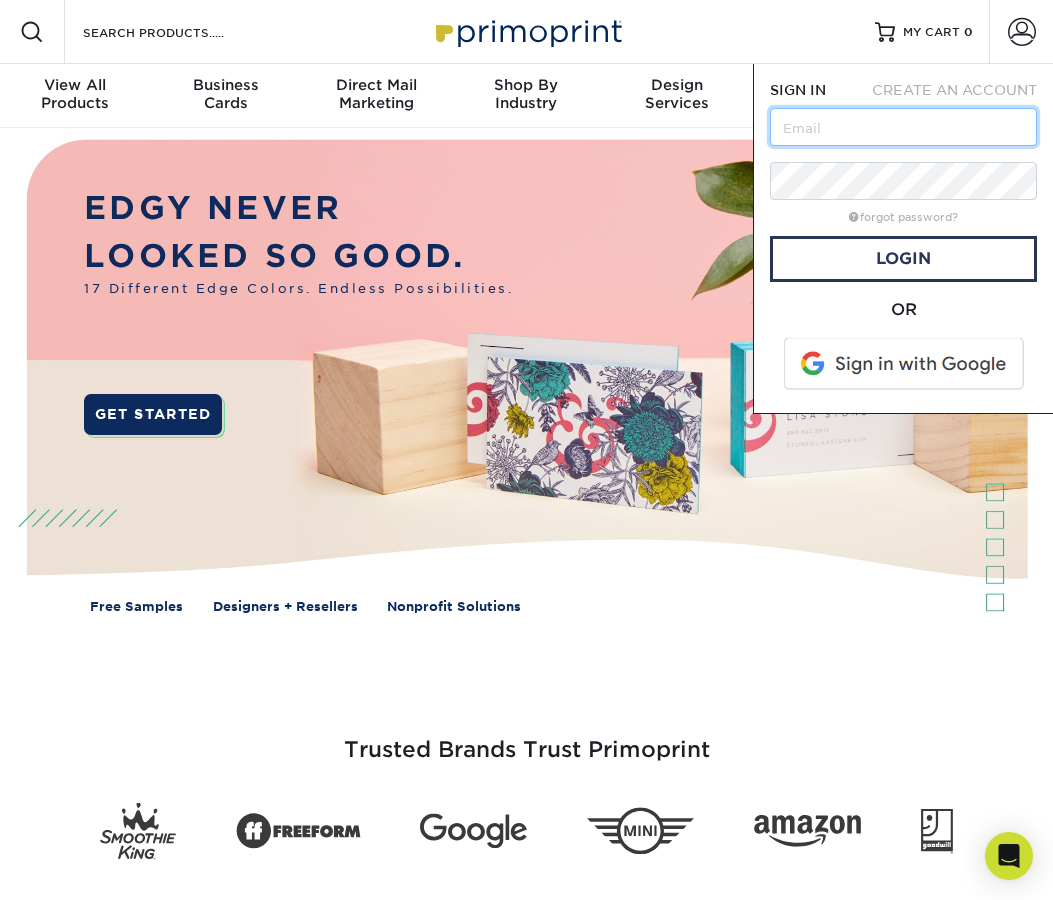 type on "joy@yellowstonemediation.com" 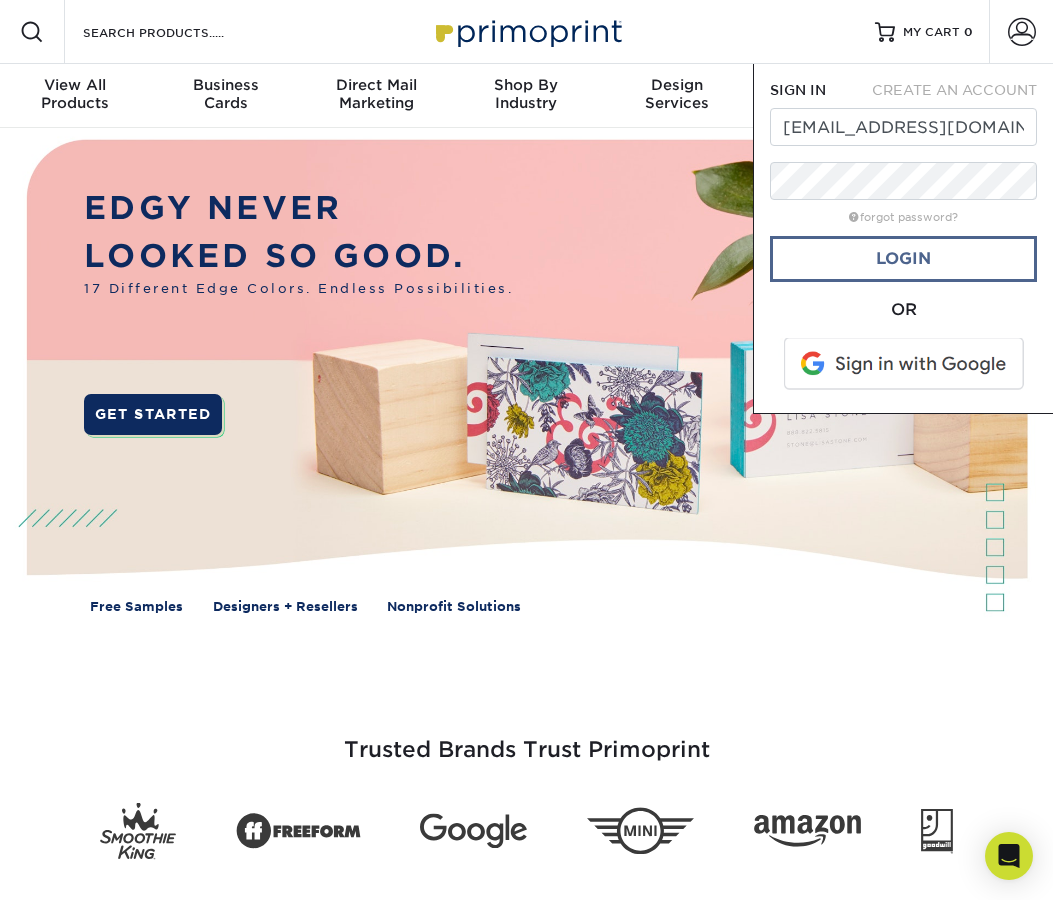 click on "Login" at bounding box center (903, 259) 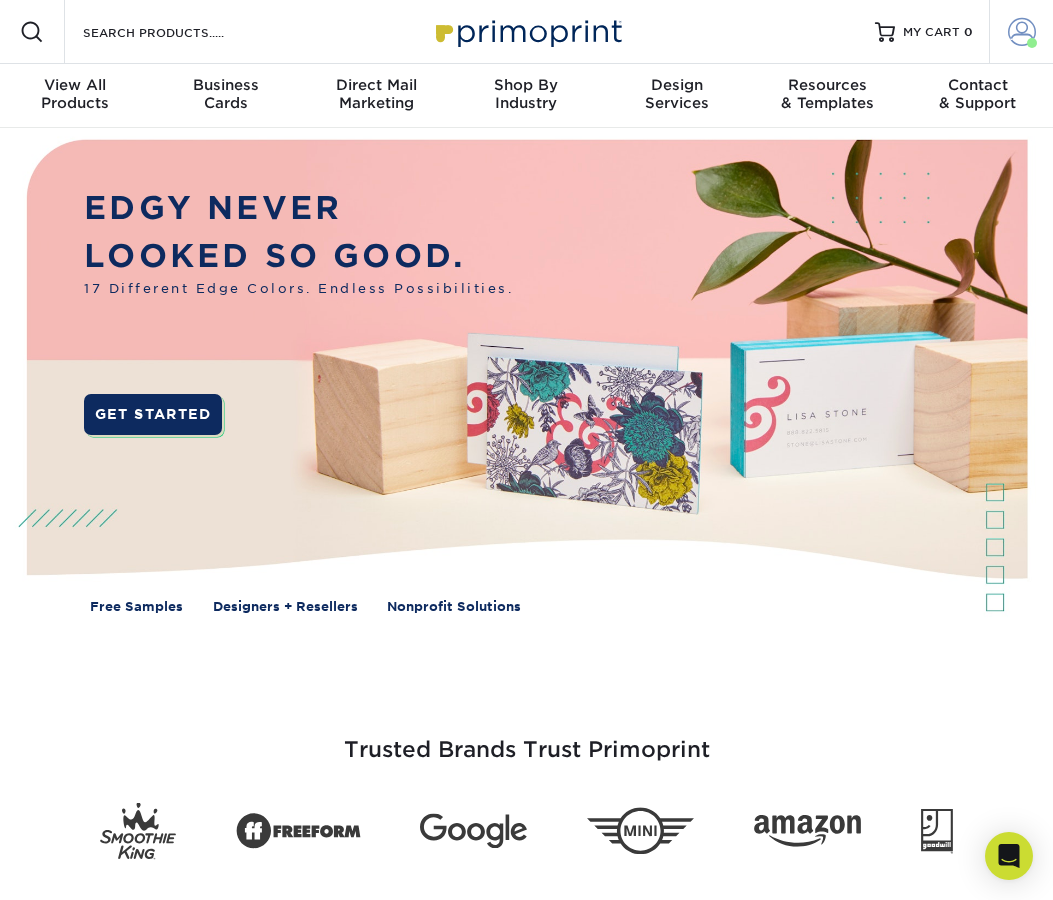 click at bounding box center [1022, 32] 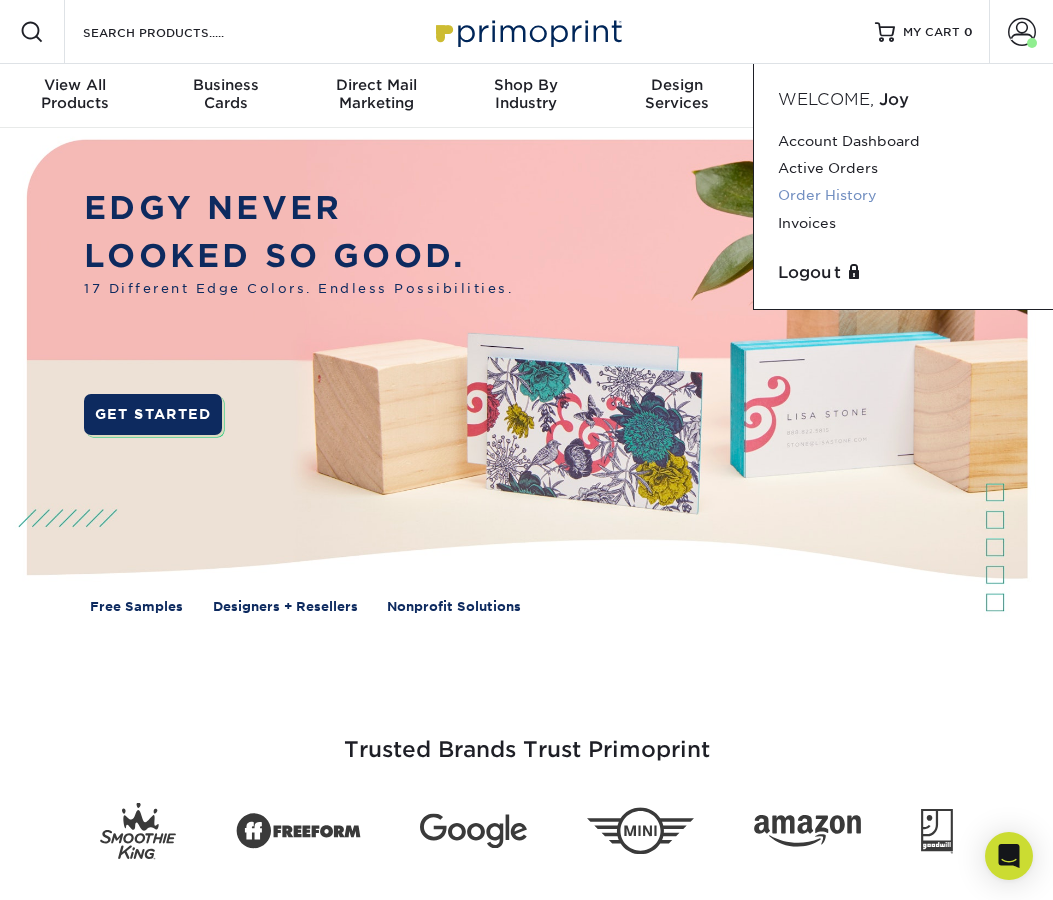 click on "Order History" at bounding box center (903, 195) 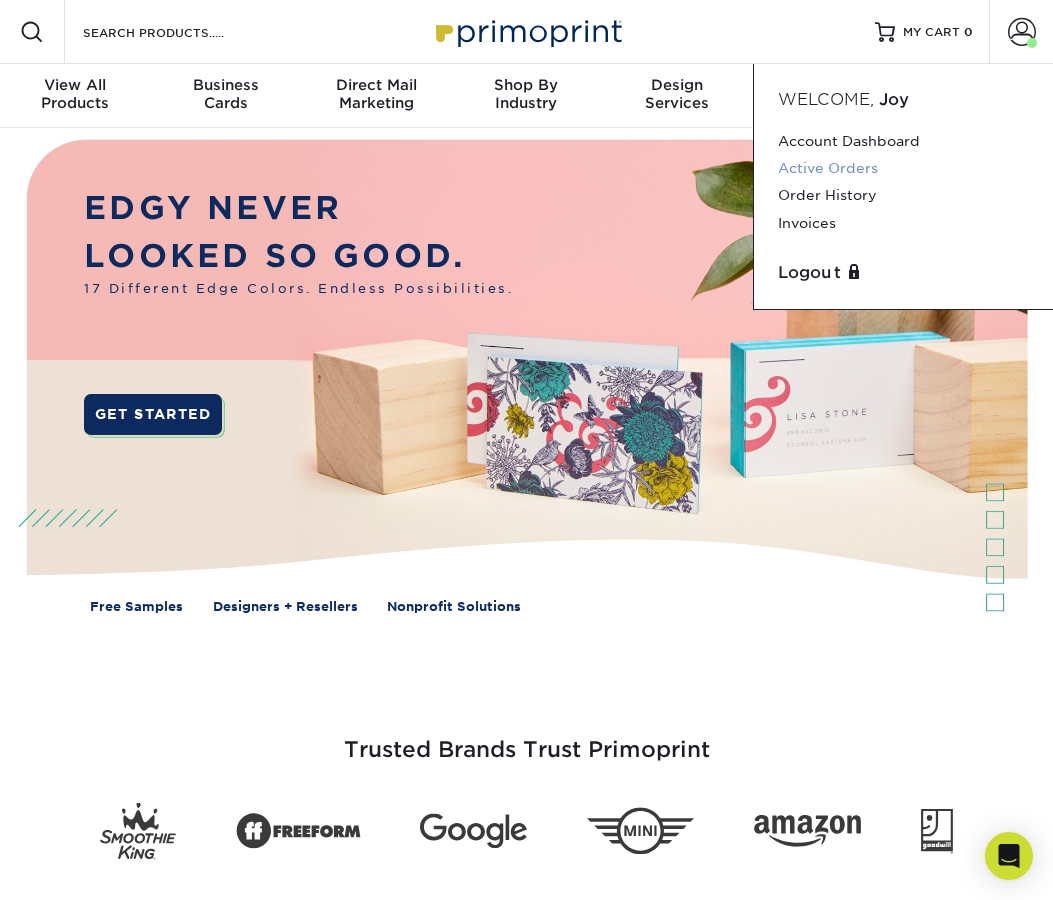 click on "Active Orders" at bounding box center [903, 168] 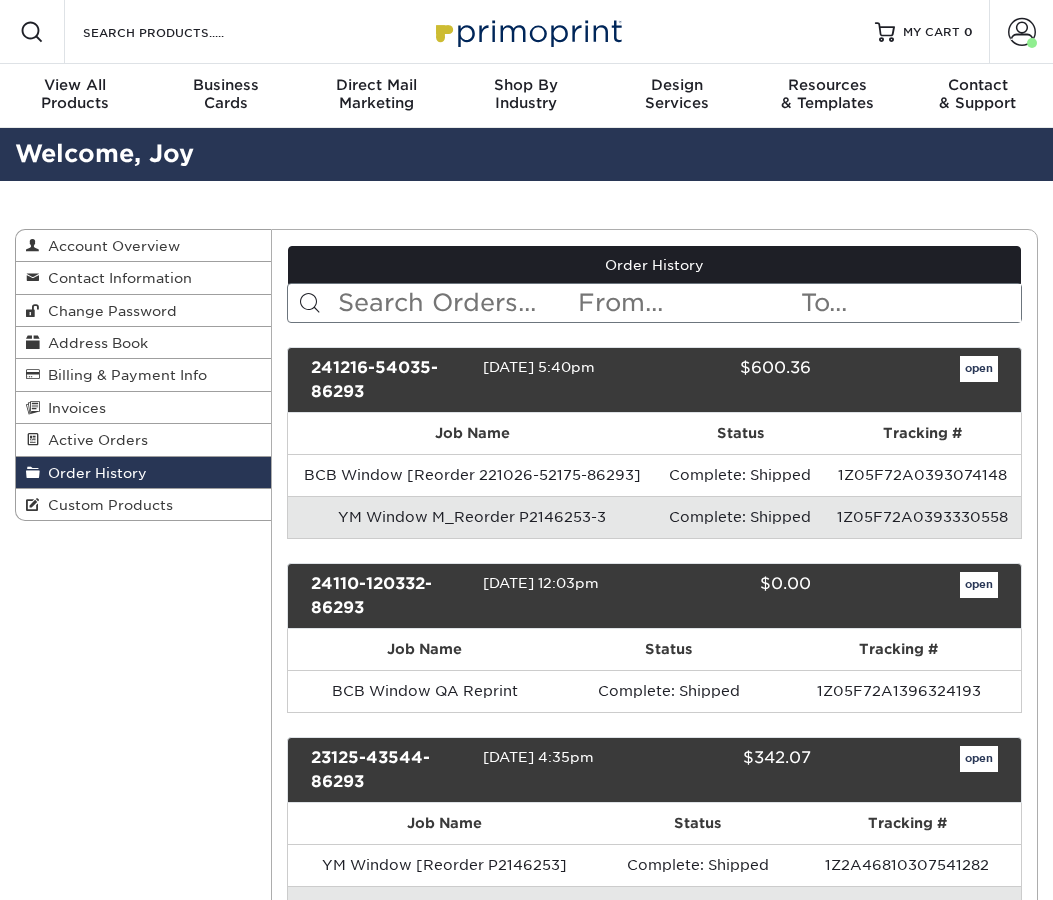scroll, scrollTop: 0, scrollLeft: 0, axis: both 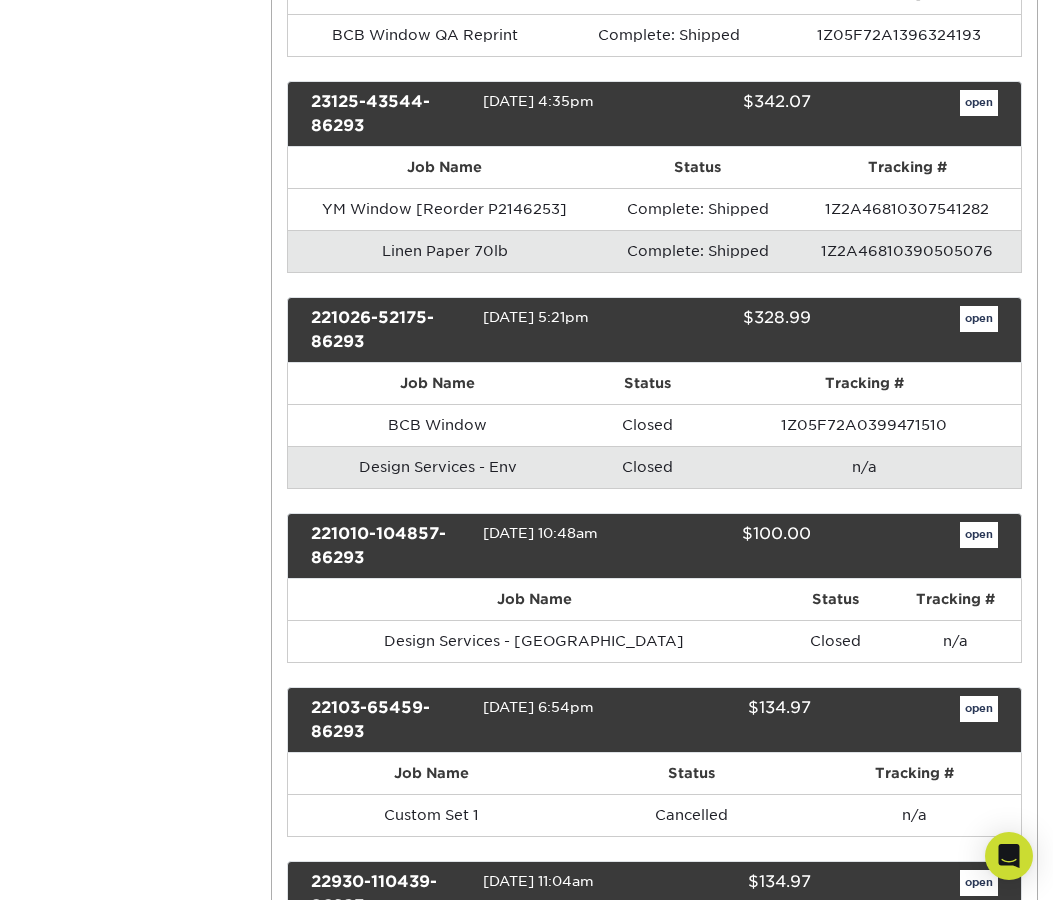 click on "open" at bounding box center [979, 103] 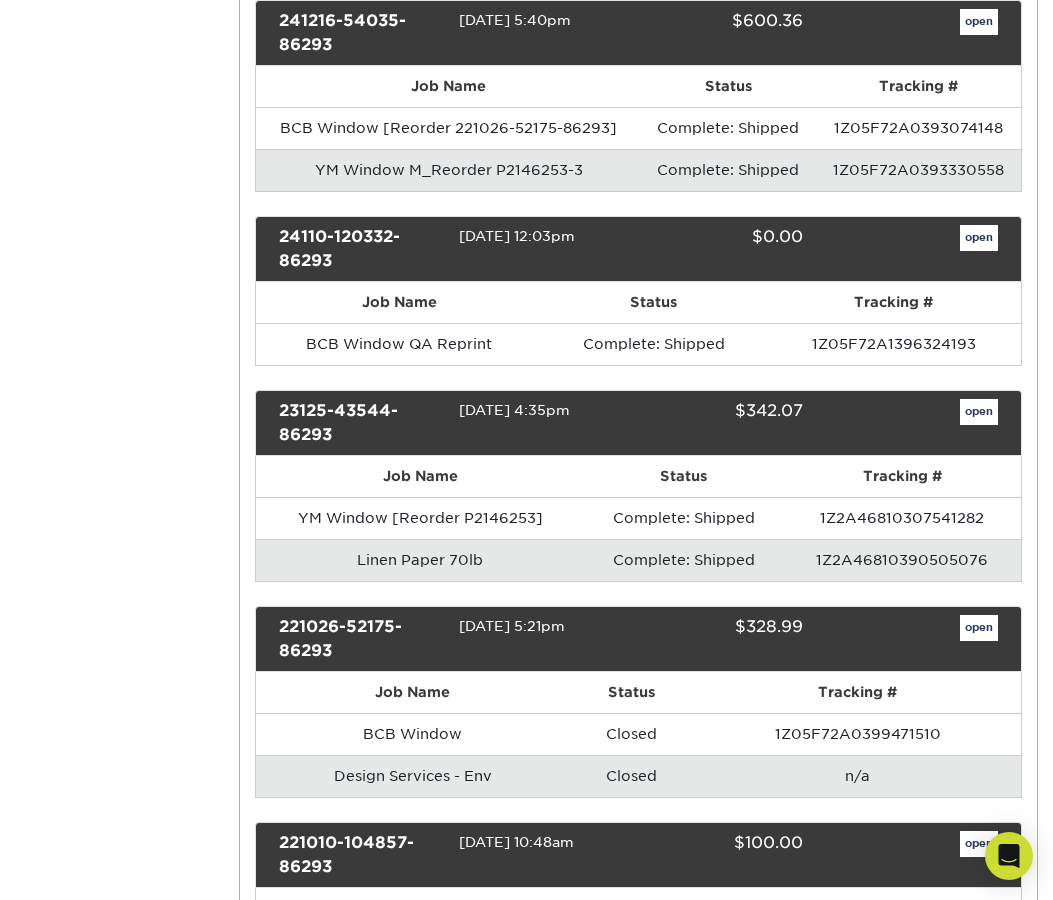 scroll, scrollTop: 0, scrollLeft: 0, axis: both 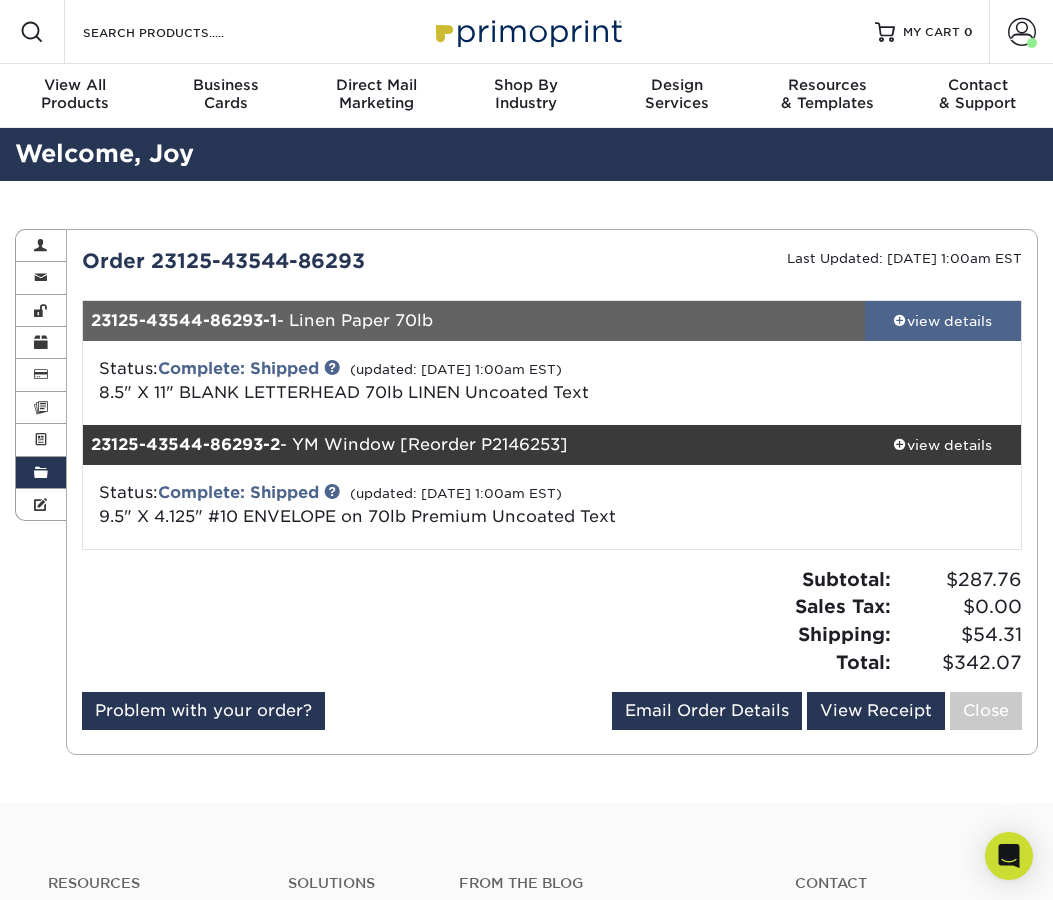 click at bounding box center [900, 320] 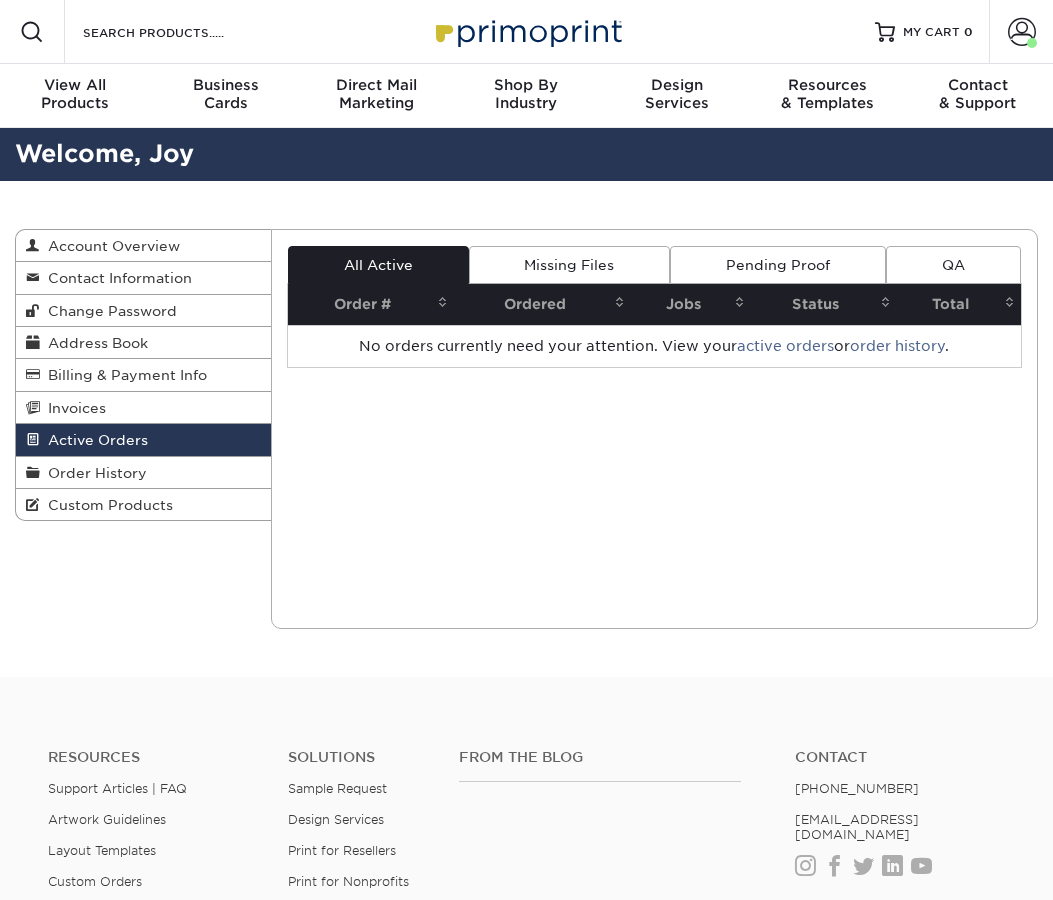 scroll, scrollTop: 0, scrollLeft: 0, axis: both 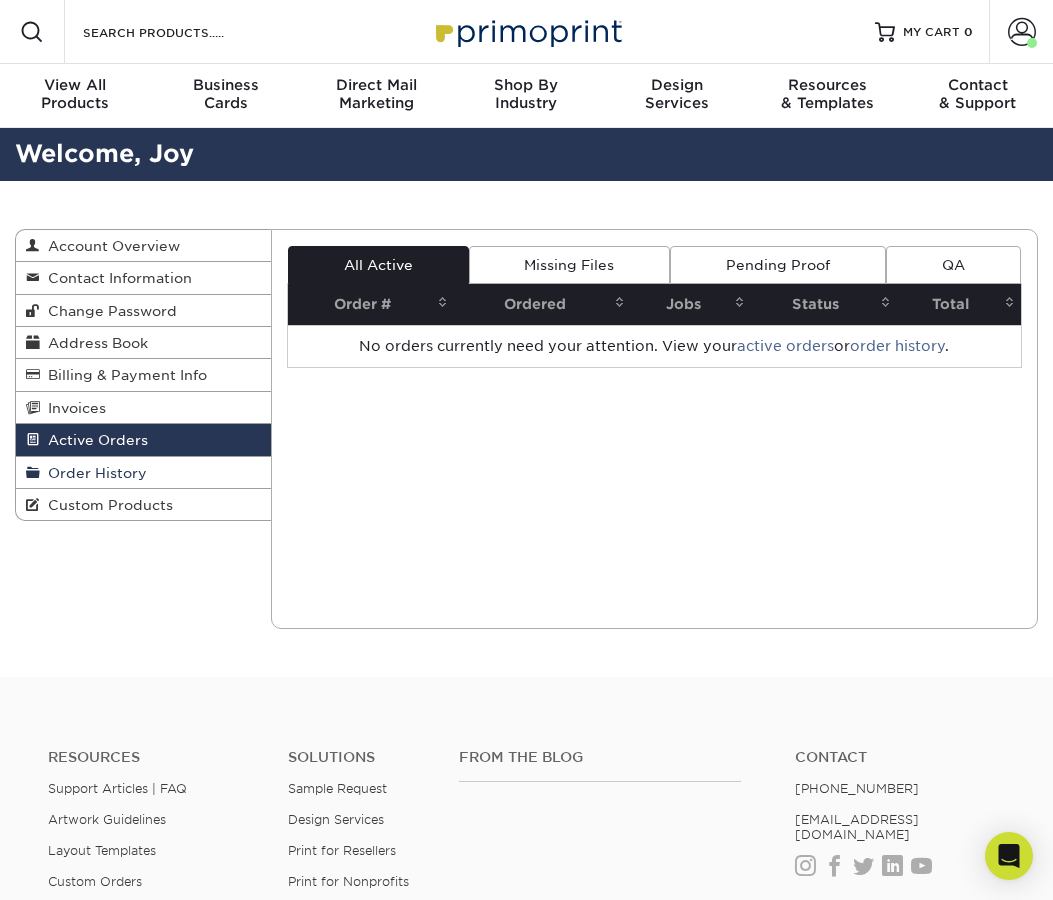 click on "Order History" at bounding box center (93, 473) 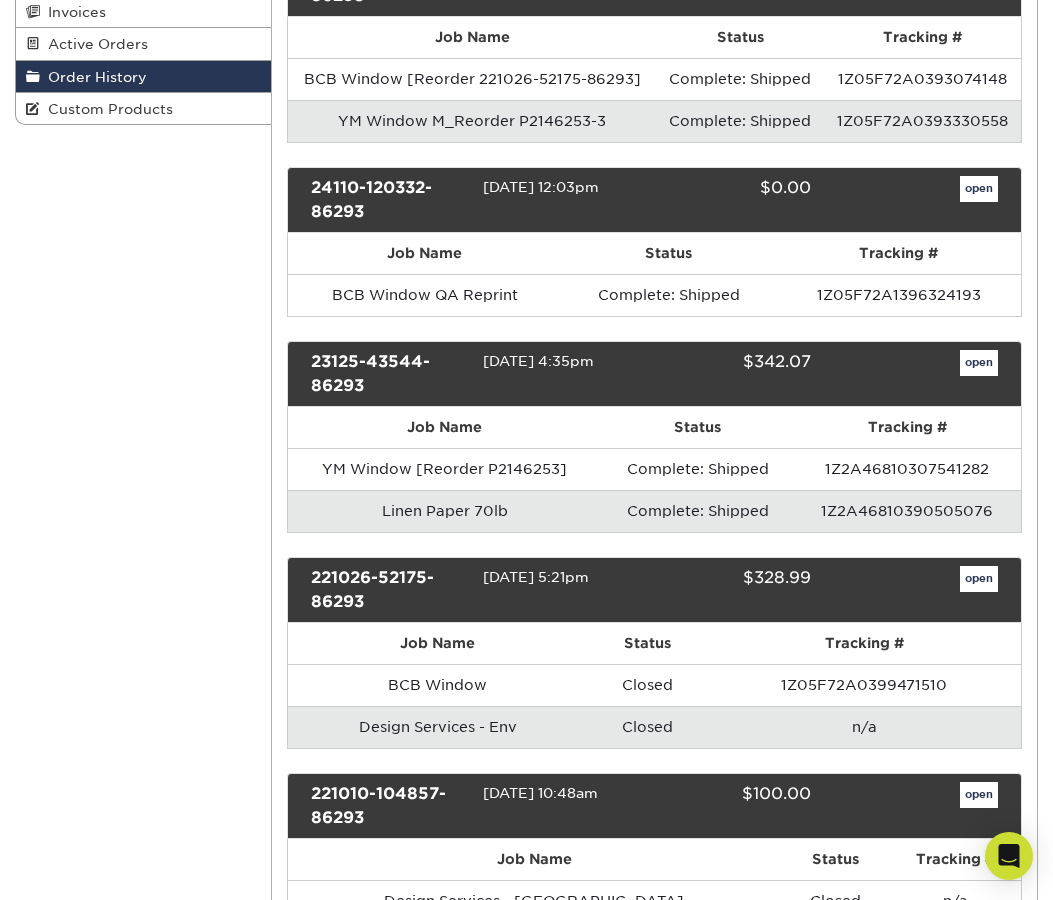 scroll, scrollTop: 601, scrollLeft: 0, axis: vertical 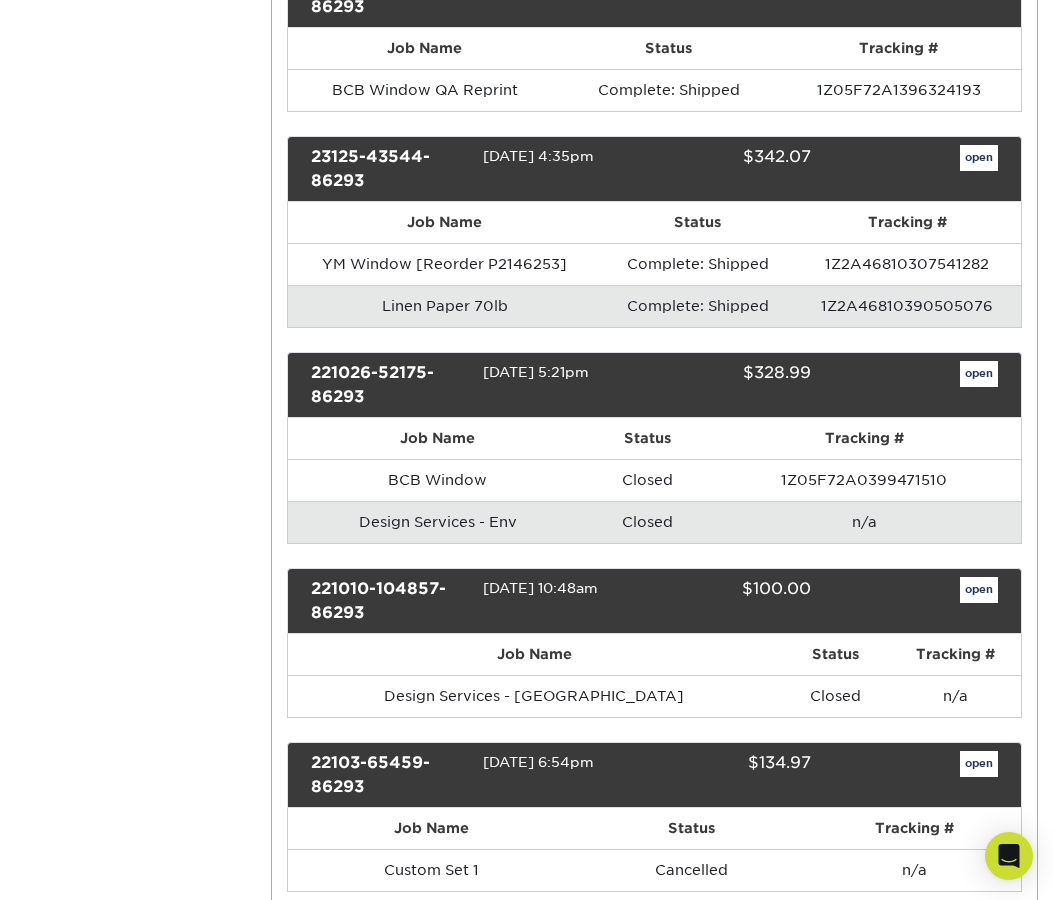 click on "open" at bounding box center [979, 158] 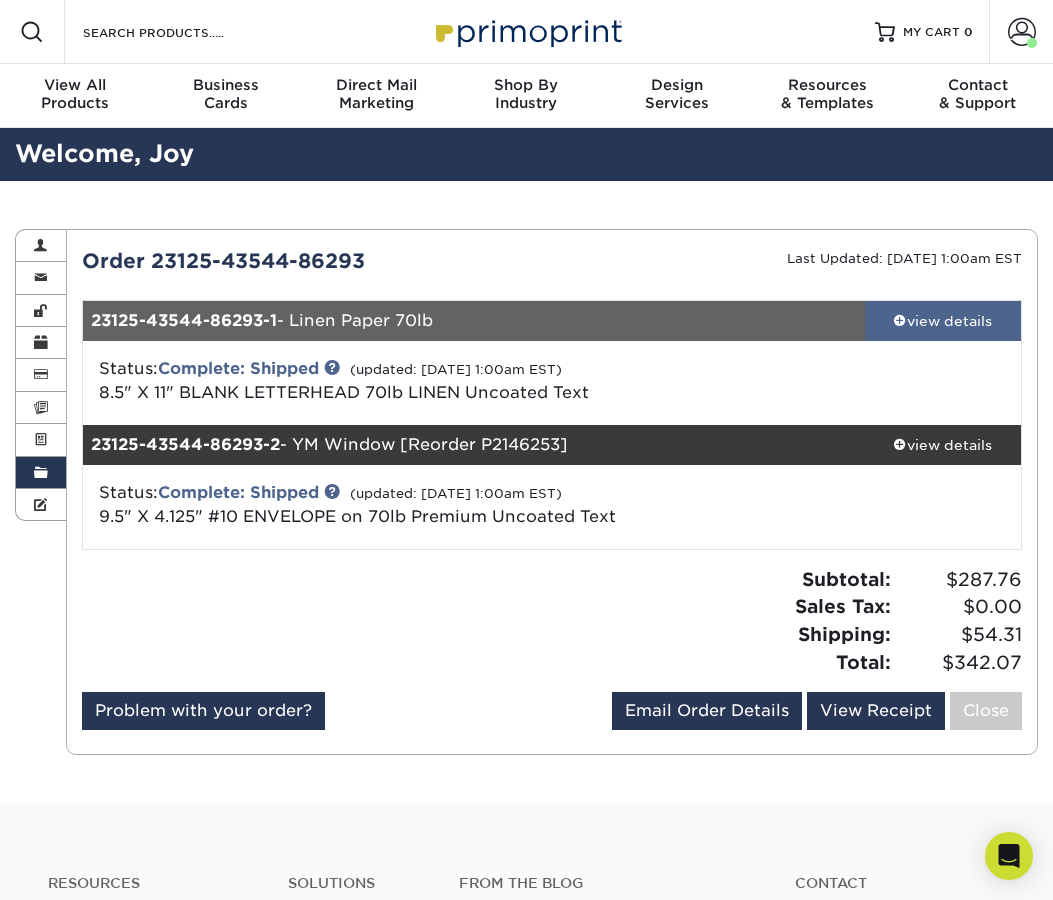drag, startPoint x: 897, startPoint y: 319, endPoint x: 898, endPoint y: 329, distance: 10.049875 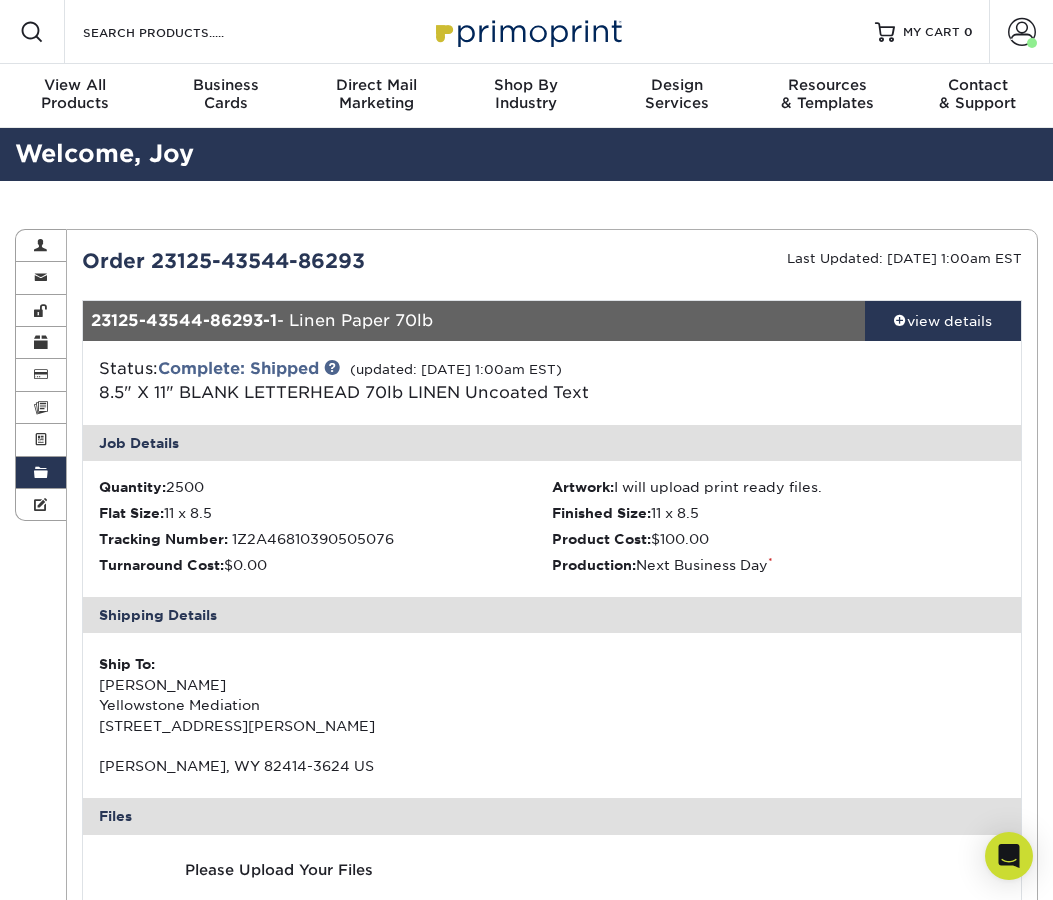 scroll, scrollTop: 0, scrollLeft: 0, axis: both 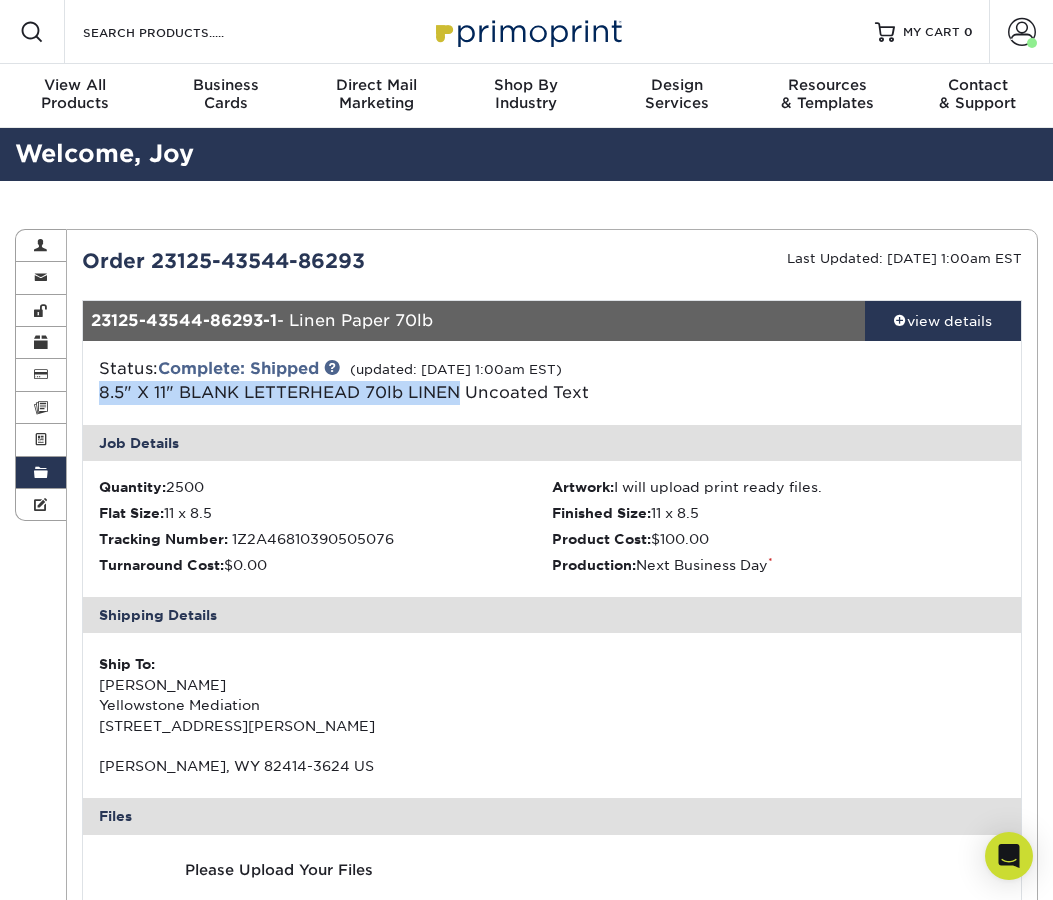 drag, startPoint x: 124, startPoint y: 390, endPoint x: 464, endPoint y: 395, distance: 340.03677 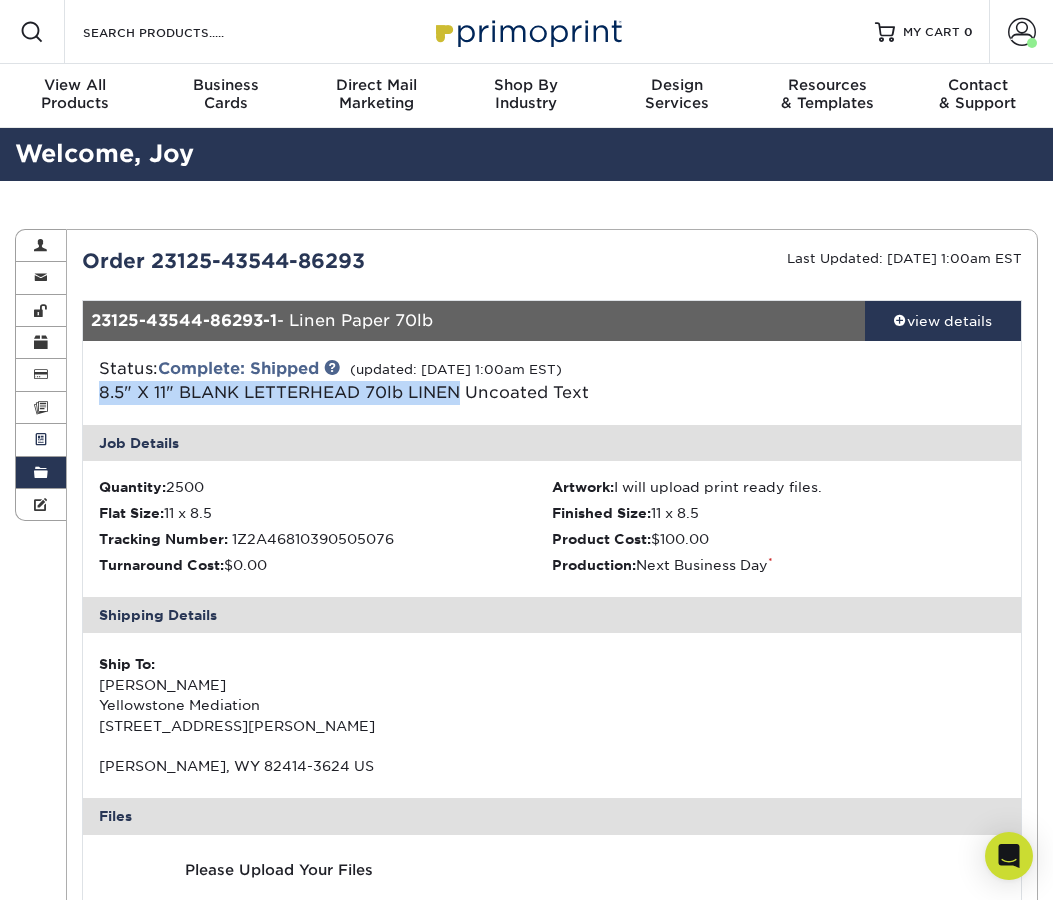 click at bounding box center (41, 440) 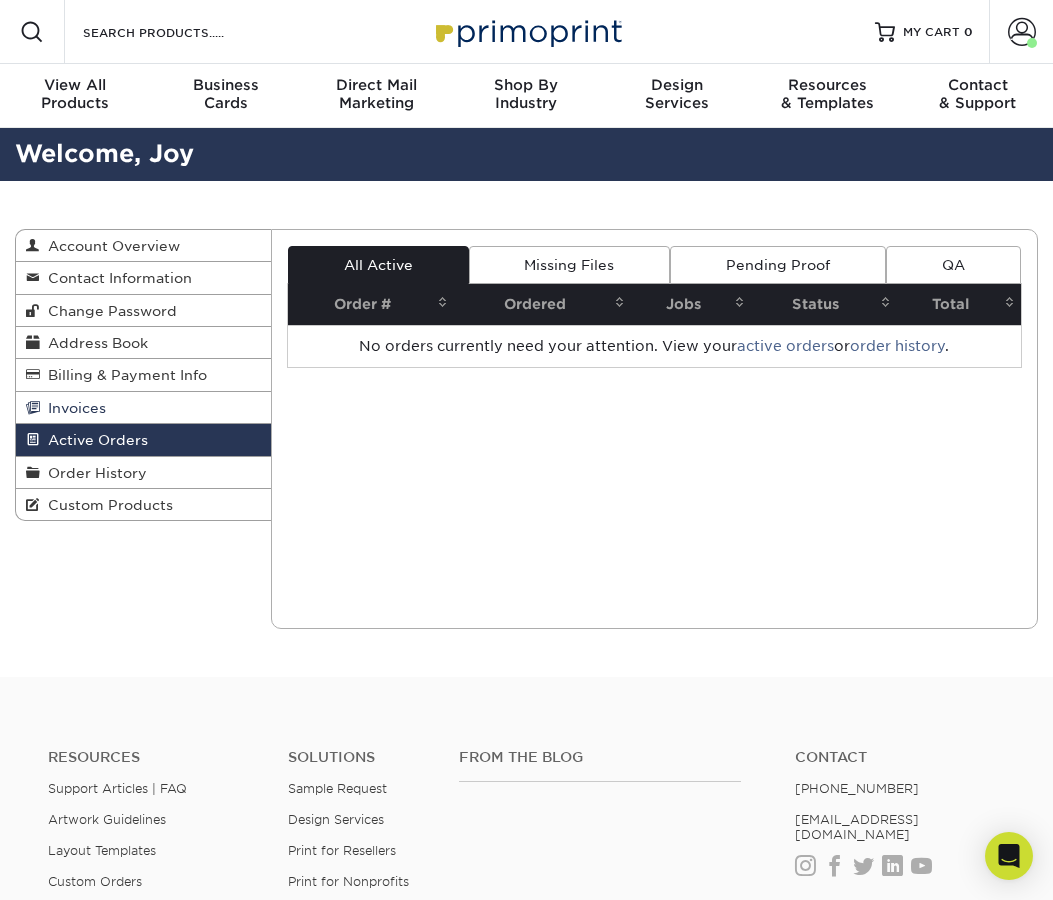 click on "Invoices" at bounding box center (73, 408) 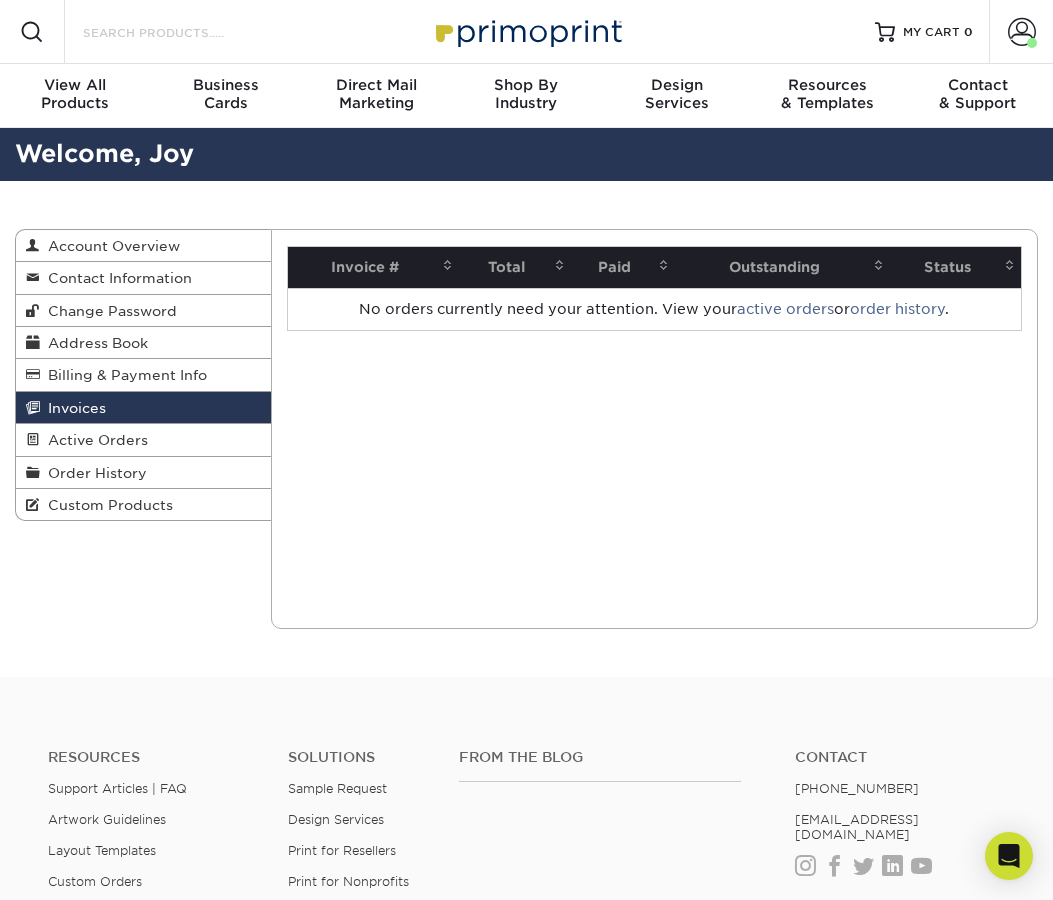 click on "Search Products" at bounding box center (178, 32) 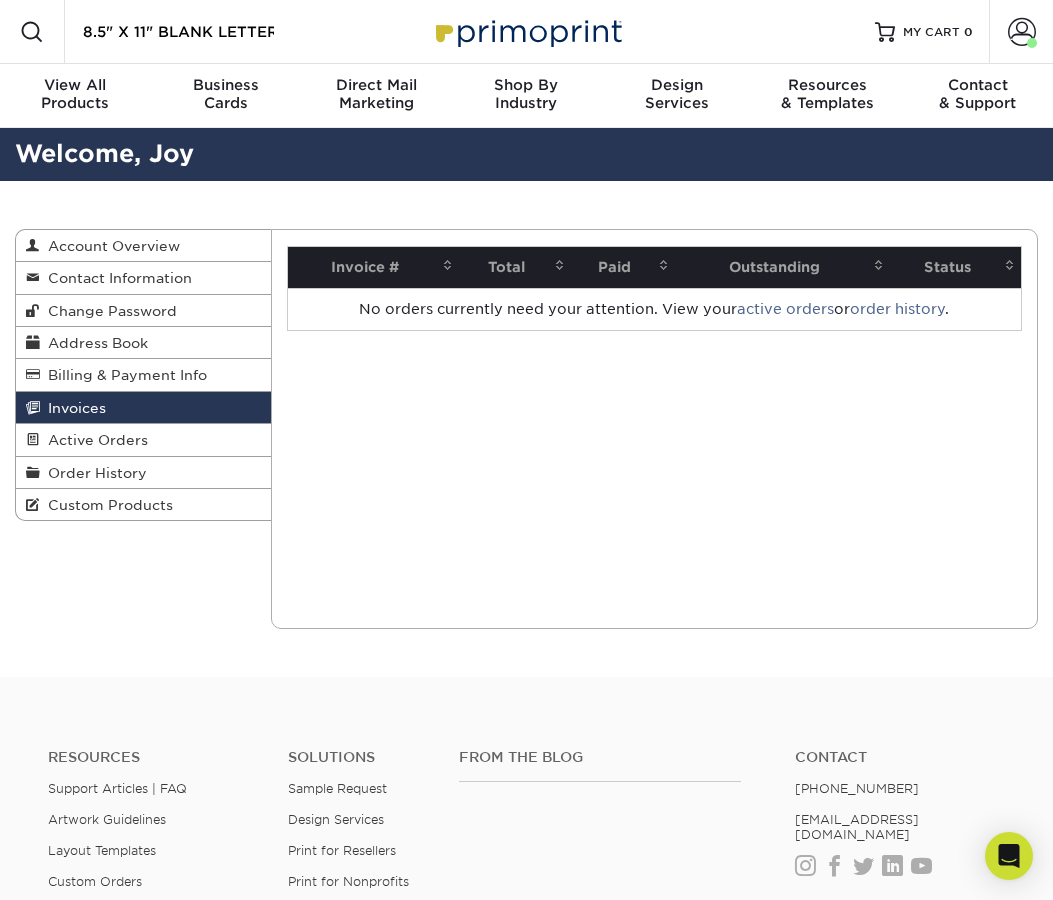 type on "8.5" X 11" BLANK LETTERHEAD 70lb LINEN" 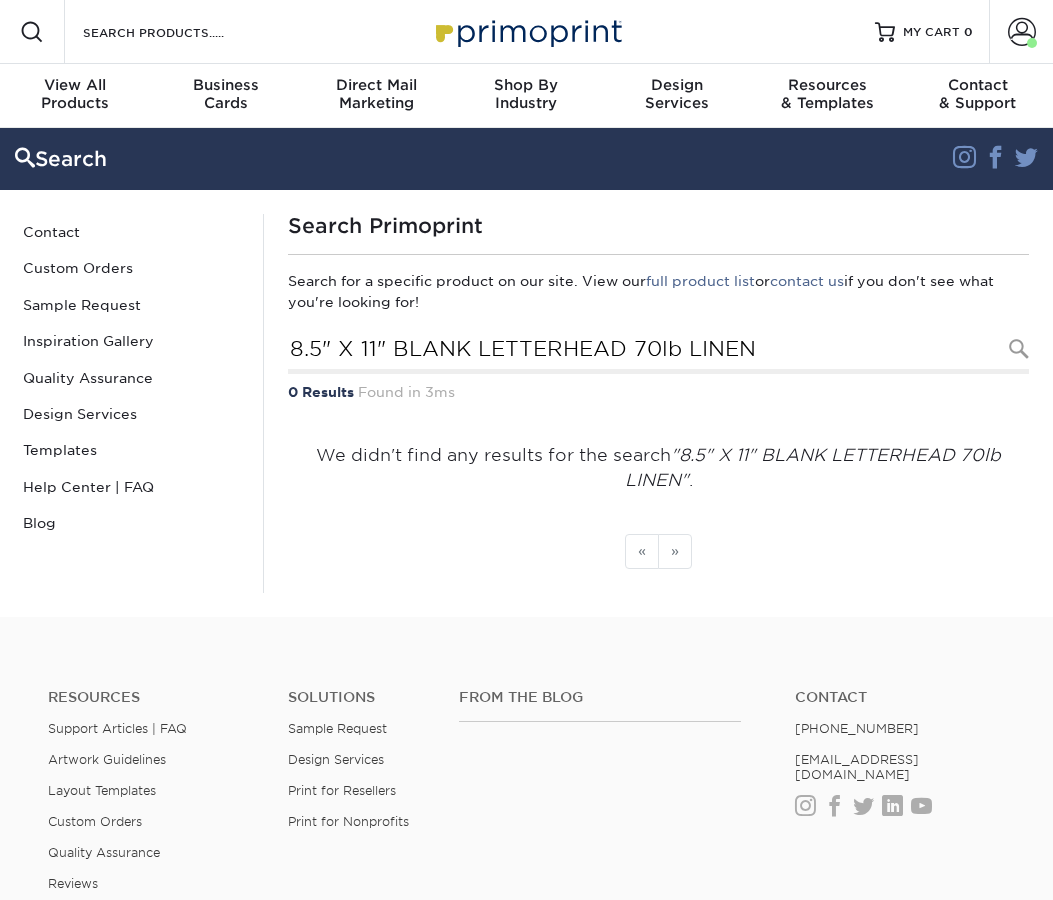 scroll, scrollTop: 0, scrollLeft: 0, axis: both 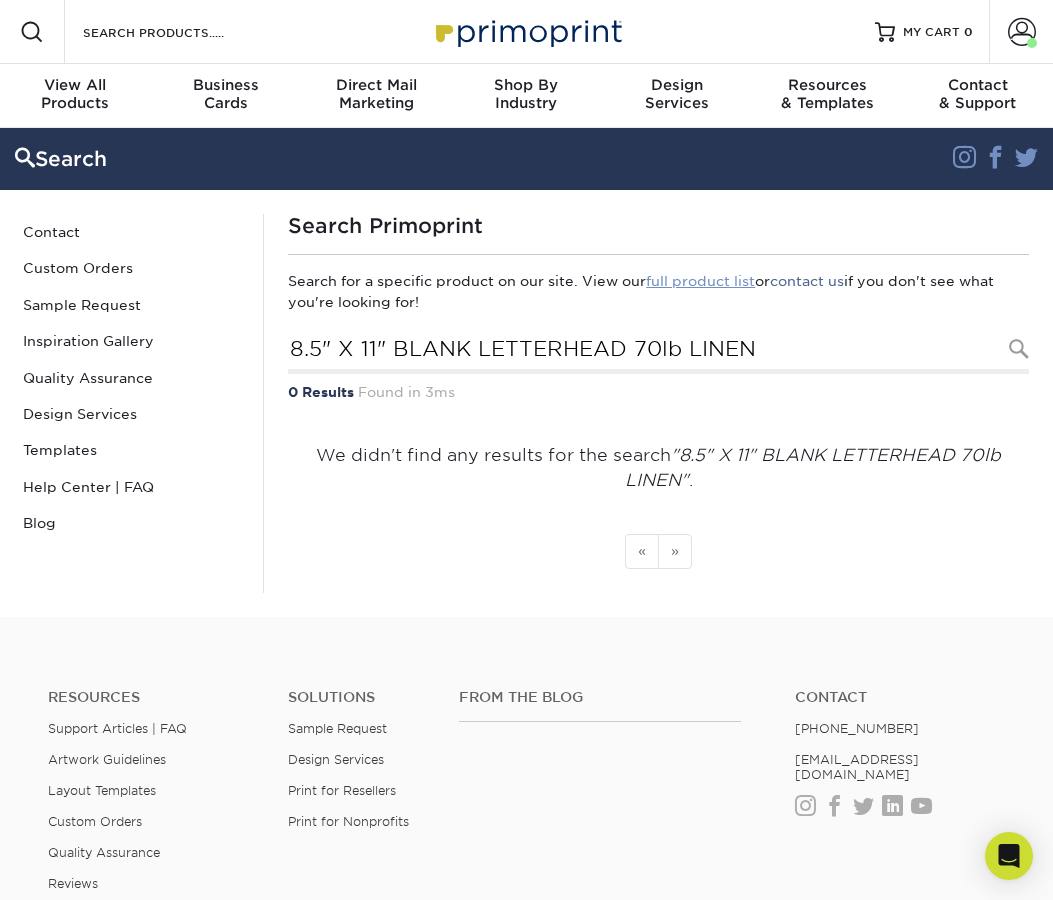 click on "full product list" at bounding box center (700, 281) 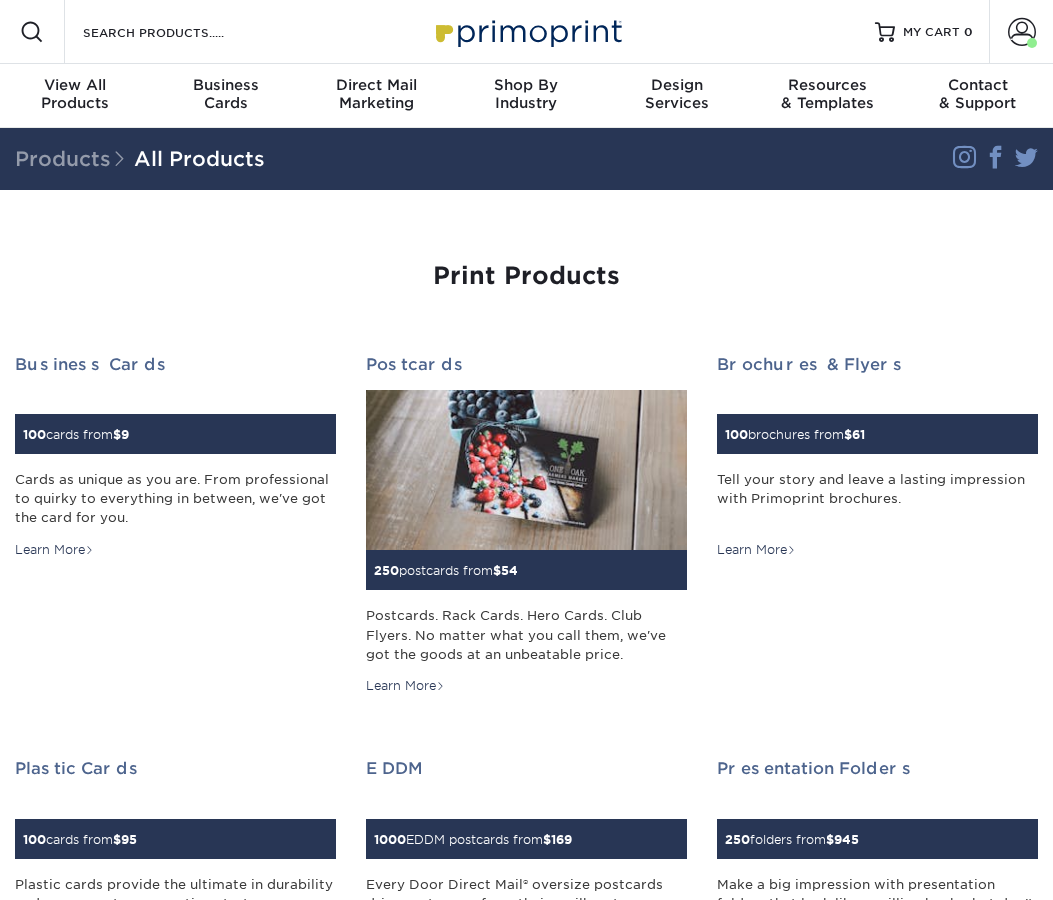 scroll, scrollTop: 0, scrollLeft: 0, axis: both 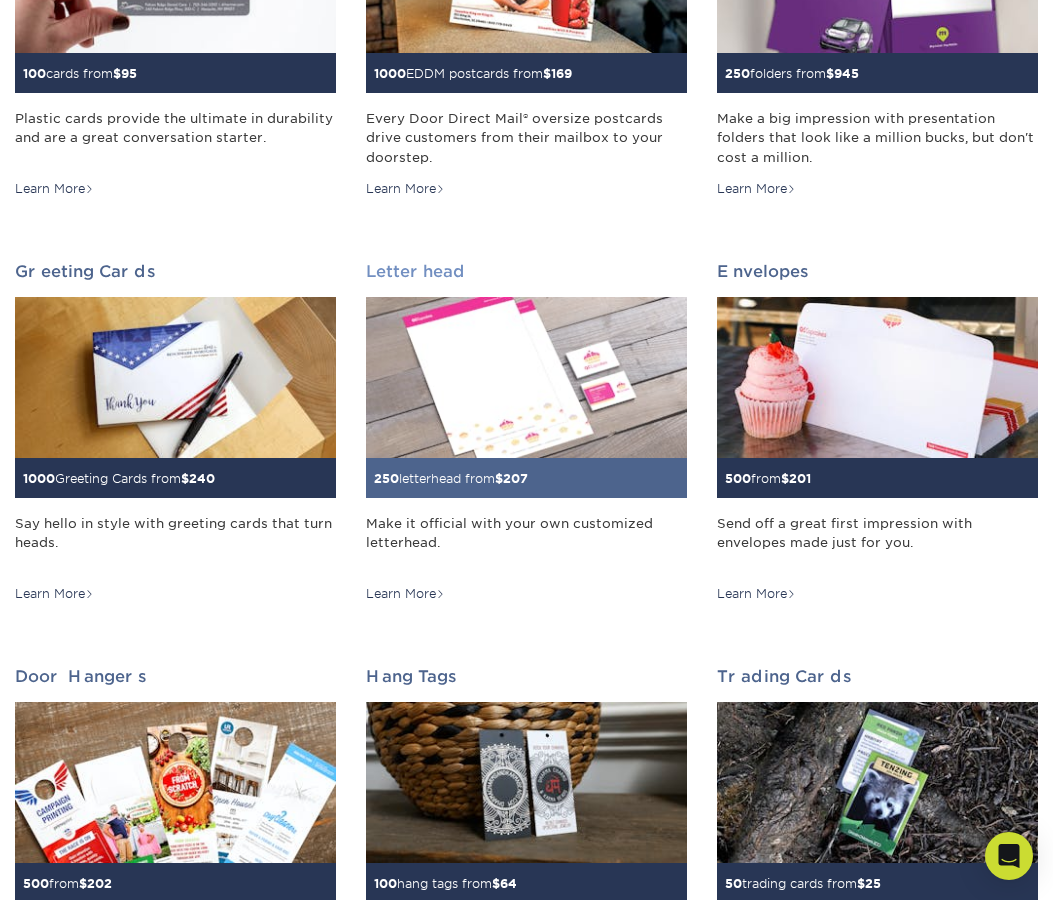 click at bounding box center (526, 377) 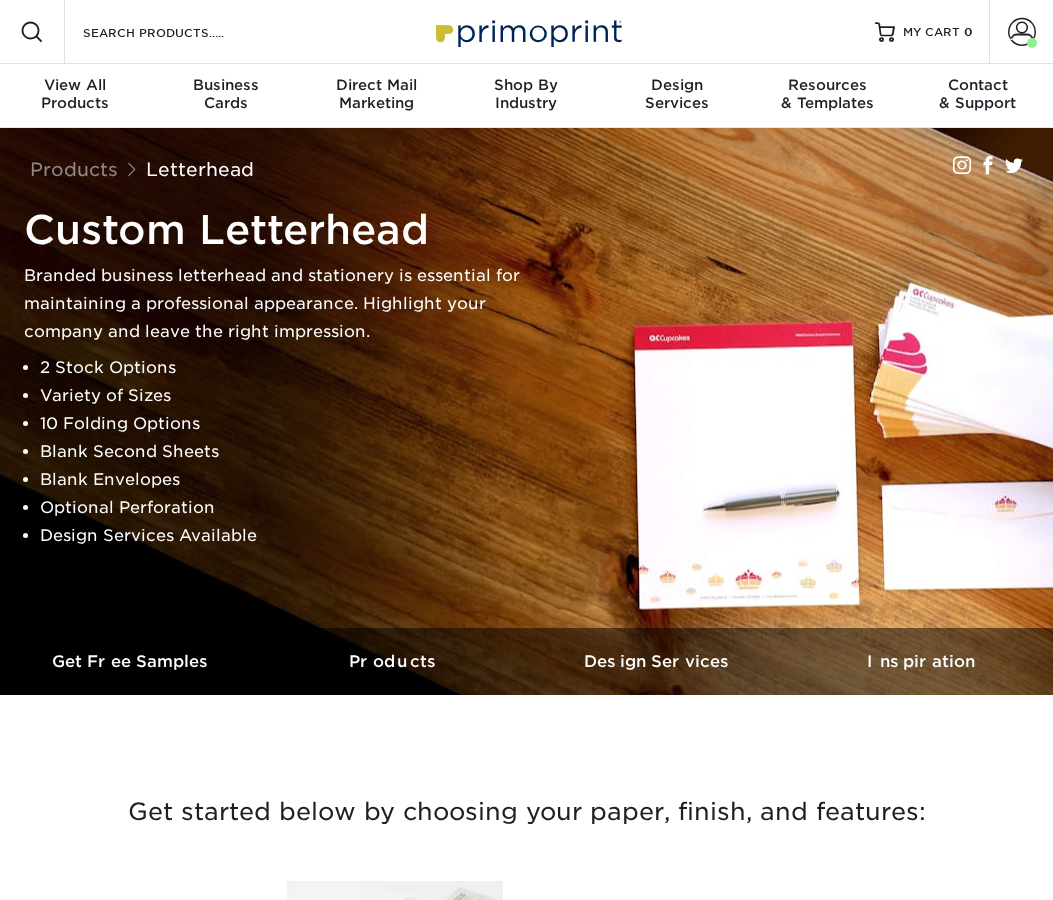 scroll, scrollTop: 0, scrollLeft: 0, axis: both 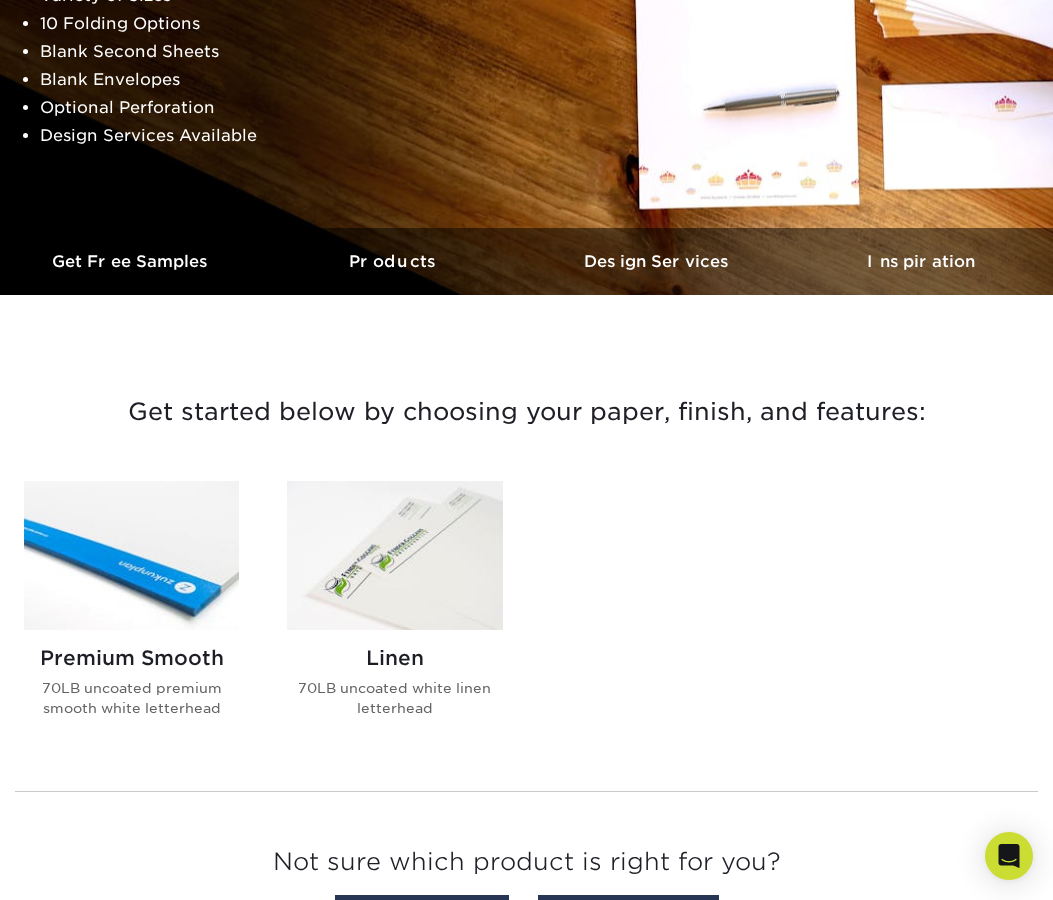 click at bounding box center (394, 555) 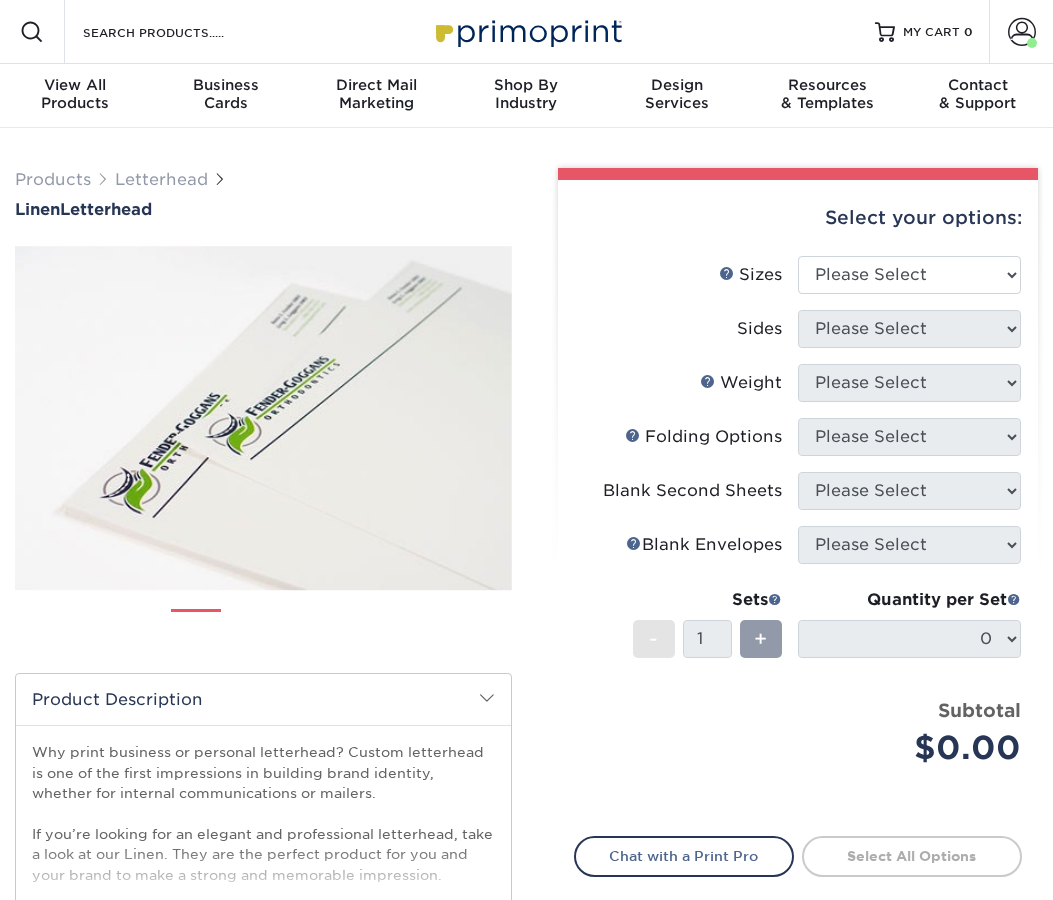 scroll, scrollTop: 0, scrollLeft: 0, axis: both 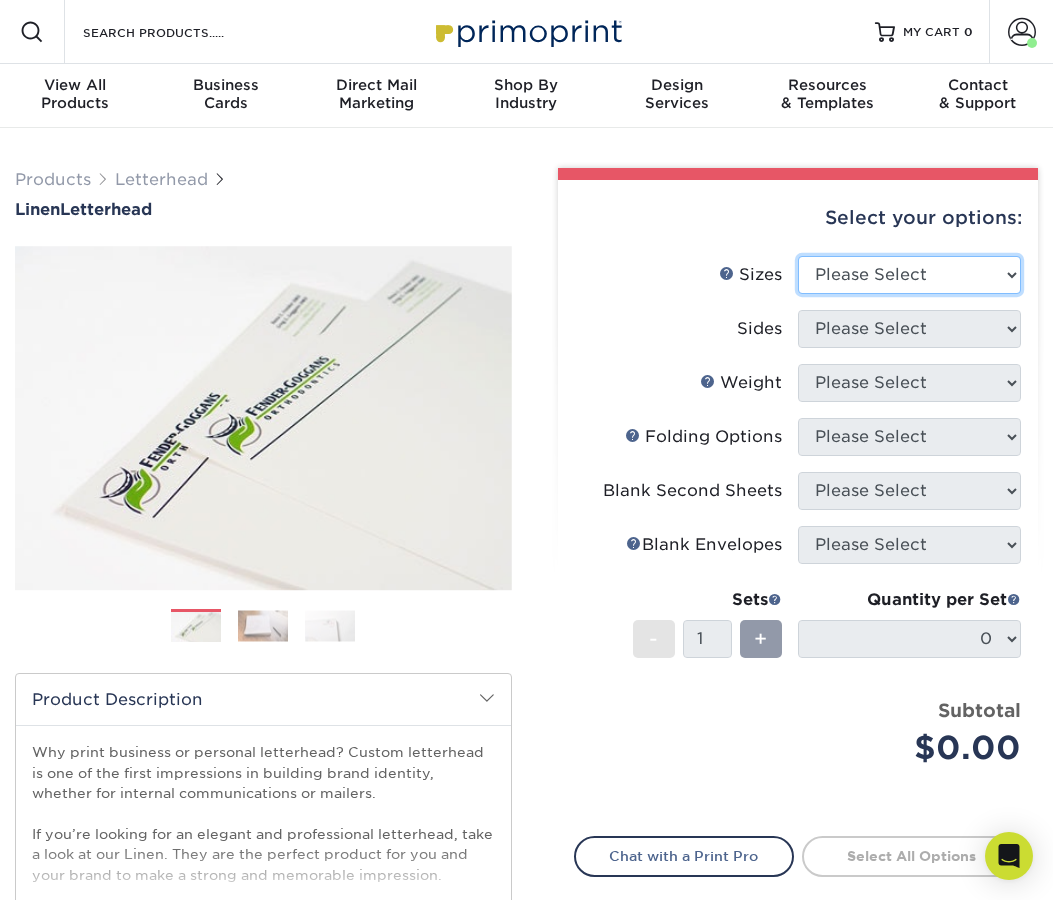 select on "8.50x11.00" 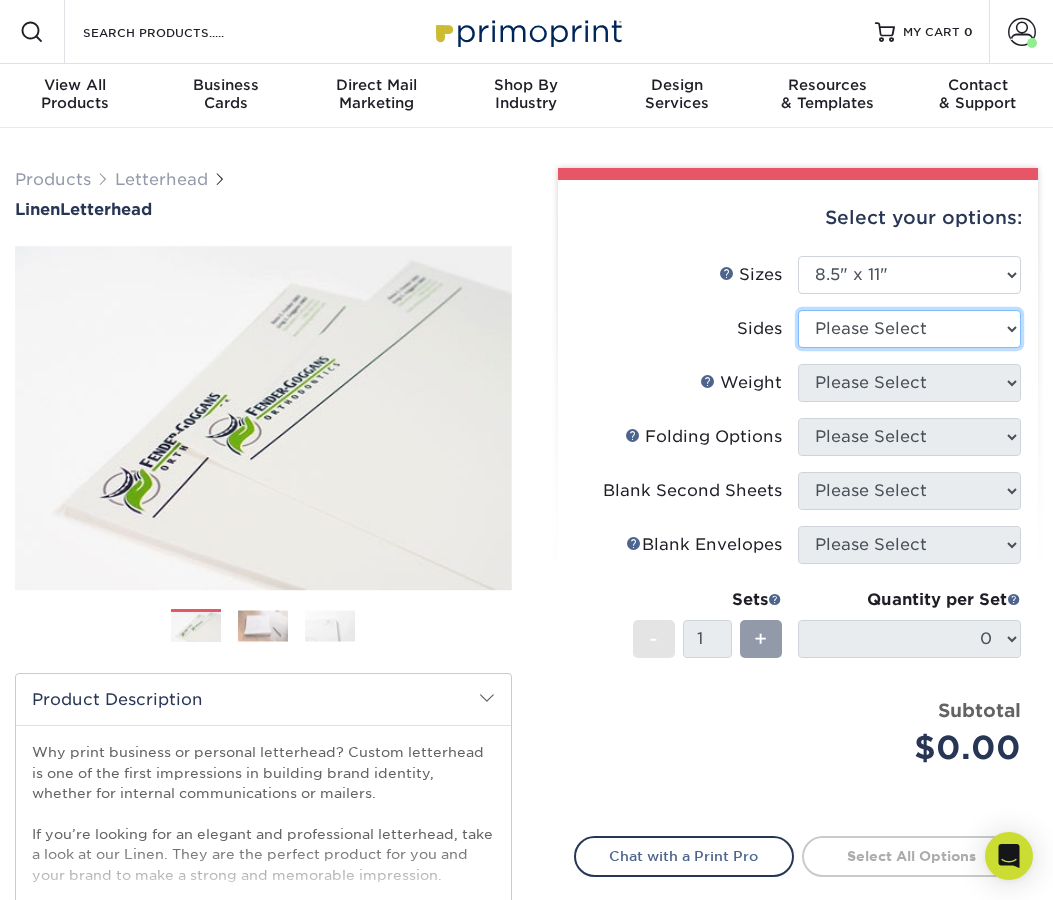 select on "32d3c223-f82c-492b-b915-ba065a00862f" 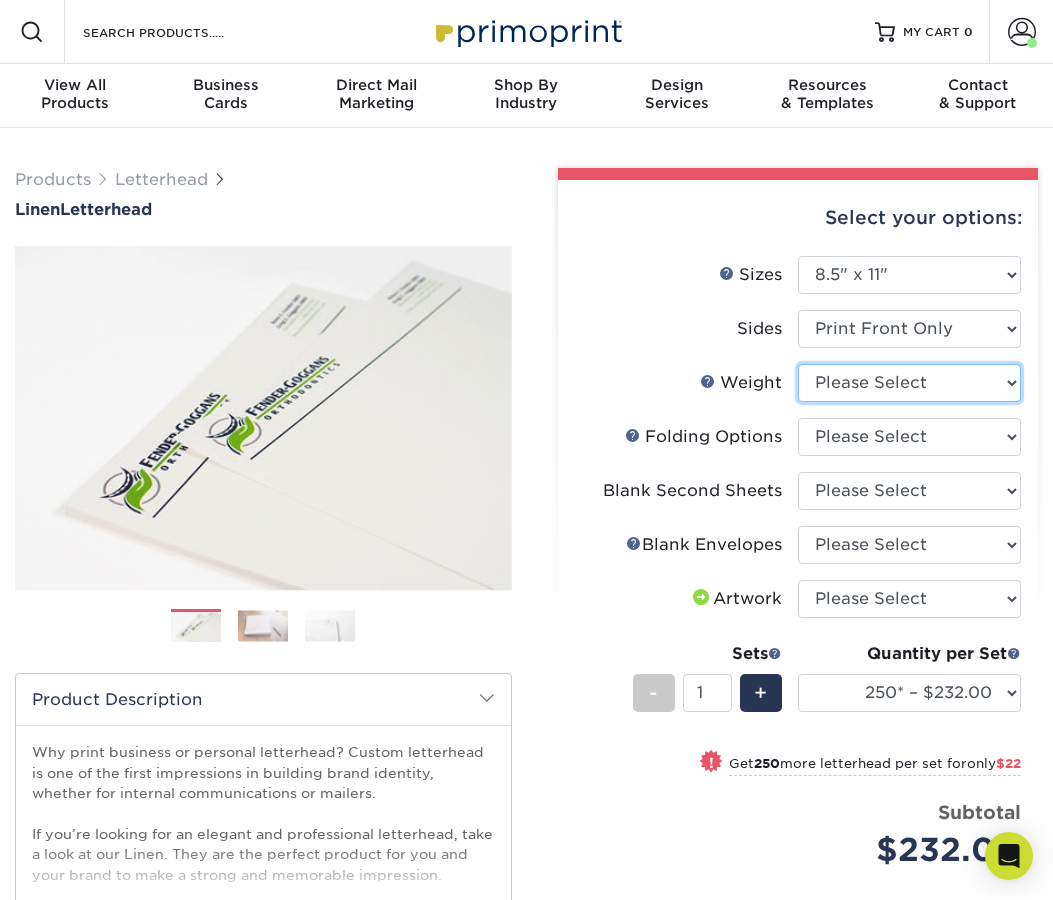 select on "70LB" 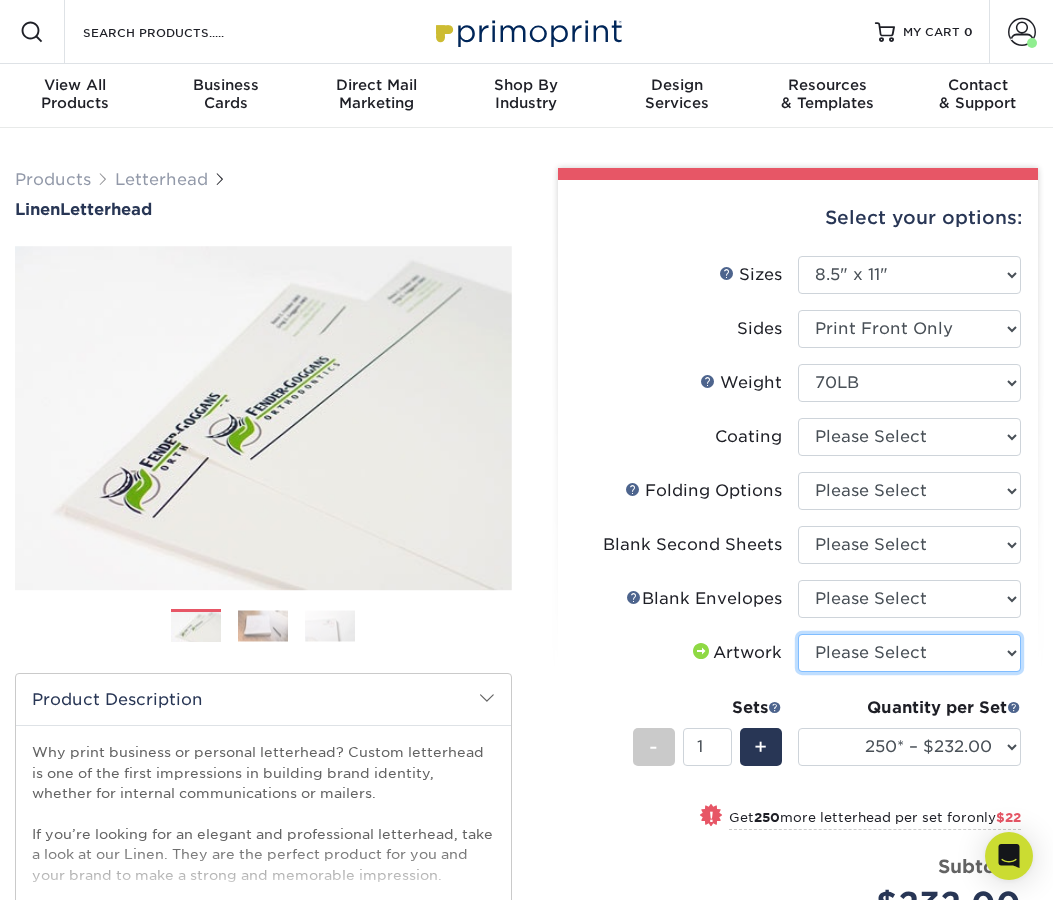 select on "upload" 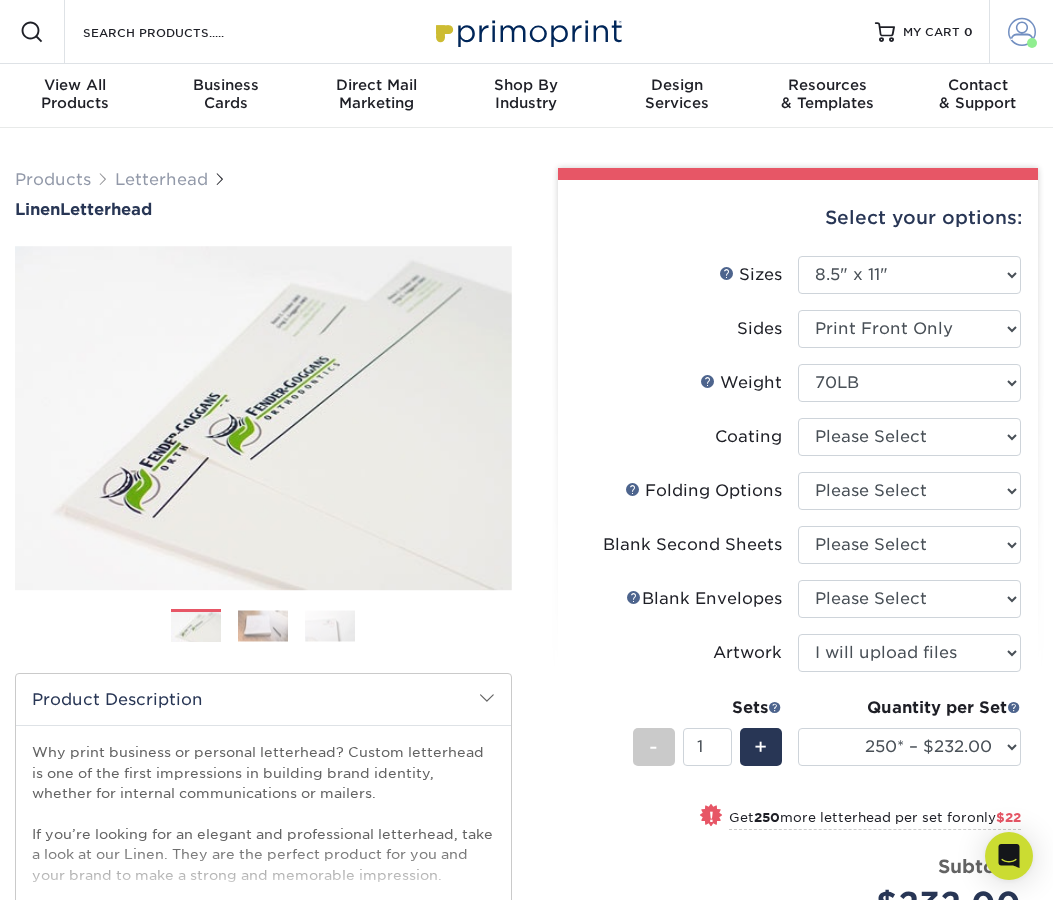 click at bounding box center (1022, 32) 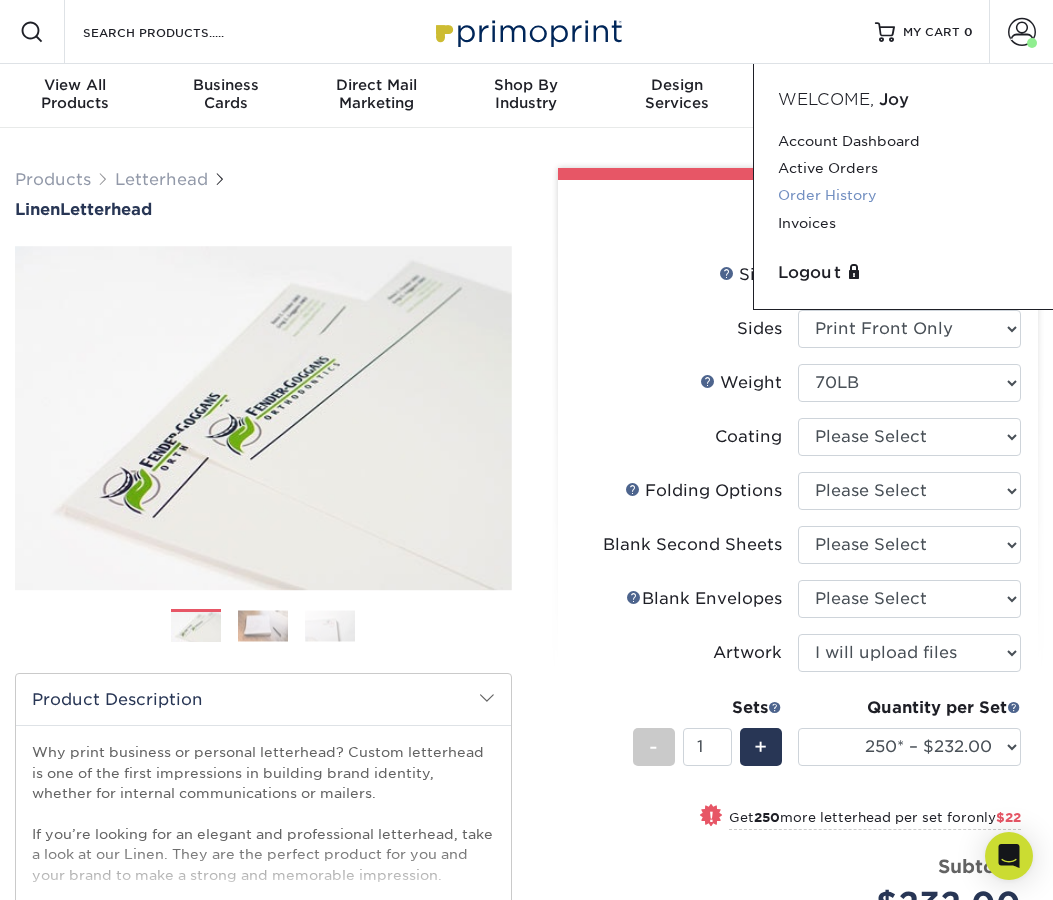 click on "Order History" at bounding box center [903, 195] 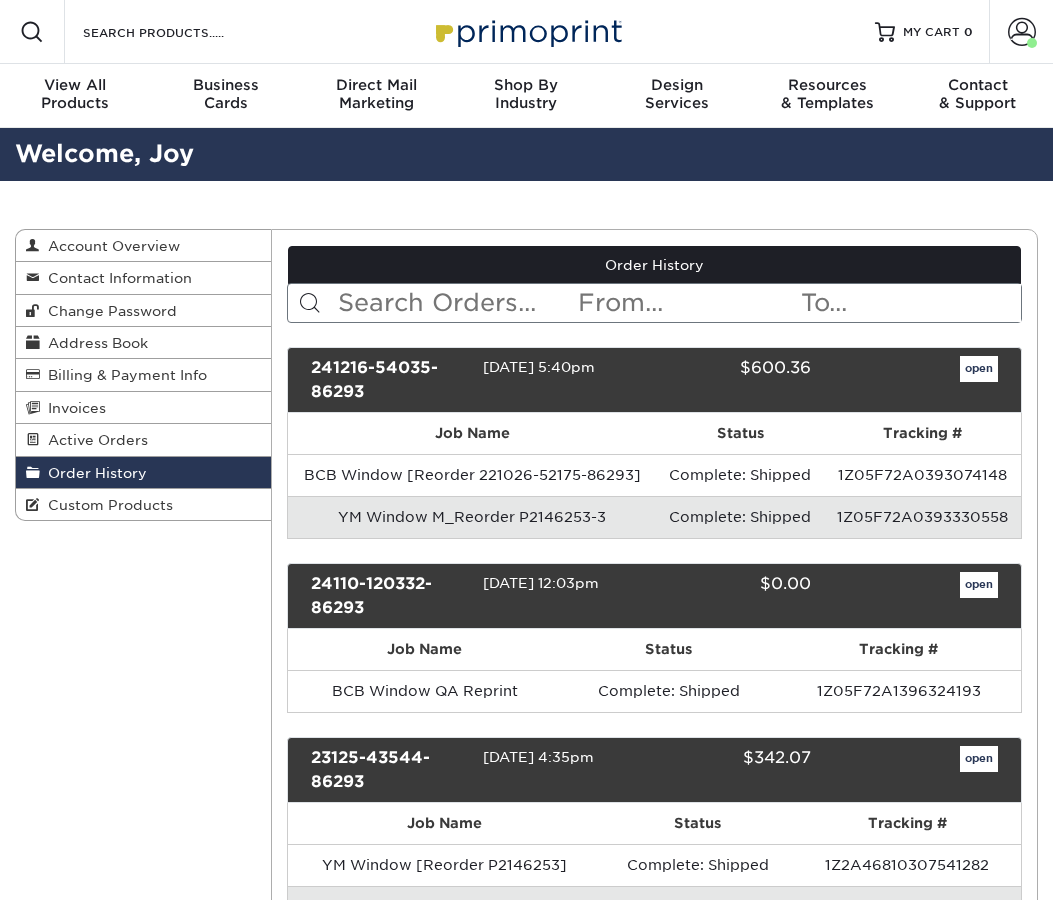 scroll, scrollTop: 0, scrollLeft: 0, axis: both 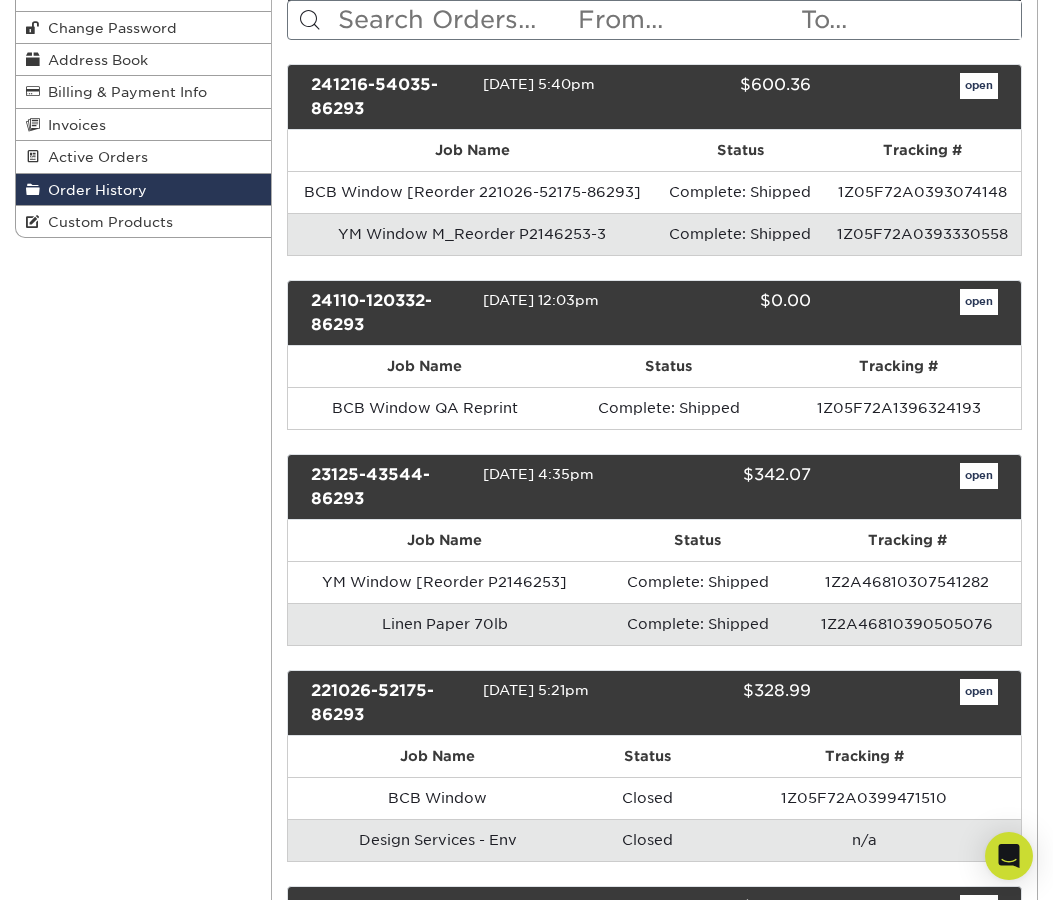 click on "open" at bounding box center [979, 476] 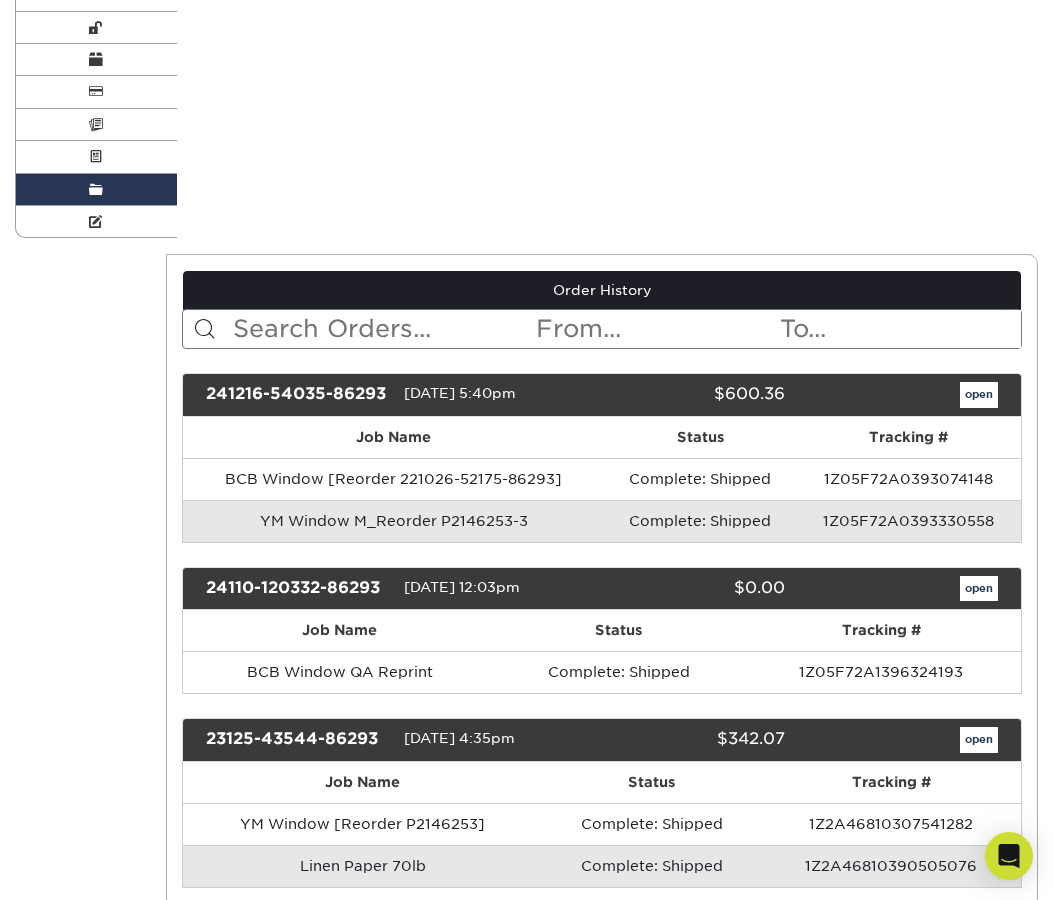 scroll, scrollTop: 0, scrollLeft: 0, axis: both 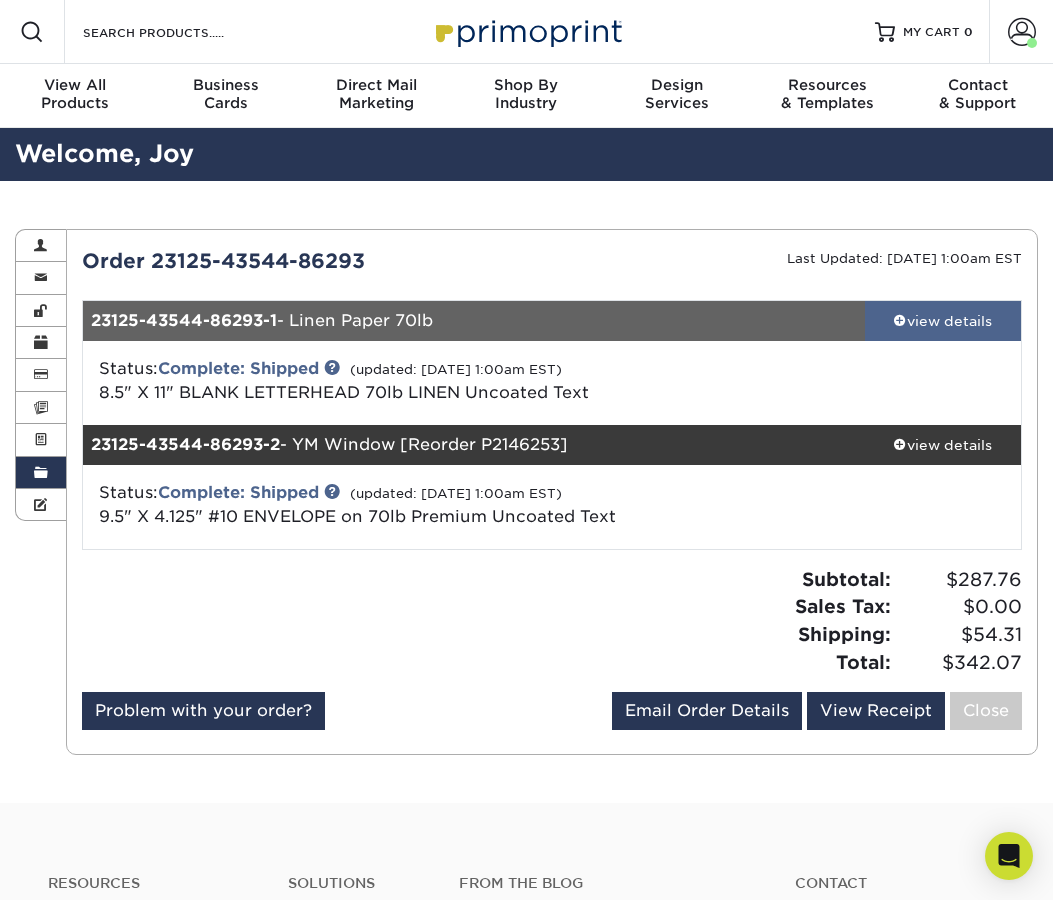 click at bounding box center (900, 320) 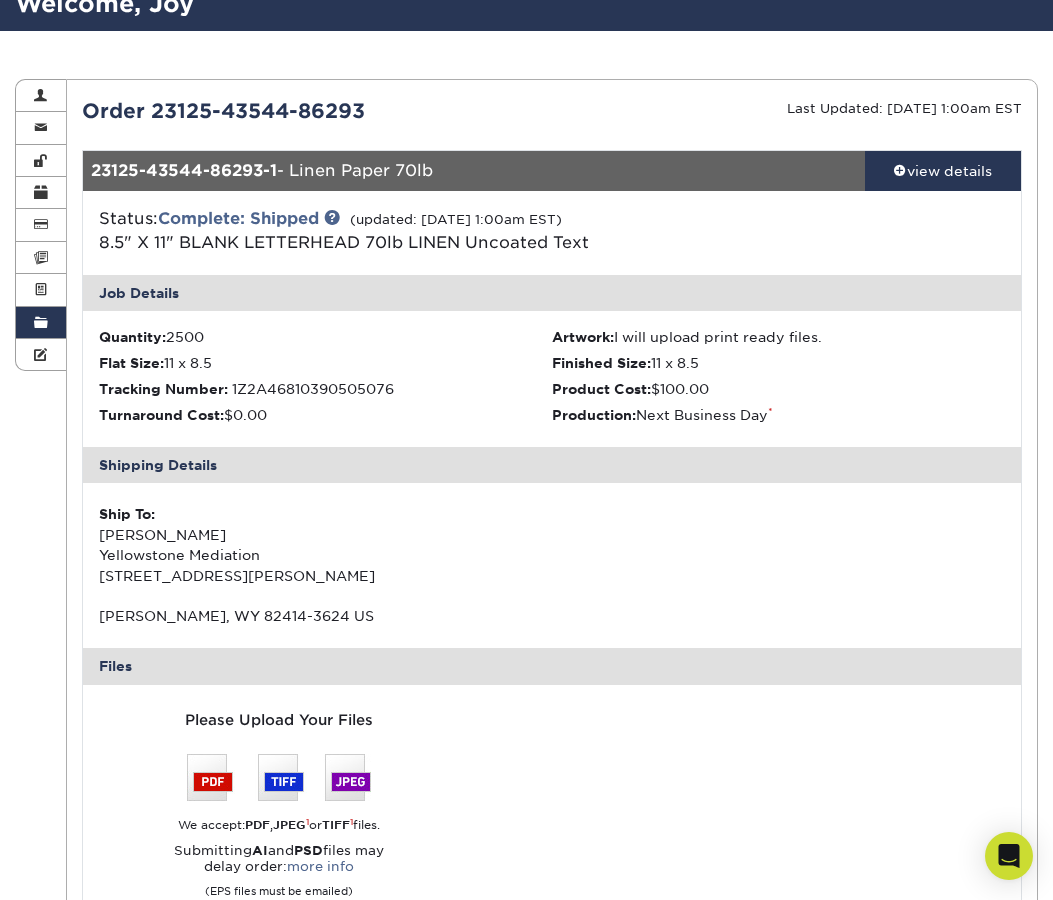 scroll, scrollTop: 150, scrollLeft: 0, axis: vertical 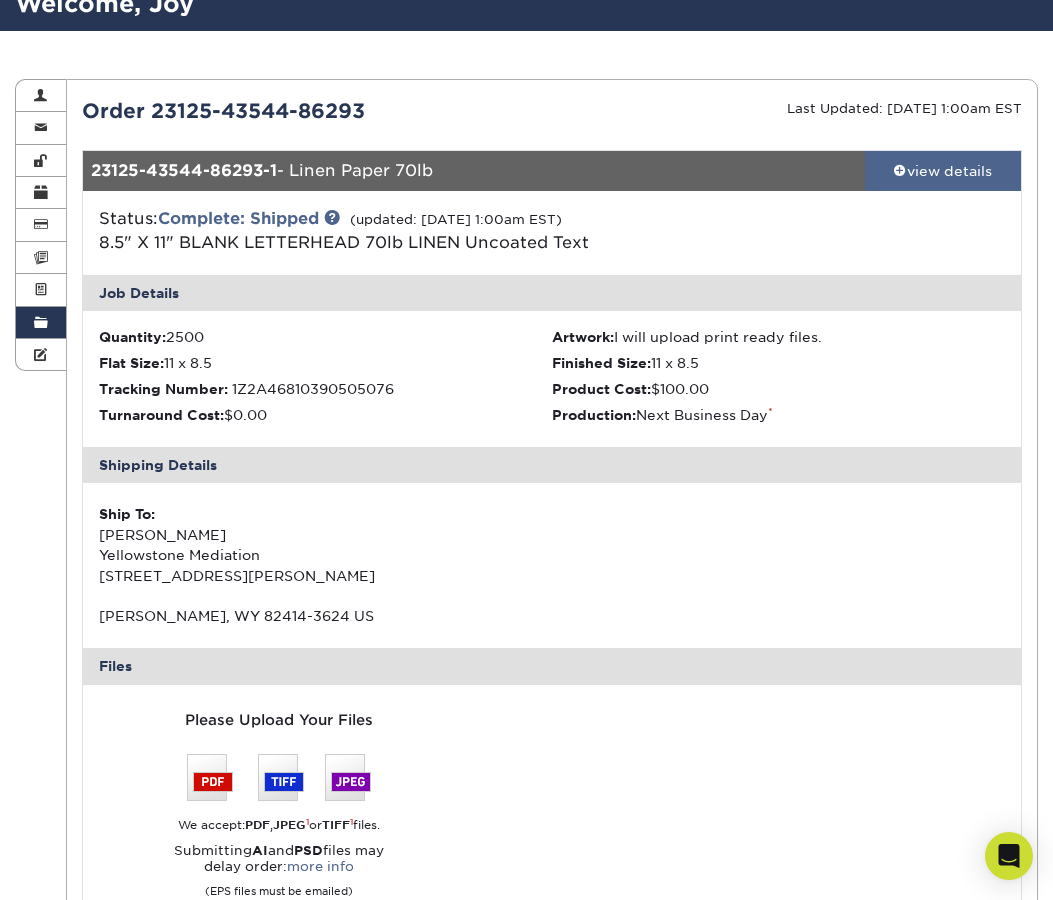 click at bounding box center (900, 170) 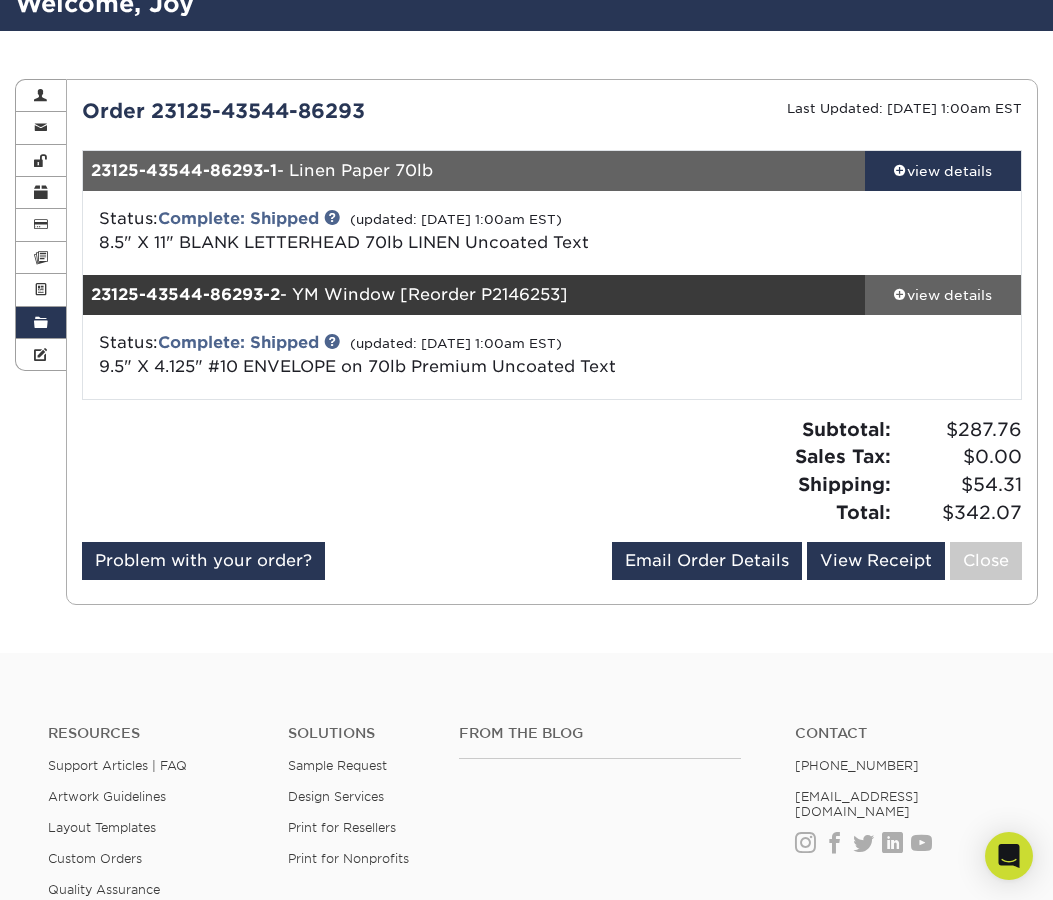 click at bounding box center (900, 294) 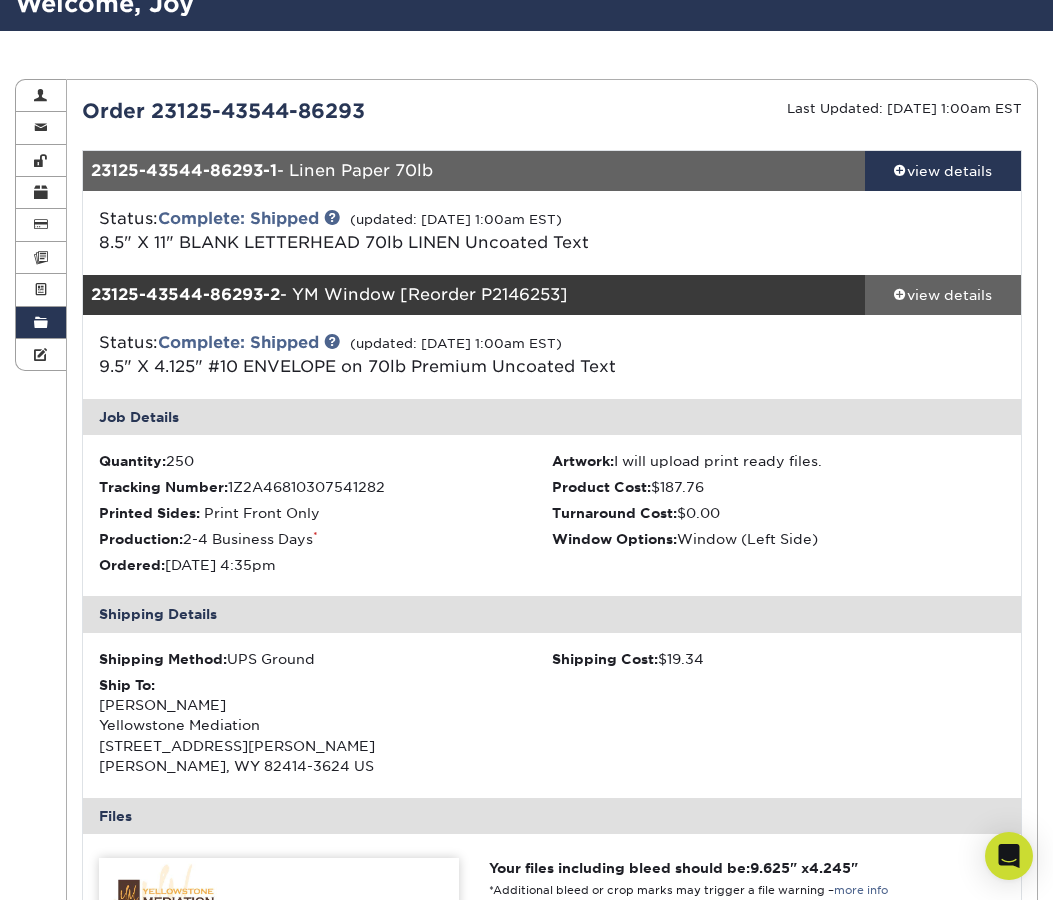 click at bounding box center (900, 294) 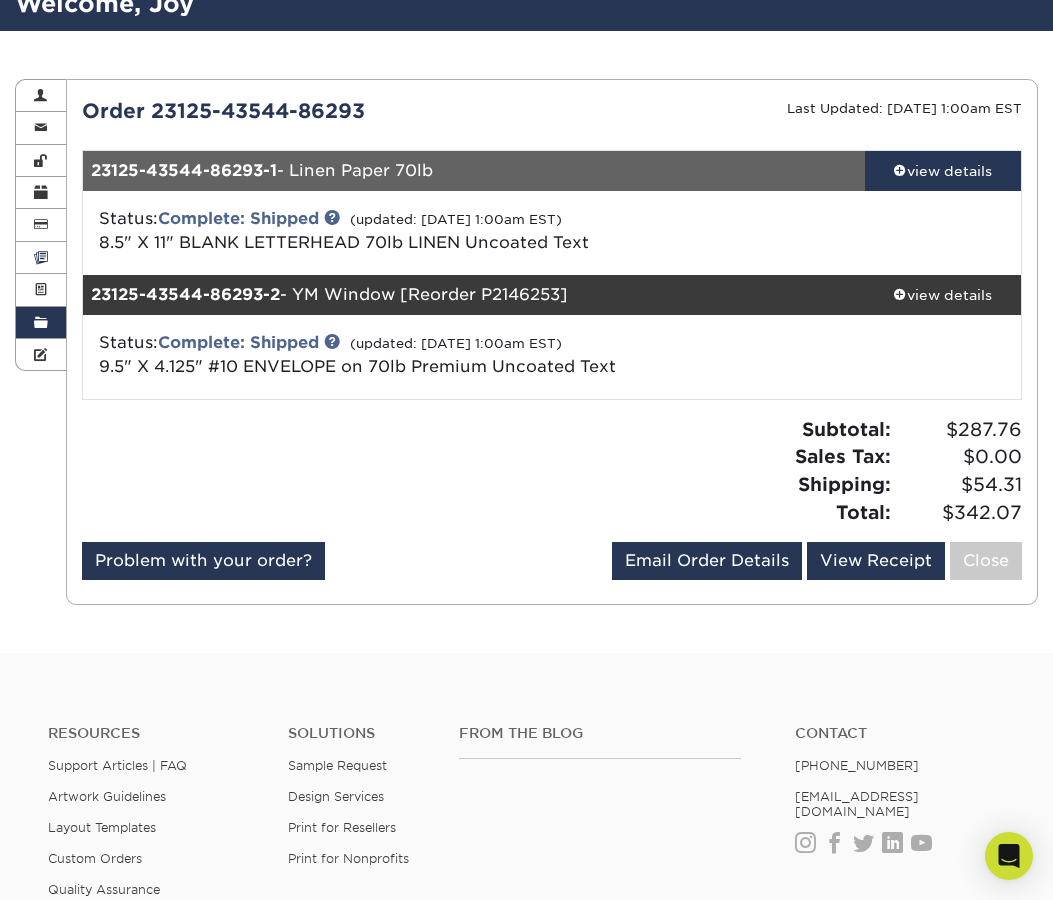 click at bounding box center [41, 258] 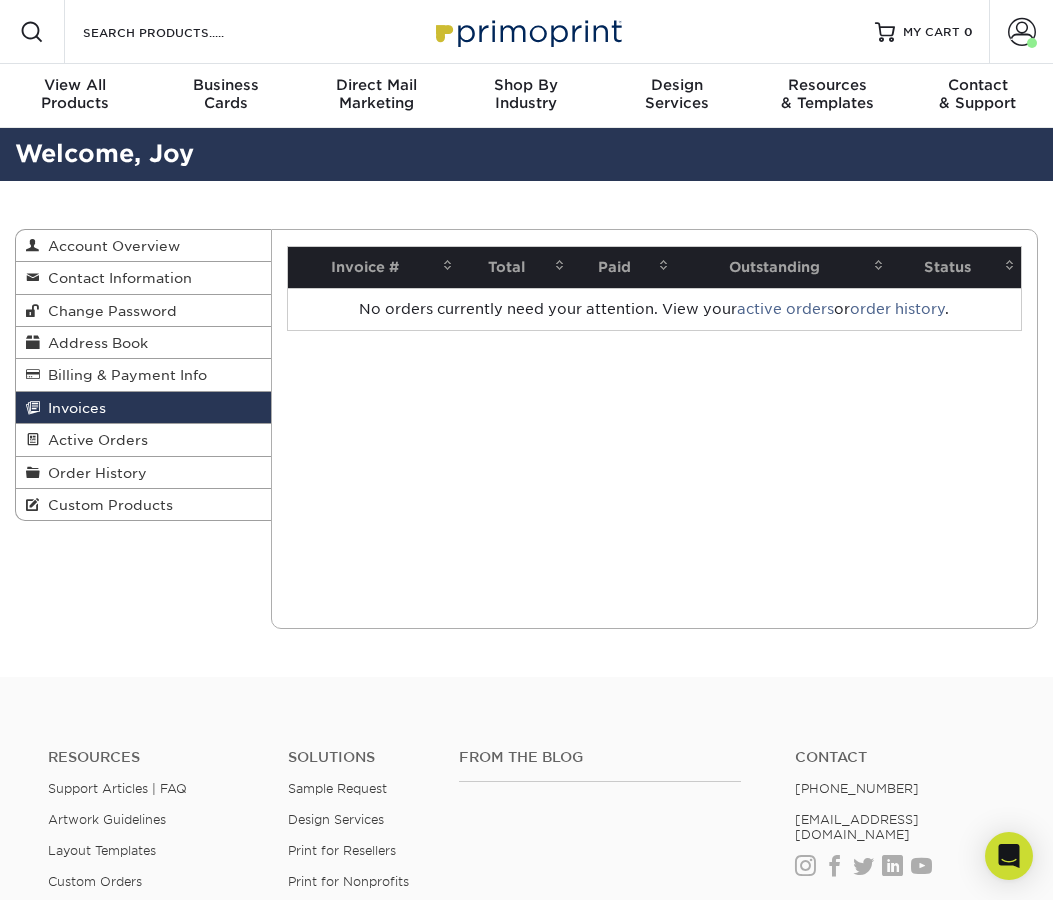 scroll, scrollTop: 0, scrollLeft: 0, axis: both 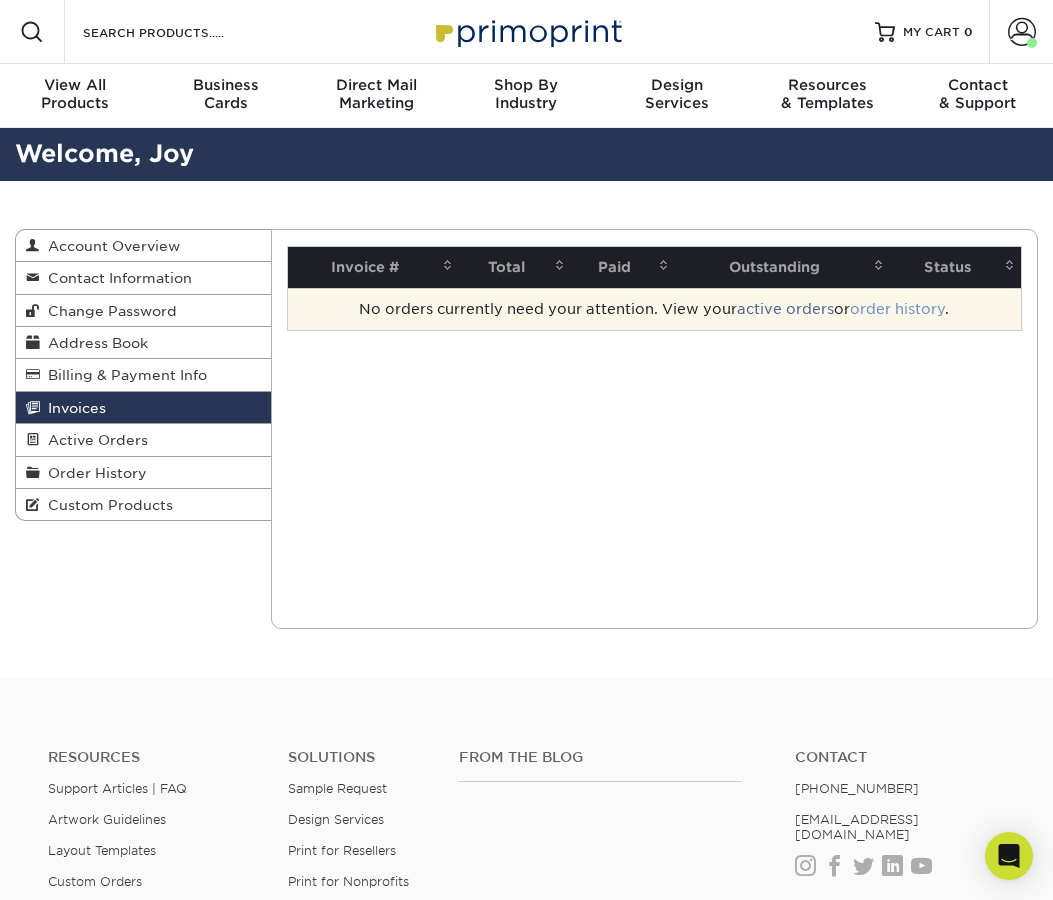 click on "order history" at bounding box center [897, 309] 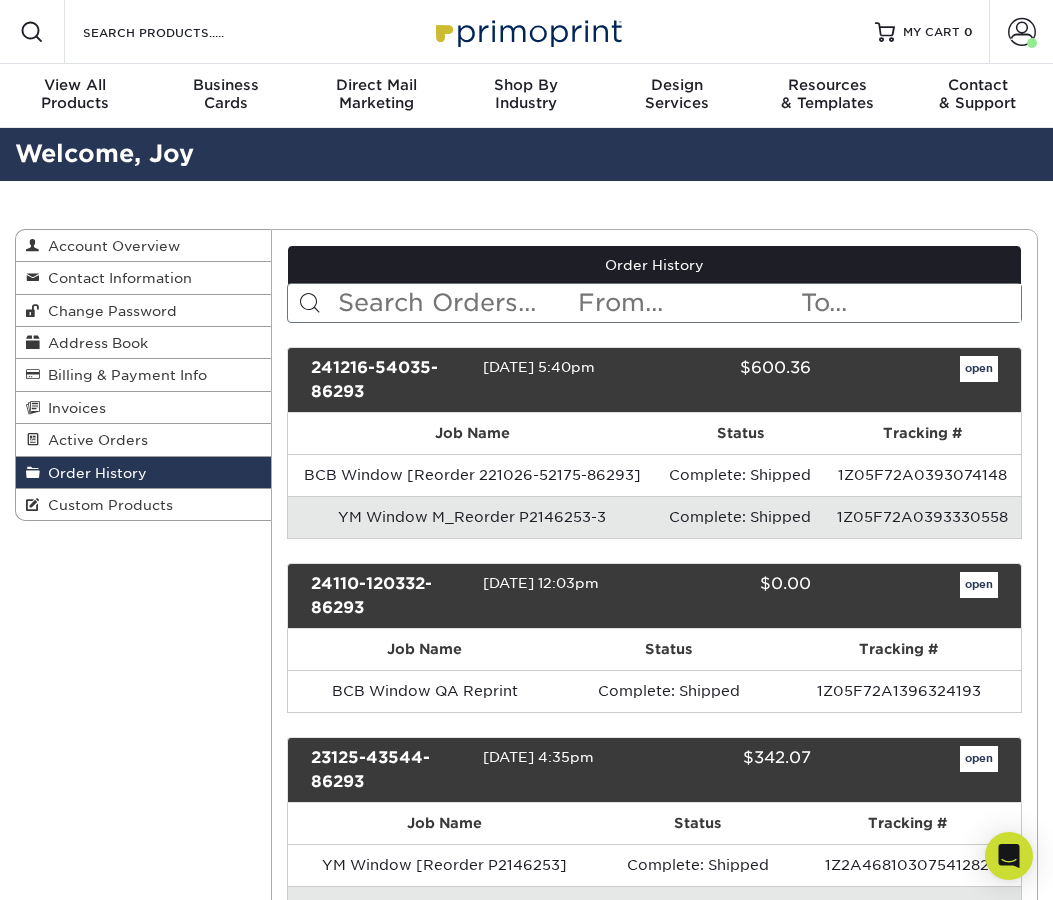 scroll, scrollTop: 0, scrollLeft: 0, axis: both 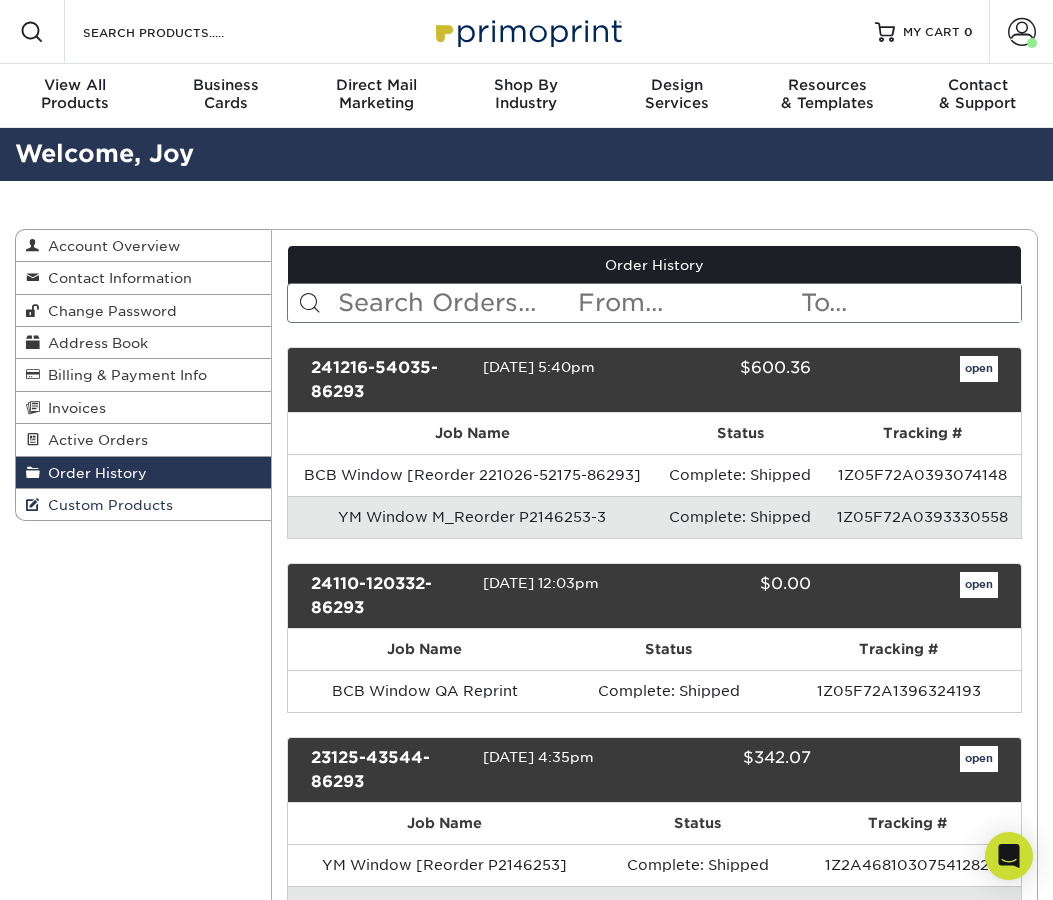 click on "Custom Products" at bounding box center (143, 504) 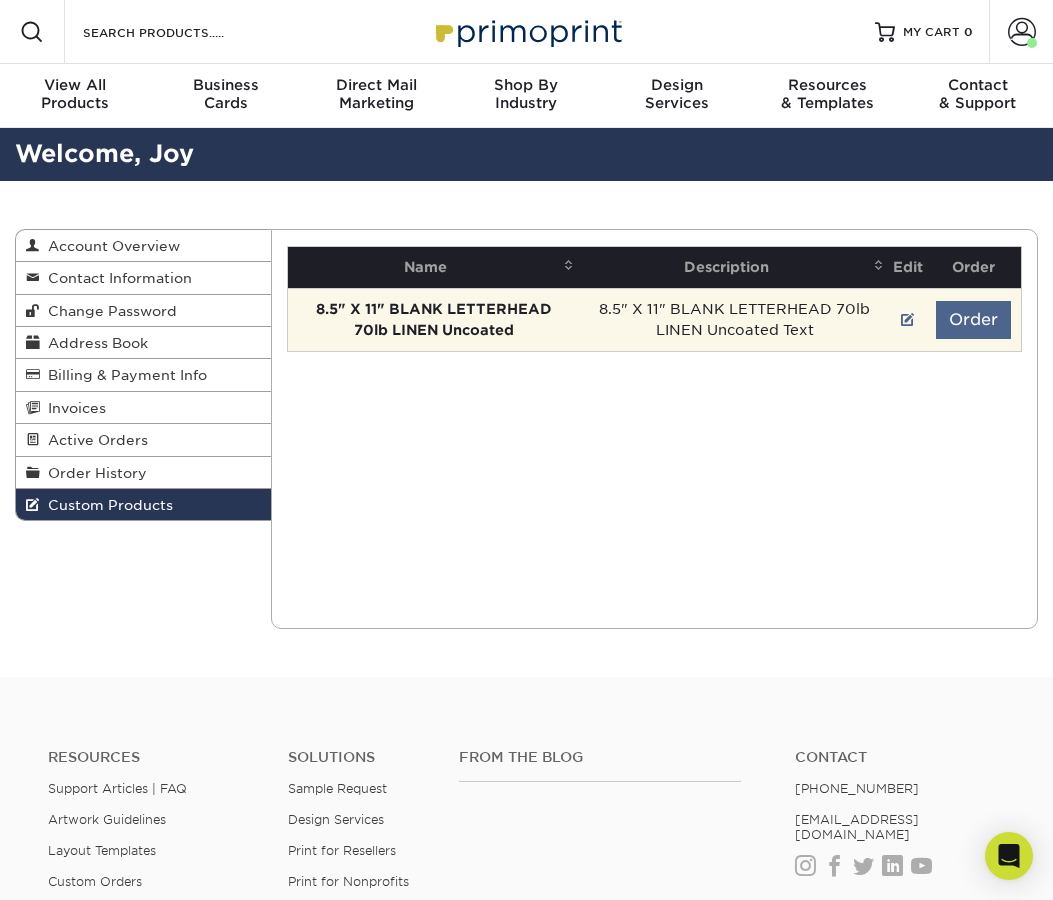 click on "Order" at bounding box center [973, 320] 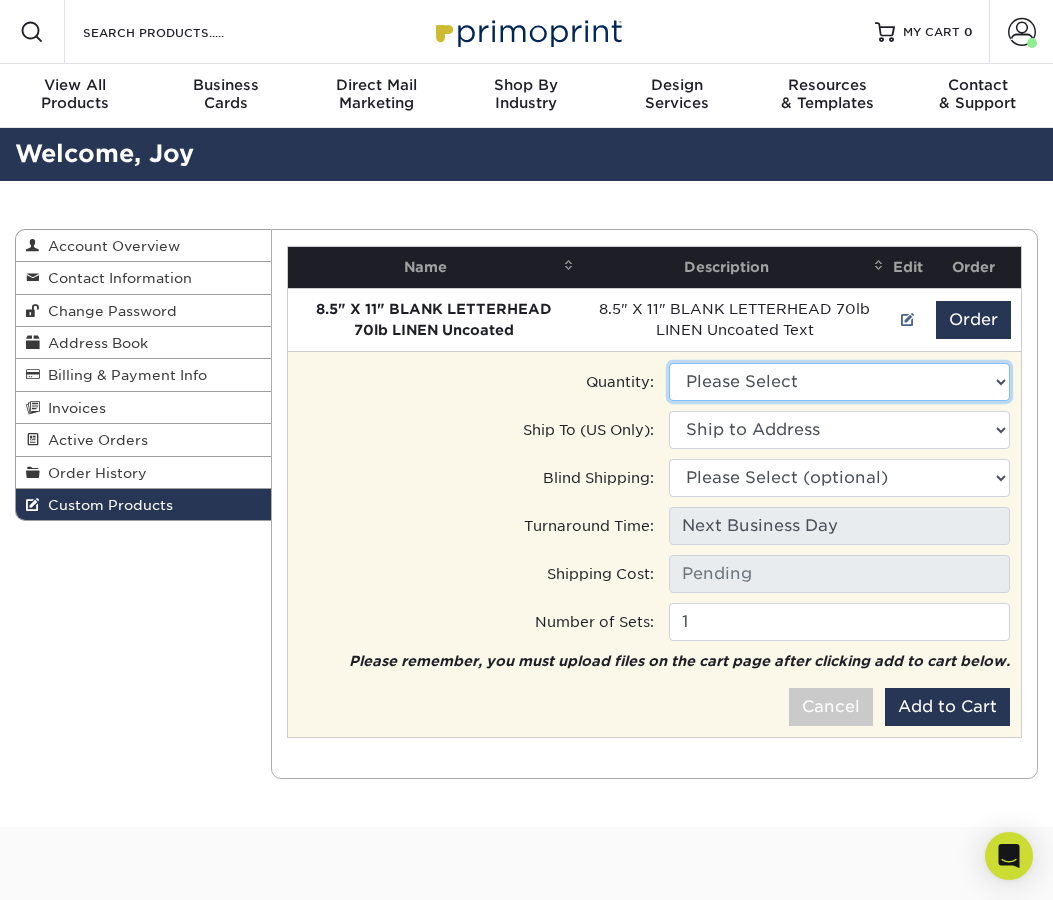 select on "0" 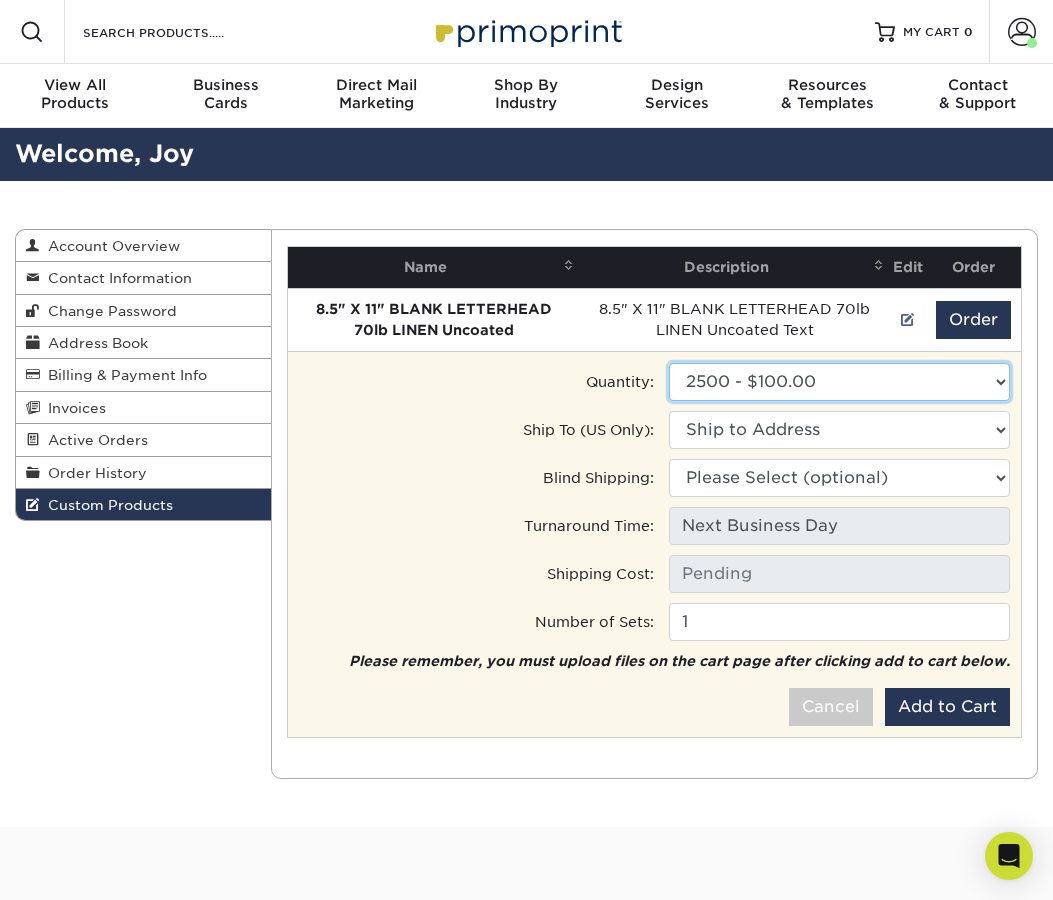 type on "Ground: $34.97" 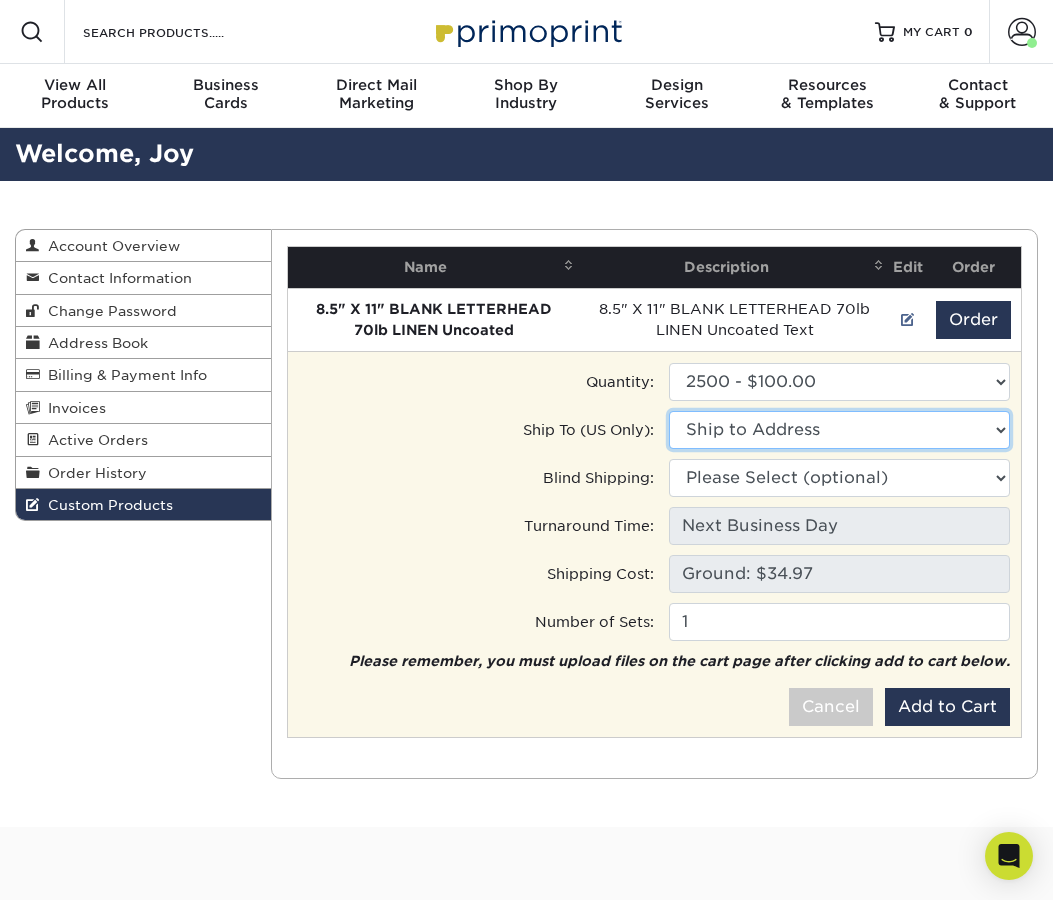 select on "241279" 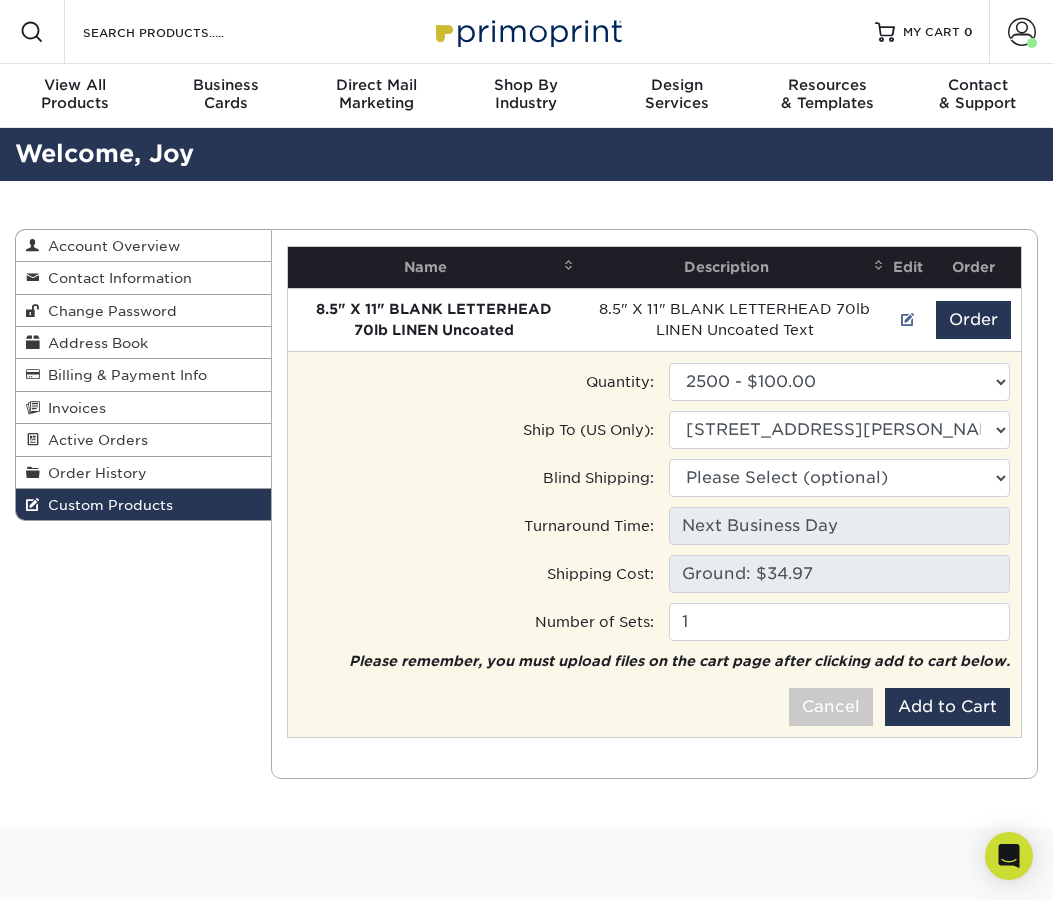 type on "2" 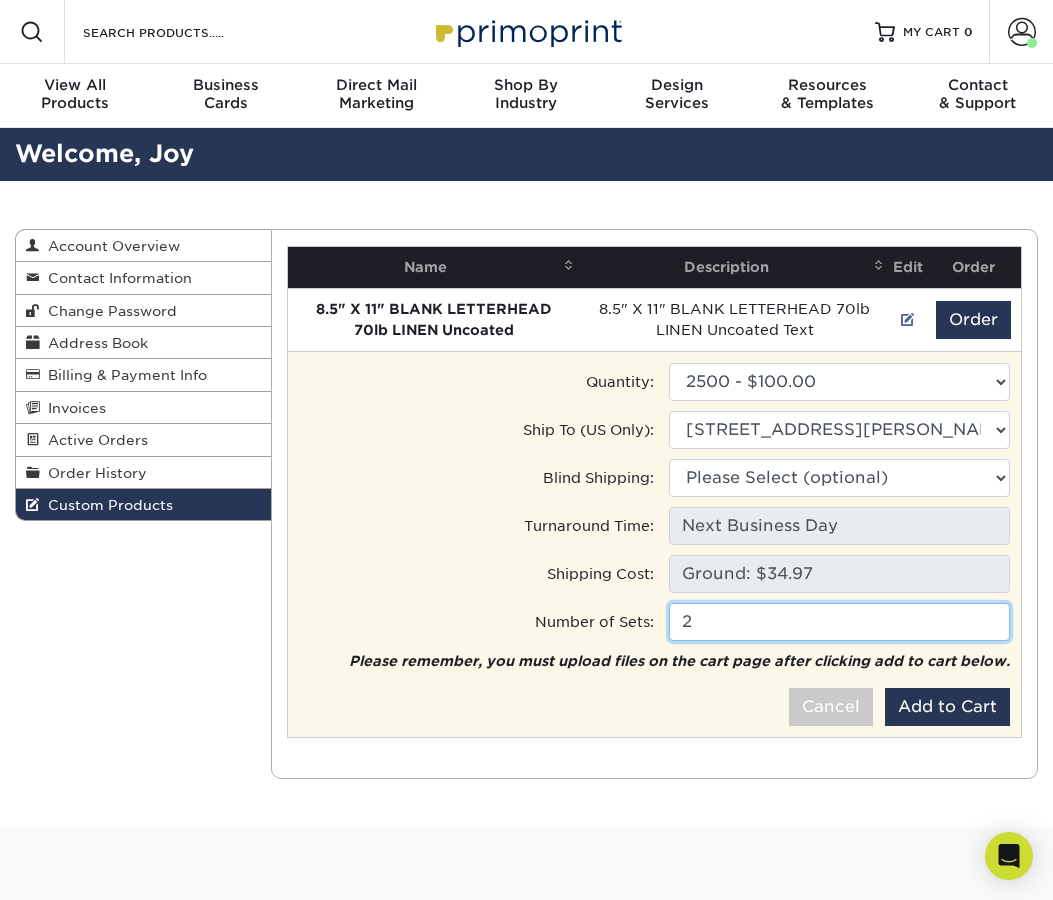 click on "2" at bounding box center (839, 622) 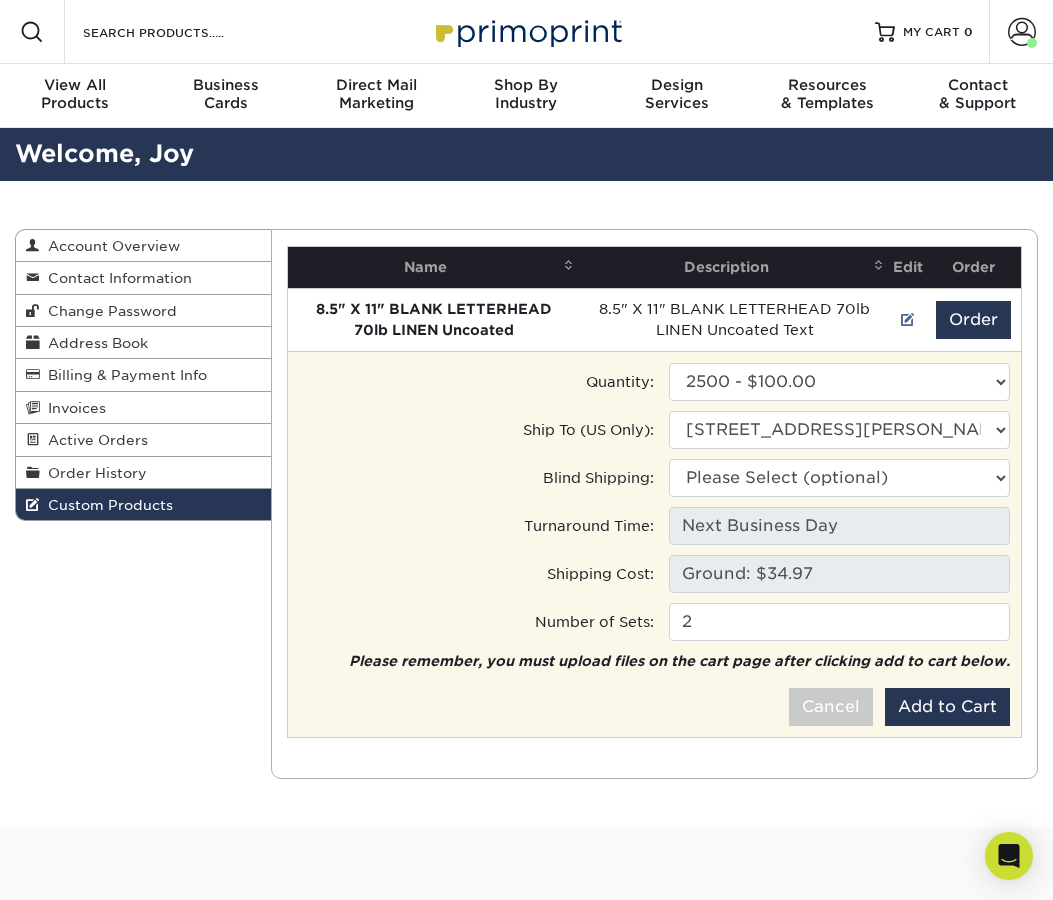 click on "Please remember, you must upload files on the cart page after clicking add to cart below.
Cancel
Add to Cart" at bounding box center [654, 688] 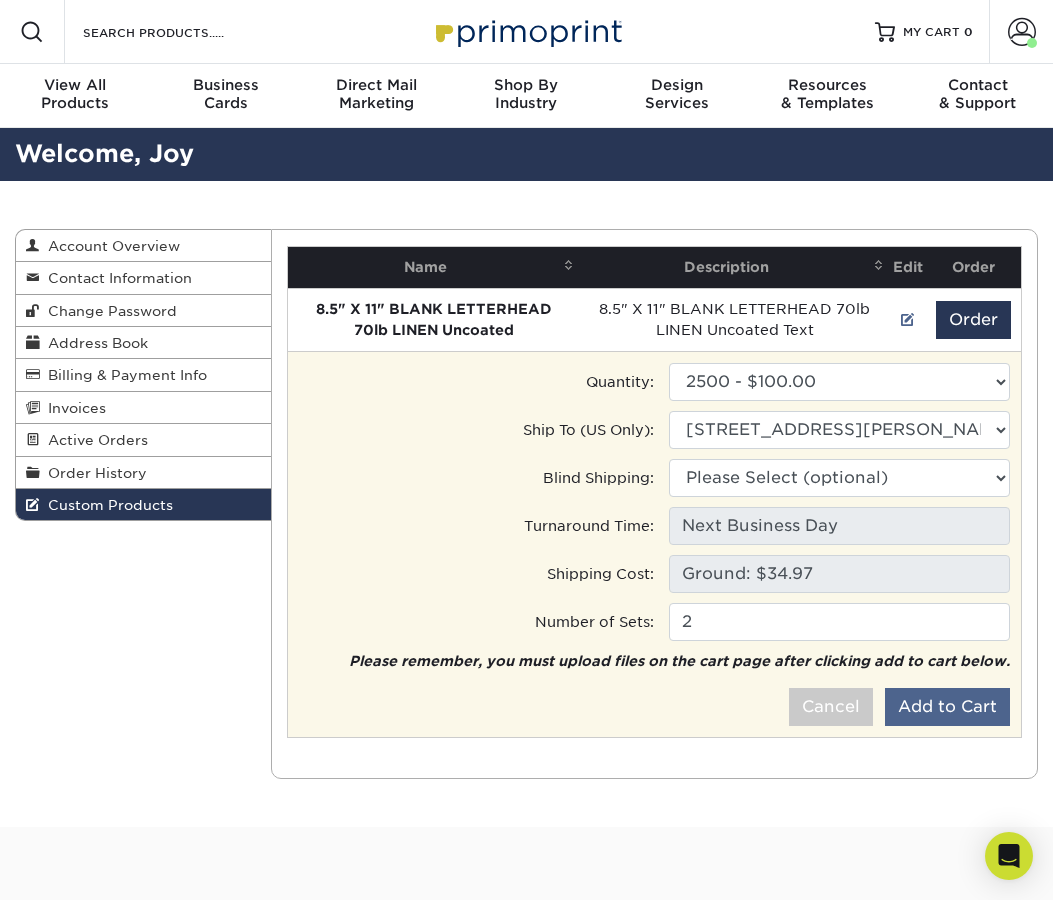click on "Add to Cart" at bounding box center (947, 707) 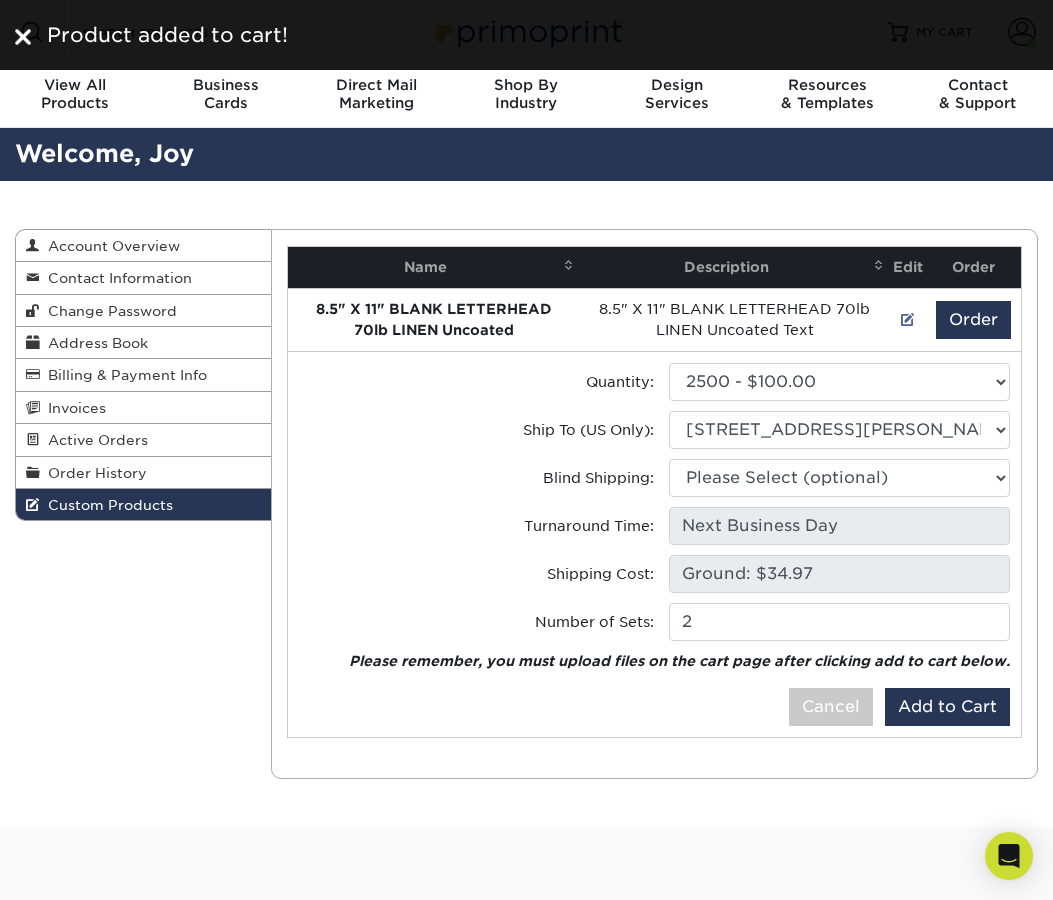 scroll, scrollTop: 0, scrollLeft: 0, axis: both 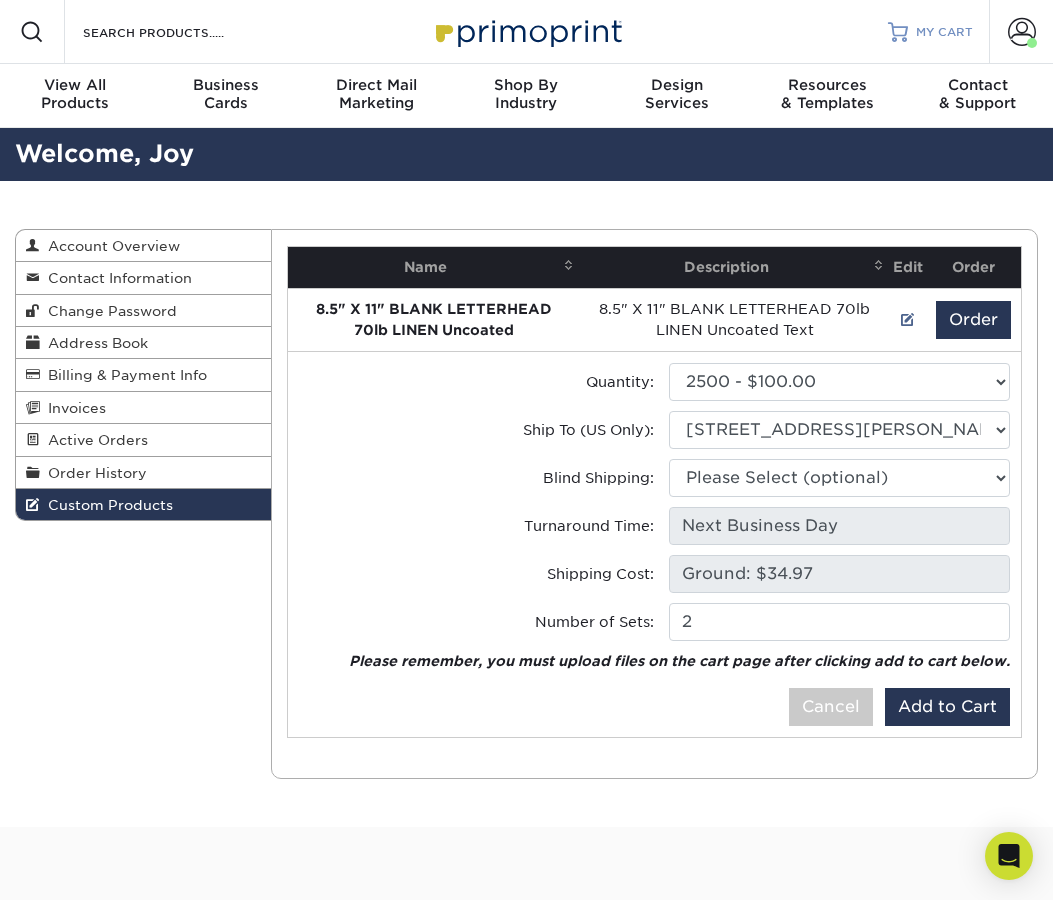 click at bounding box center [898, 32] 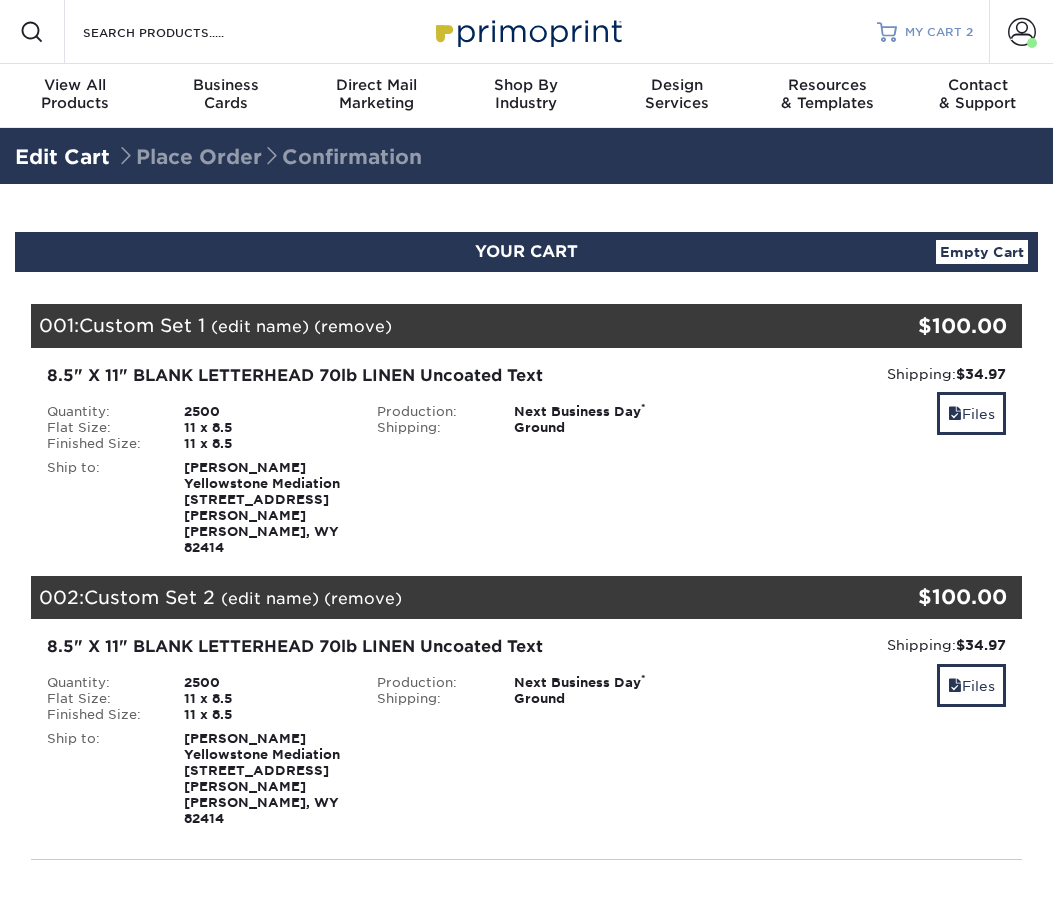 scroll, scrollTop: 0, scrollLeft: 0, axis: both 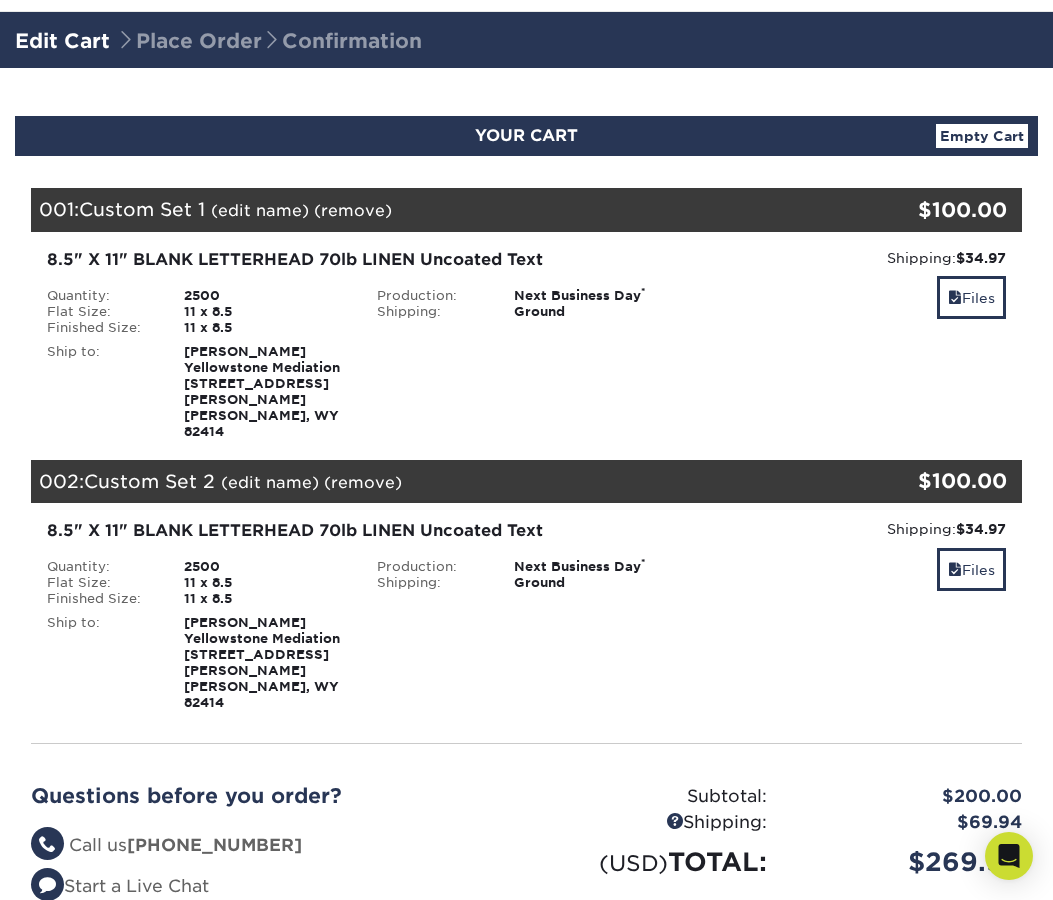 click on "Blind Ship:" at bounding box center (527, 659) 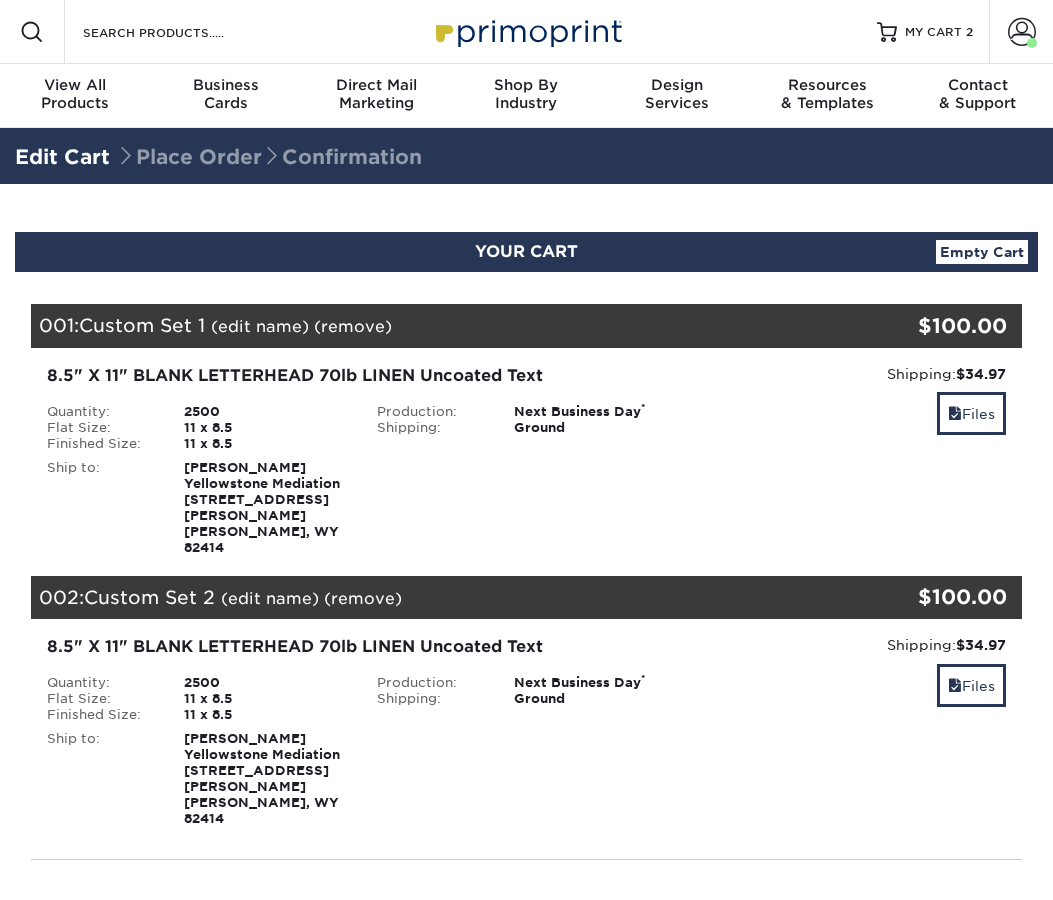 scroll, scrollTop: 0, scrollLeft: 0, axis: both 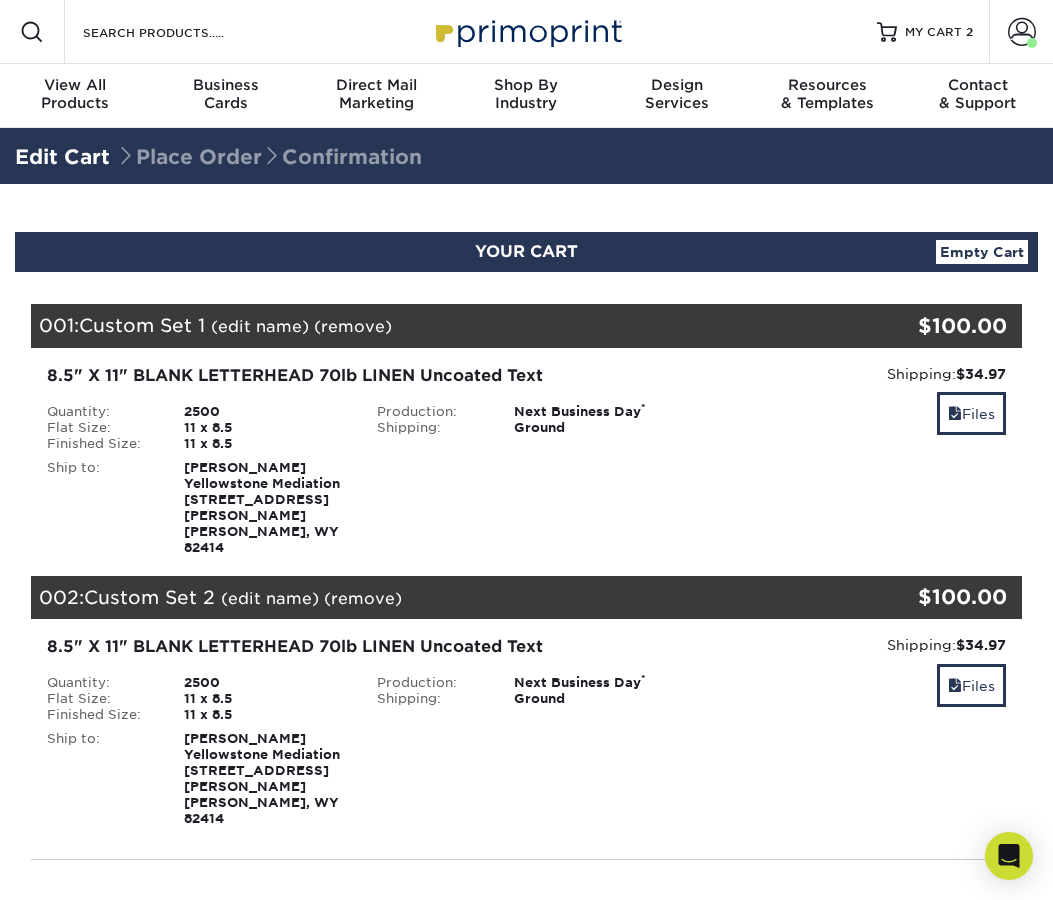 click on "Empty Cart" at bounding box center (982, 252) 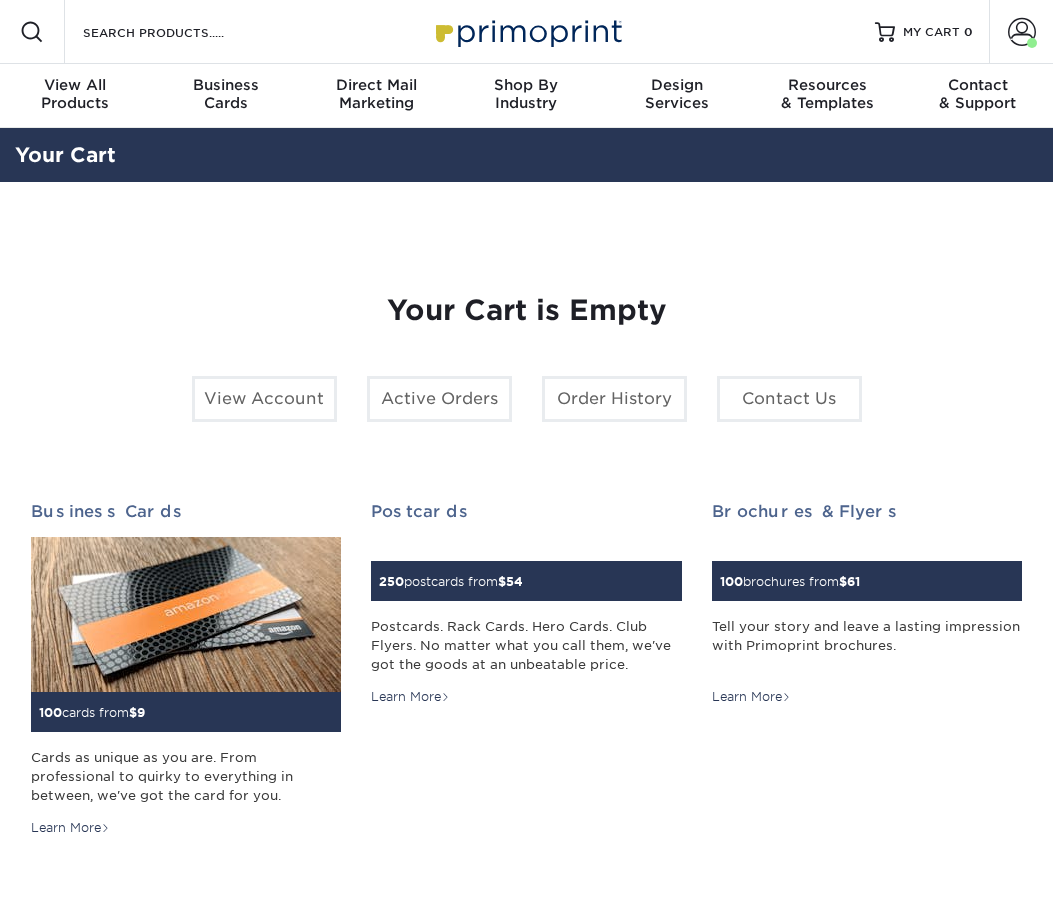 scroll, scrollTop: 0, scrollLeft: 0, axis: both 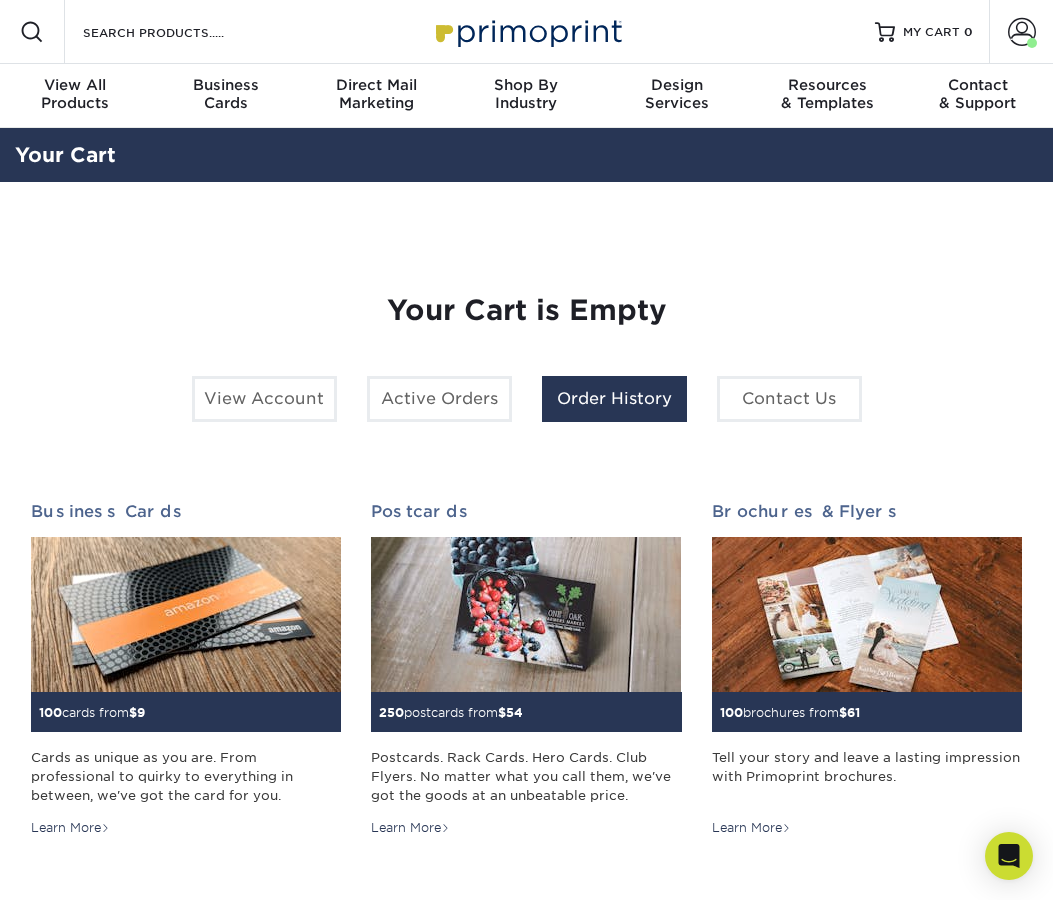 click on "Order History" at bounding box center (614, 399) 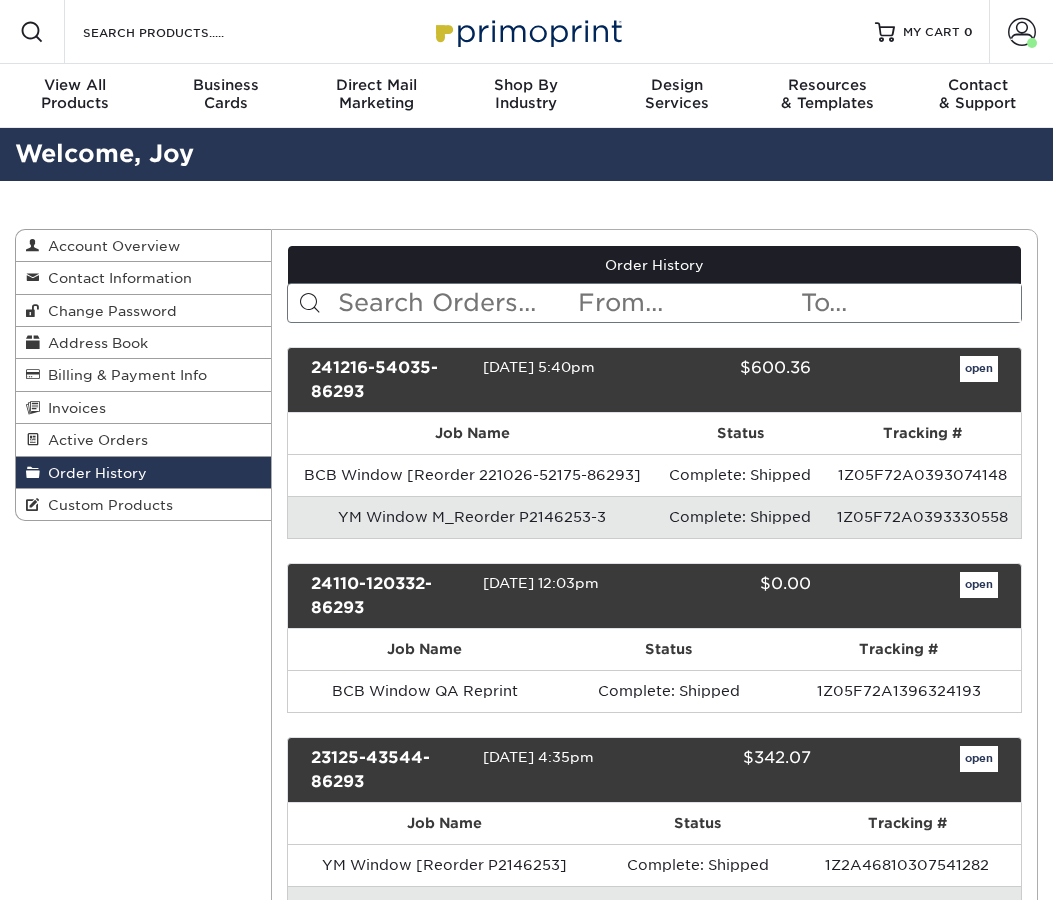 scroll, scrollTop: 0, scrollLeft: 0, axis: both 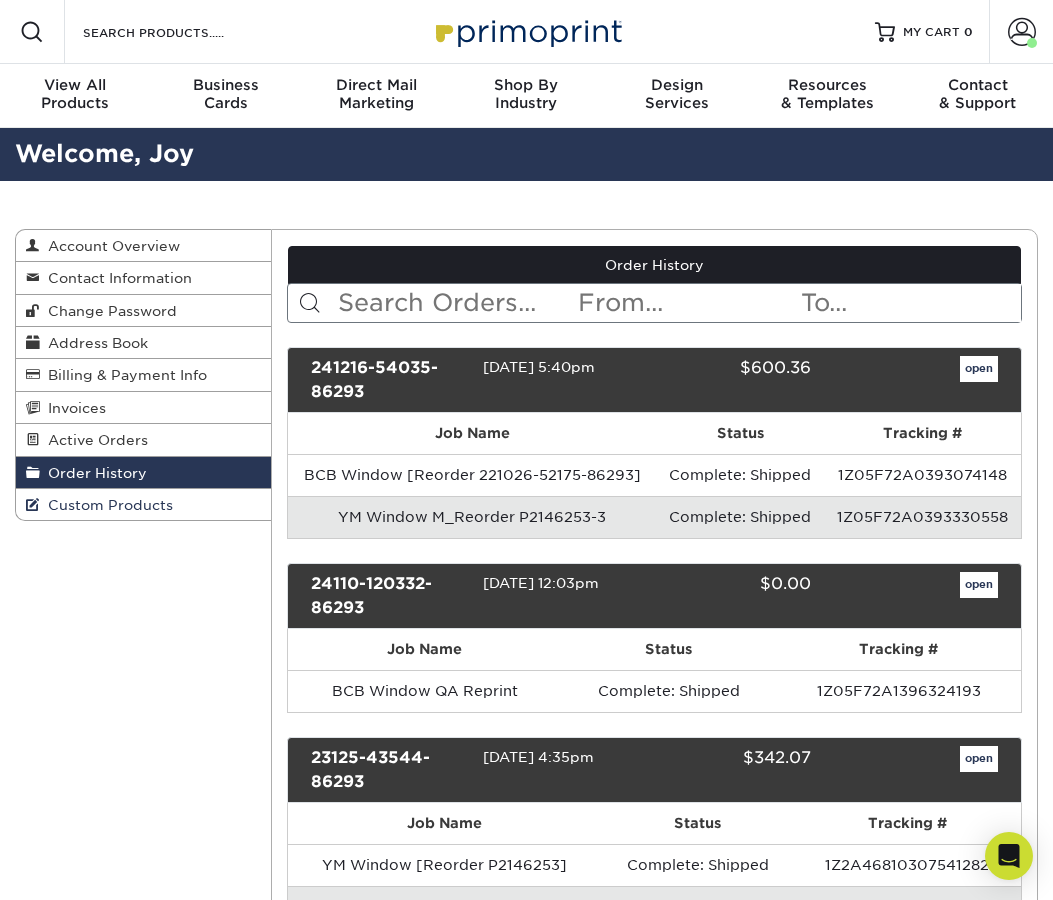 drag, startPoint x: 118, startPoint y: 501, endPoint x: 113, endPoint y: 515, distance: 14.866069 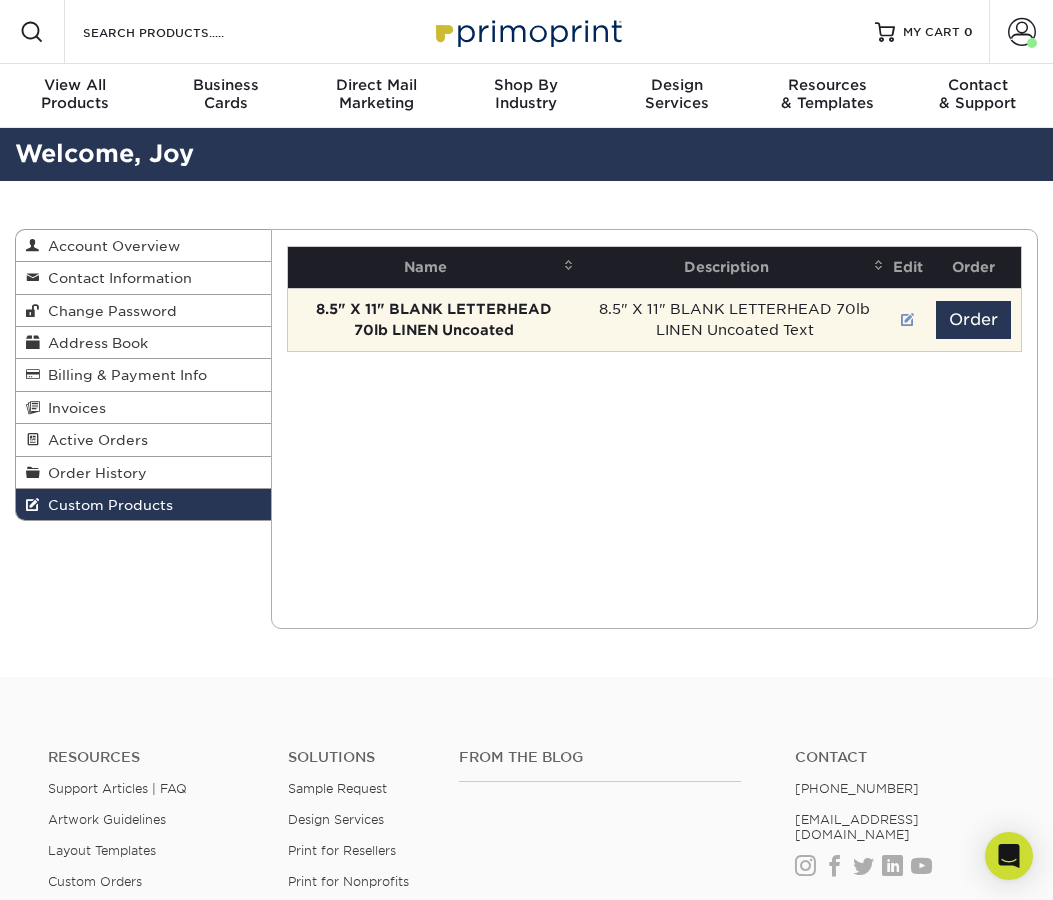 click at bounding box center [908, 320] 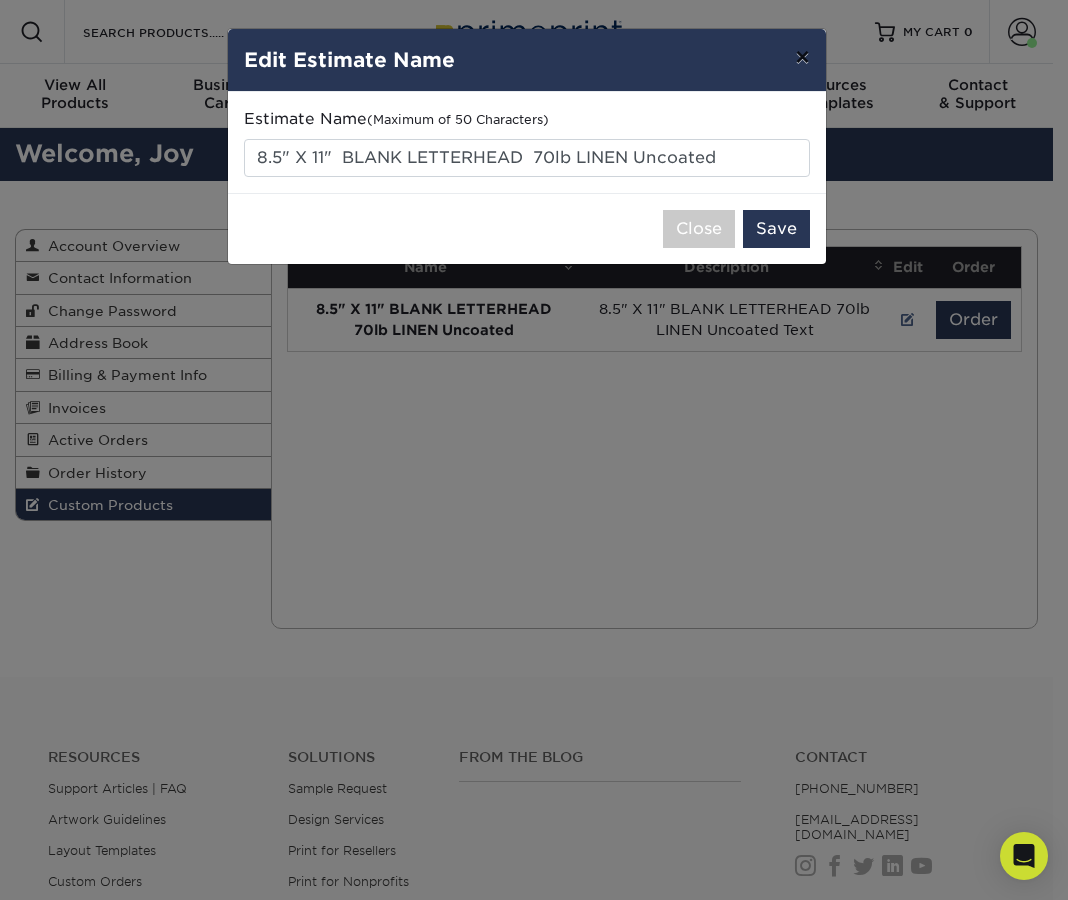 click on "×" at bounding box center (802, 57) 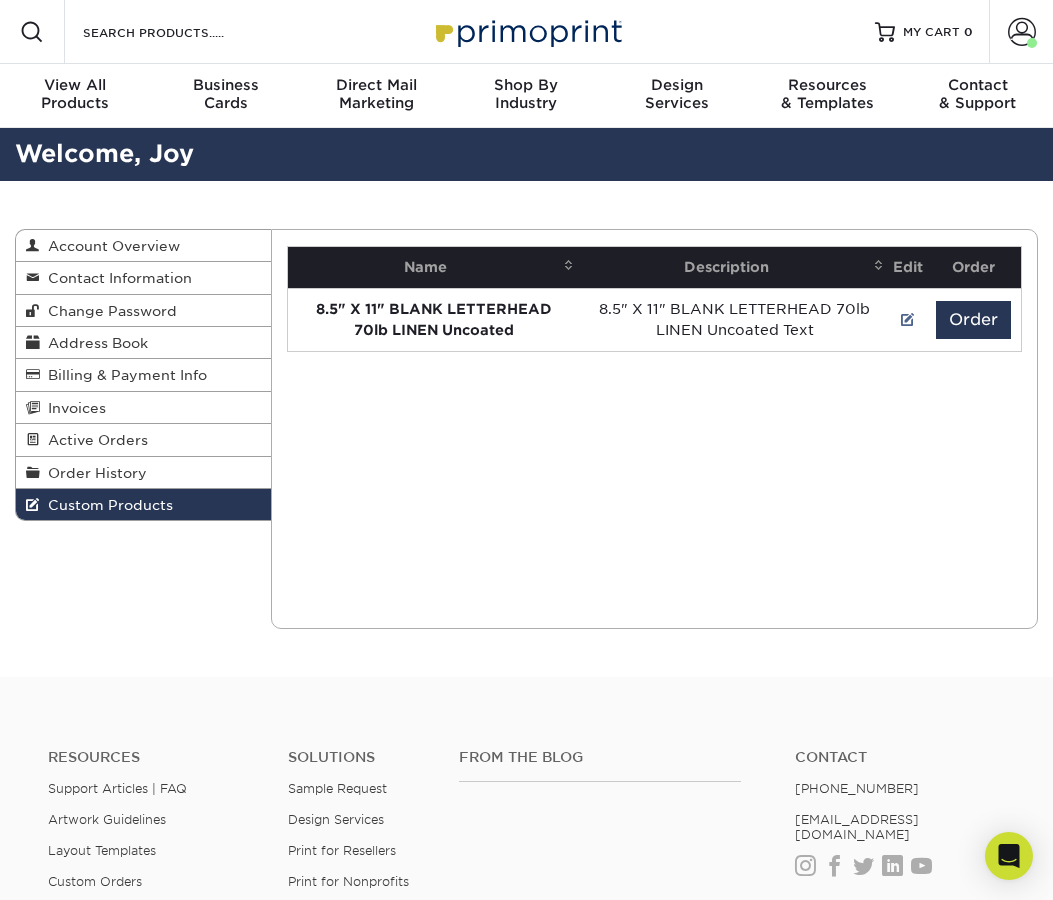 click on "Current Orders
0
Active
0                                                 Missing Files" at bounding box center (654, 429) 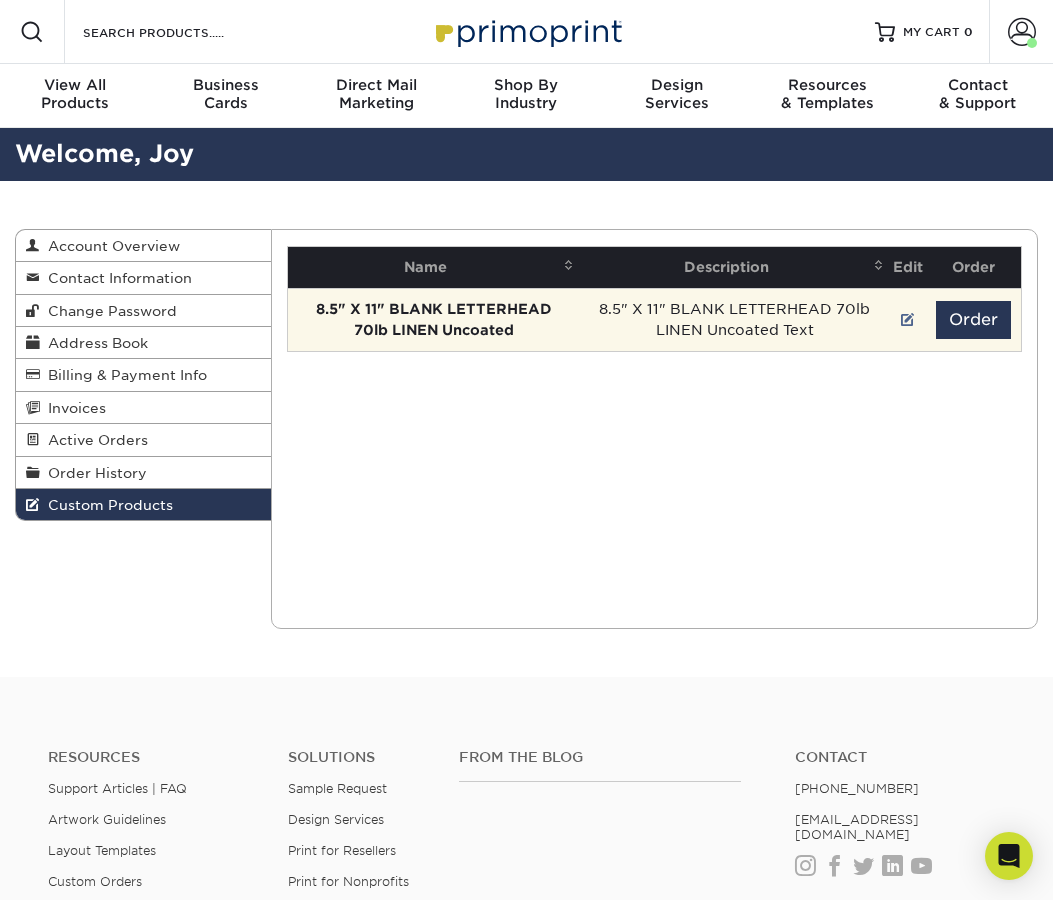 click on "8.5" X 11"  BLANK LETTERHEAD  70lb LINEN Uncoated" at bounding box center [434, 319] 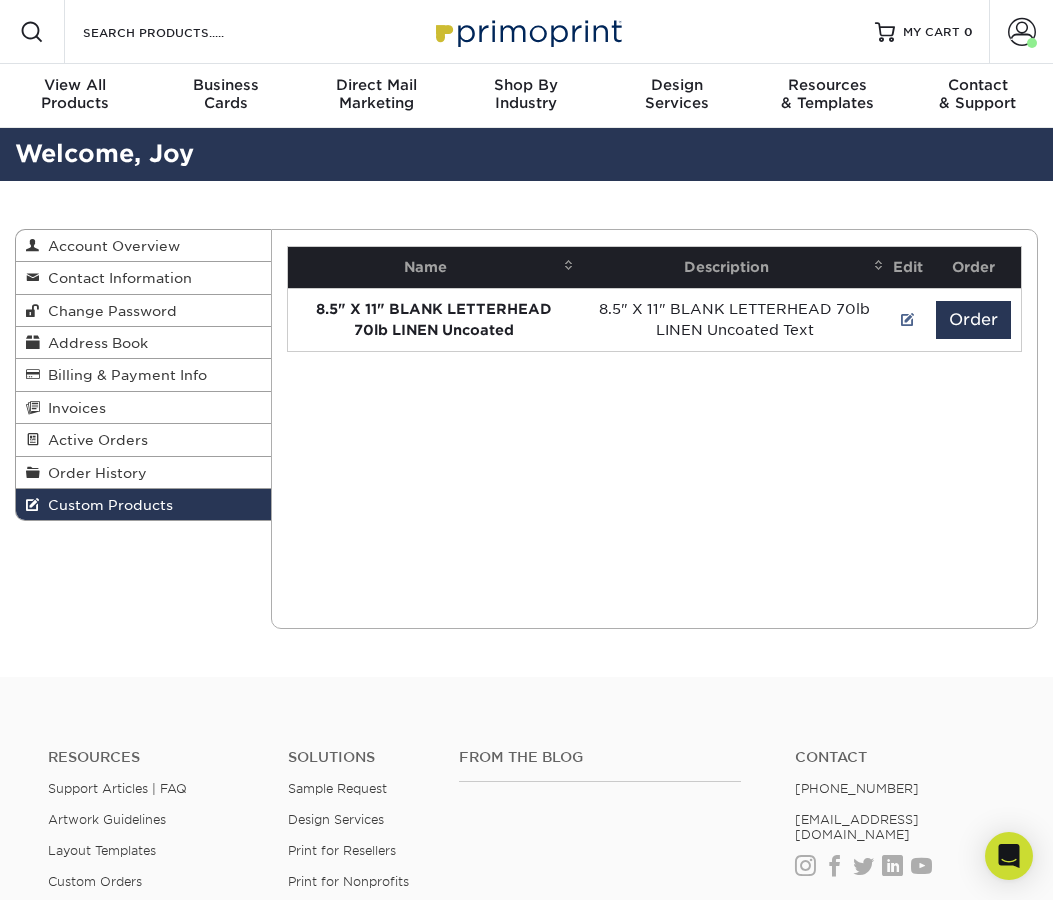 click on "Current Orders
0
Active
0                                                 Missing Files" at bounding box center [654, 429] 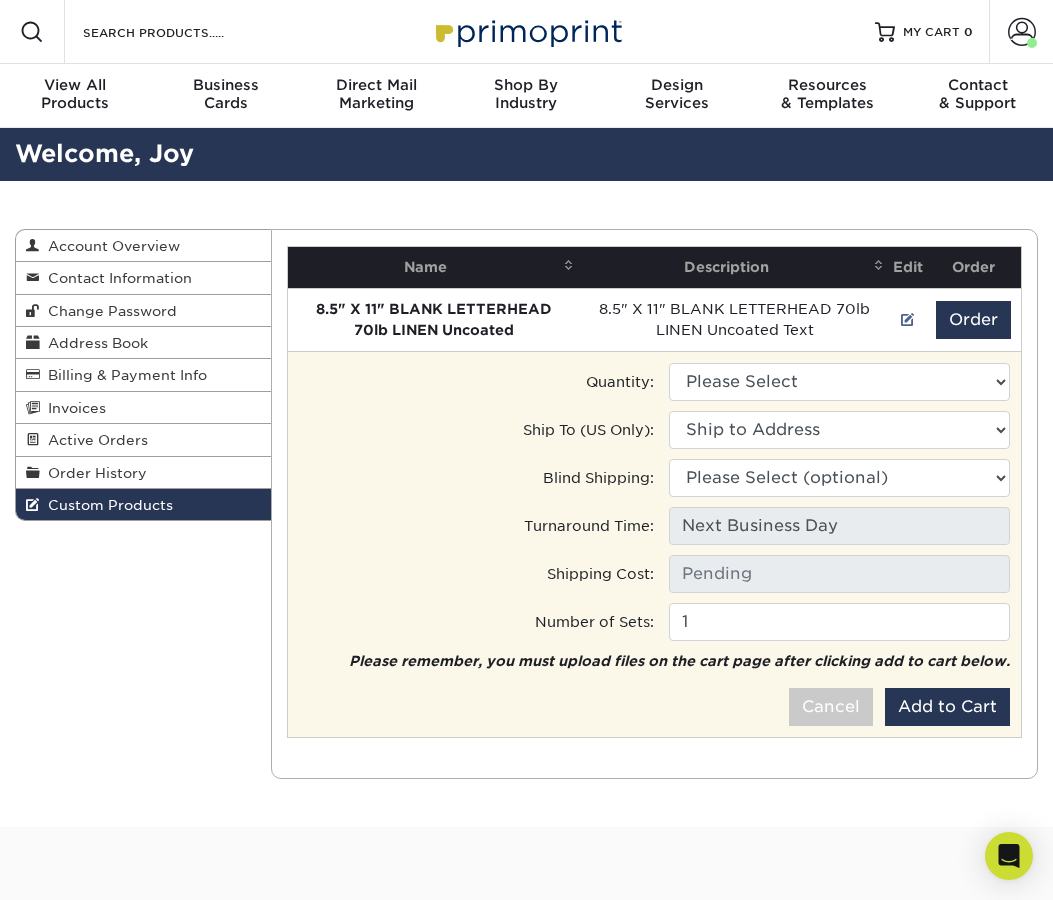 click on "Quantity:
Please Select
2500 - $100.00
Ship To (US Only):" at bounding box center (654, 544) 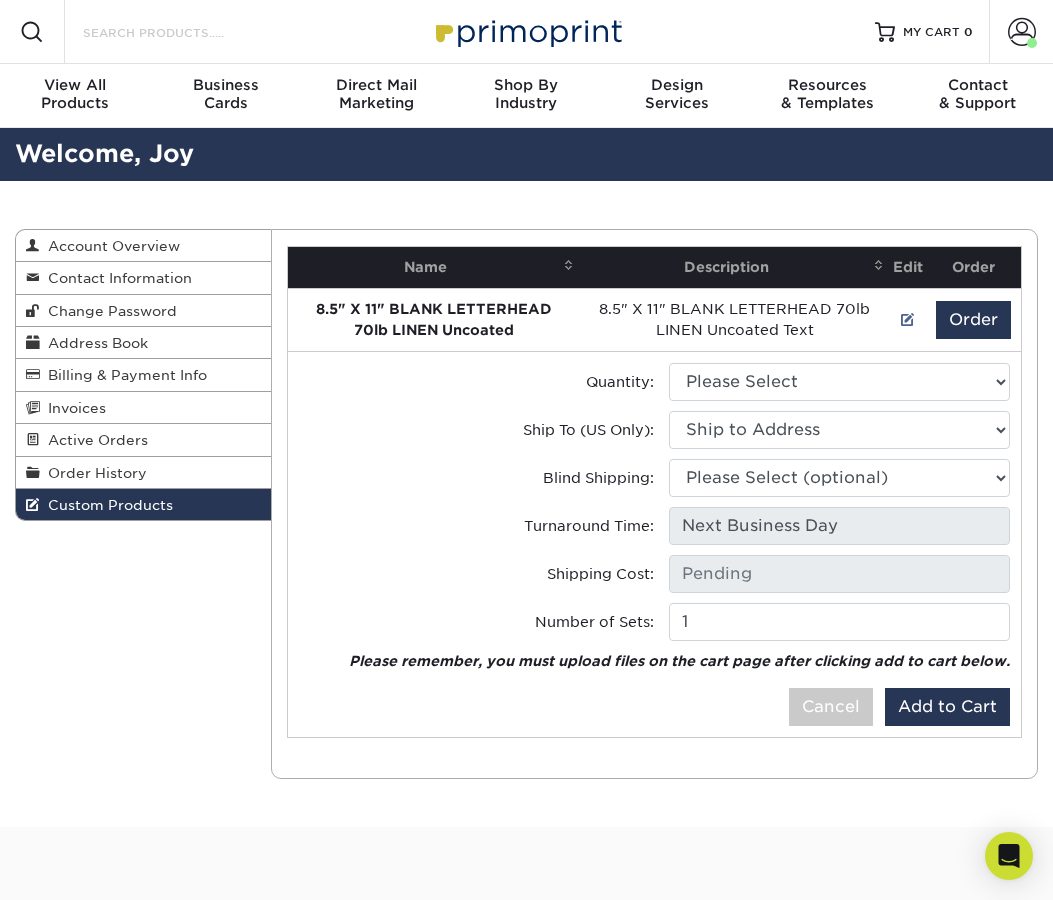 click on "Search Products" at bounding box center (178, 32) 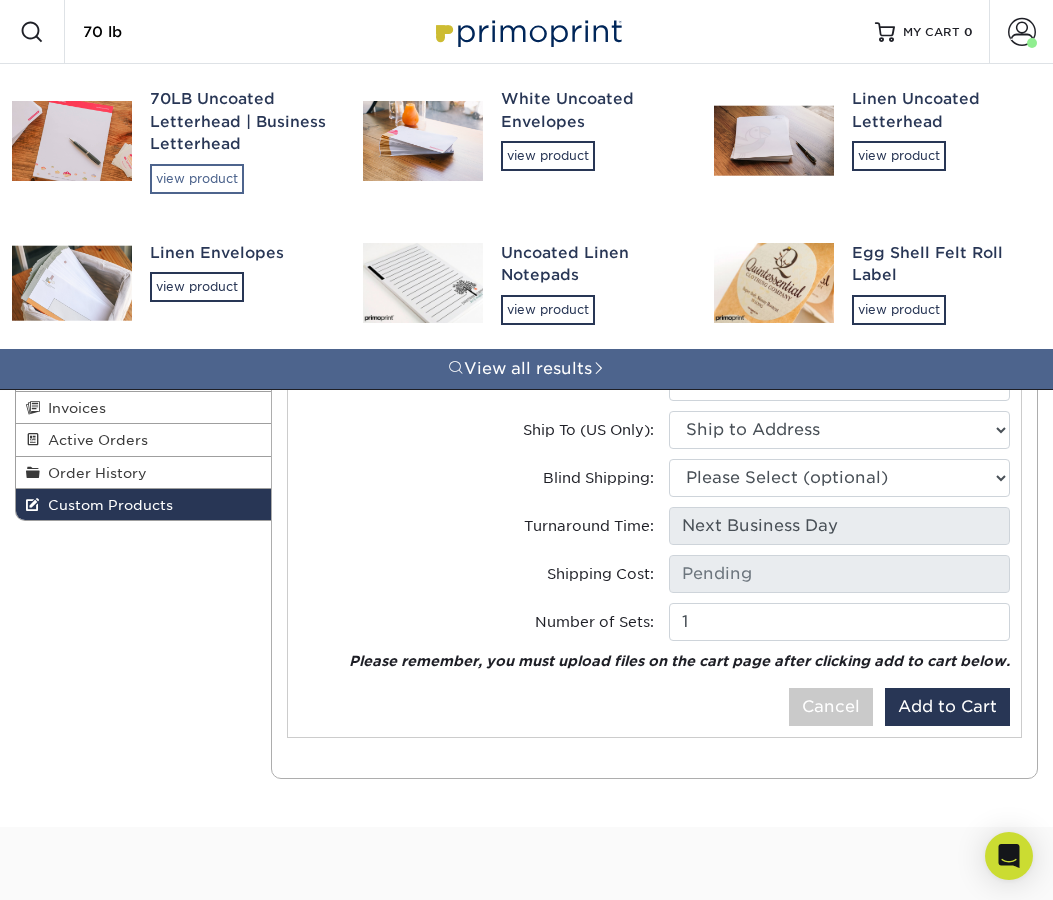 type on "70 lb" 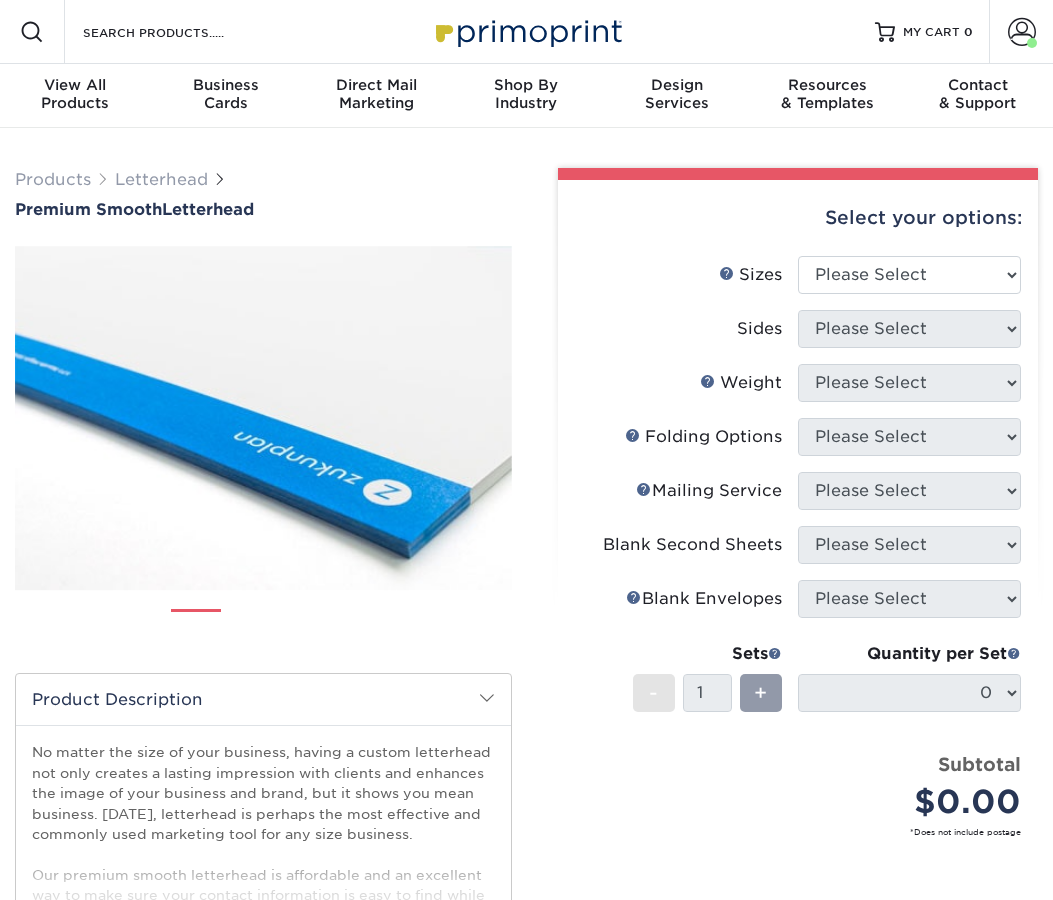 scroll, scrollTop: 0, scrollLeft: 0, axis: both 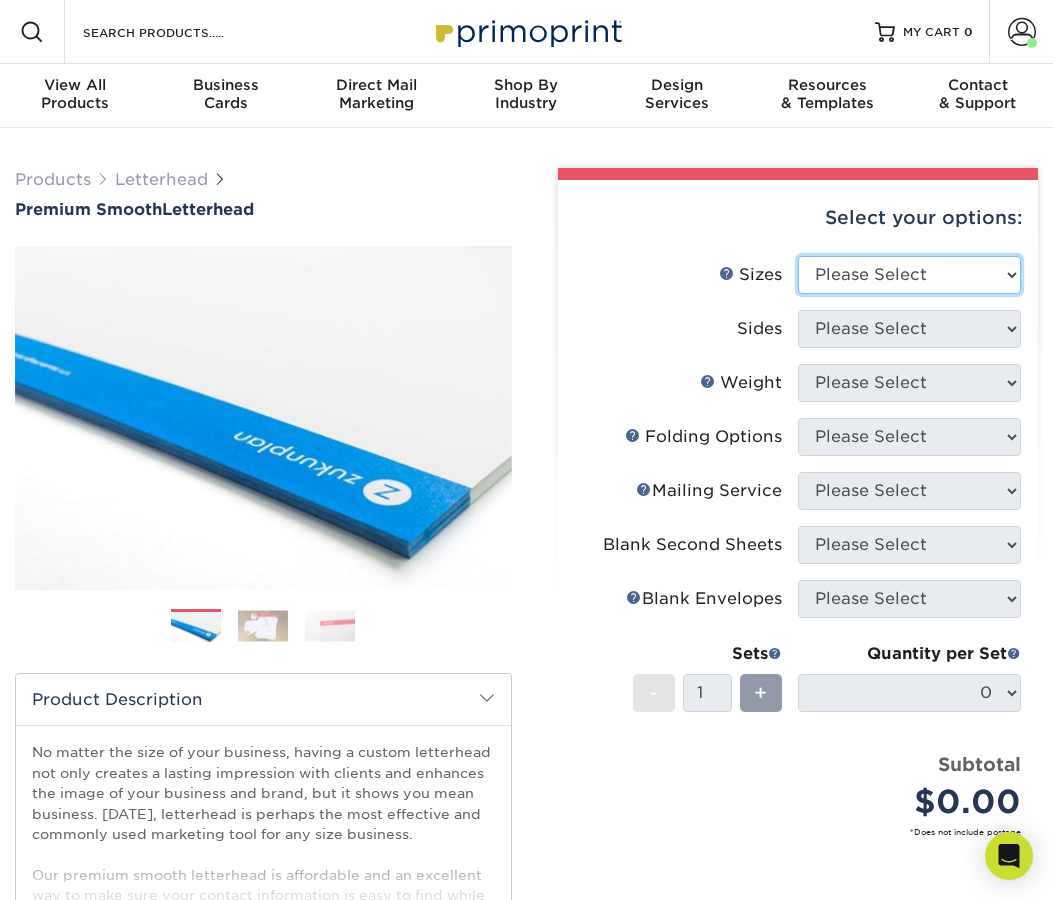 select on "8.50x11.00" 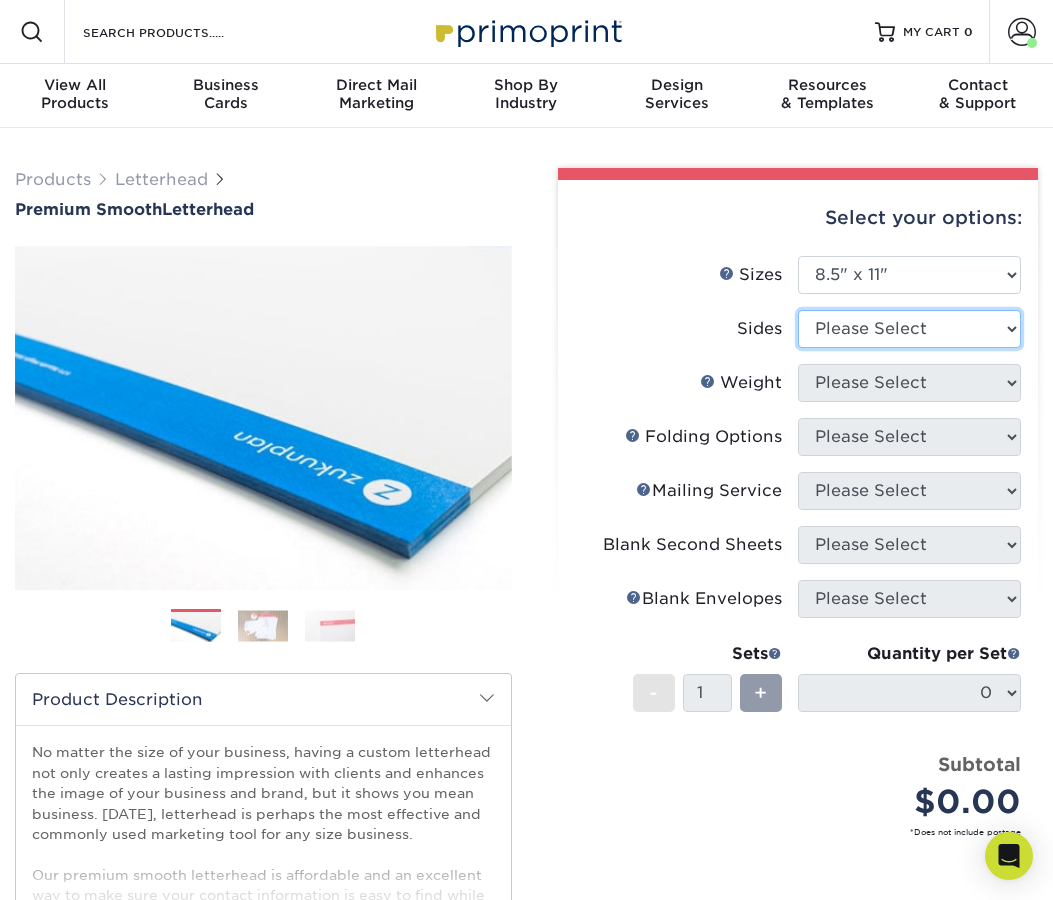 select on "32d3c223-f82c-492b-b915-ba065a00862f" 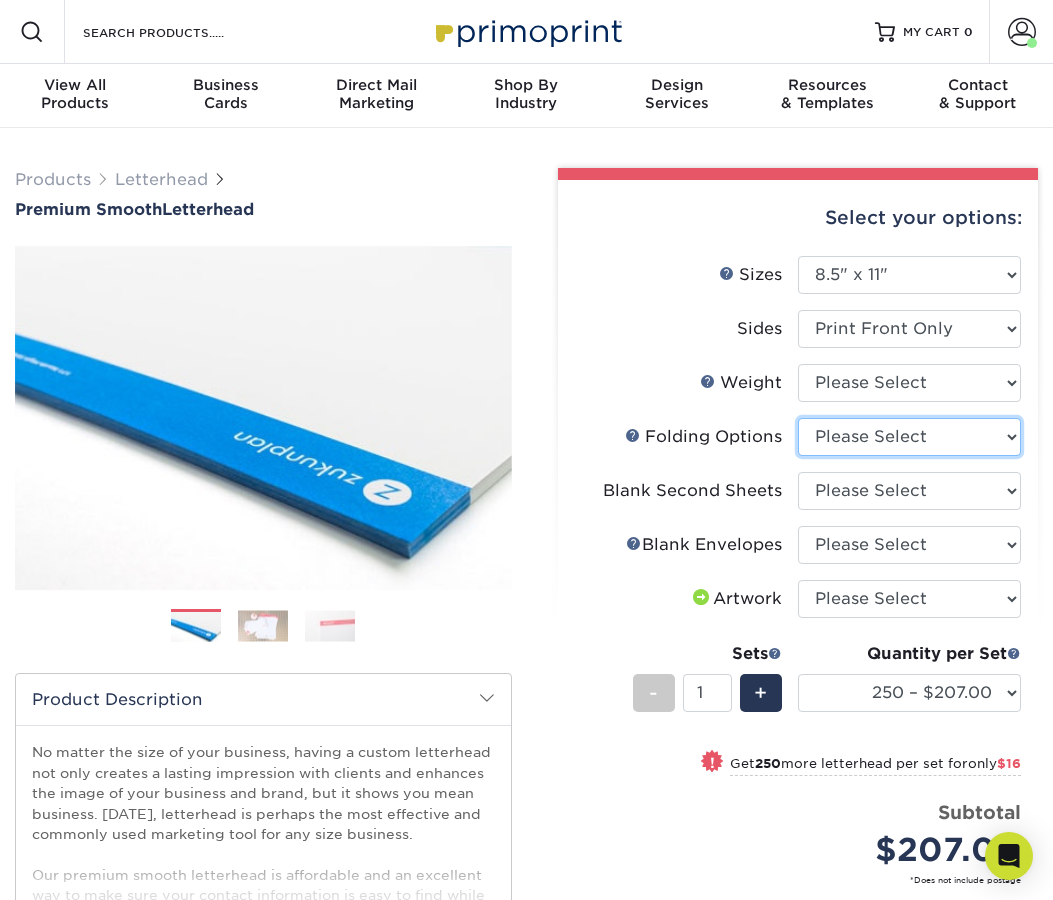 select on "9b1d5825-34d1-4721-9874-ed79abb003d7" 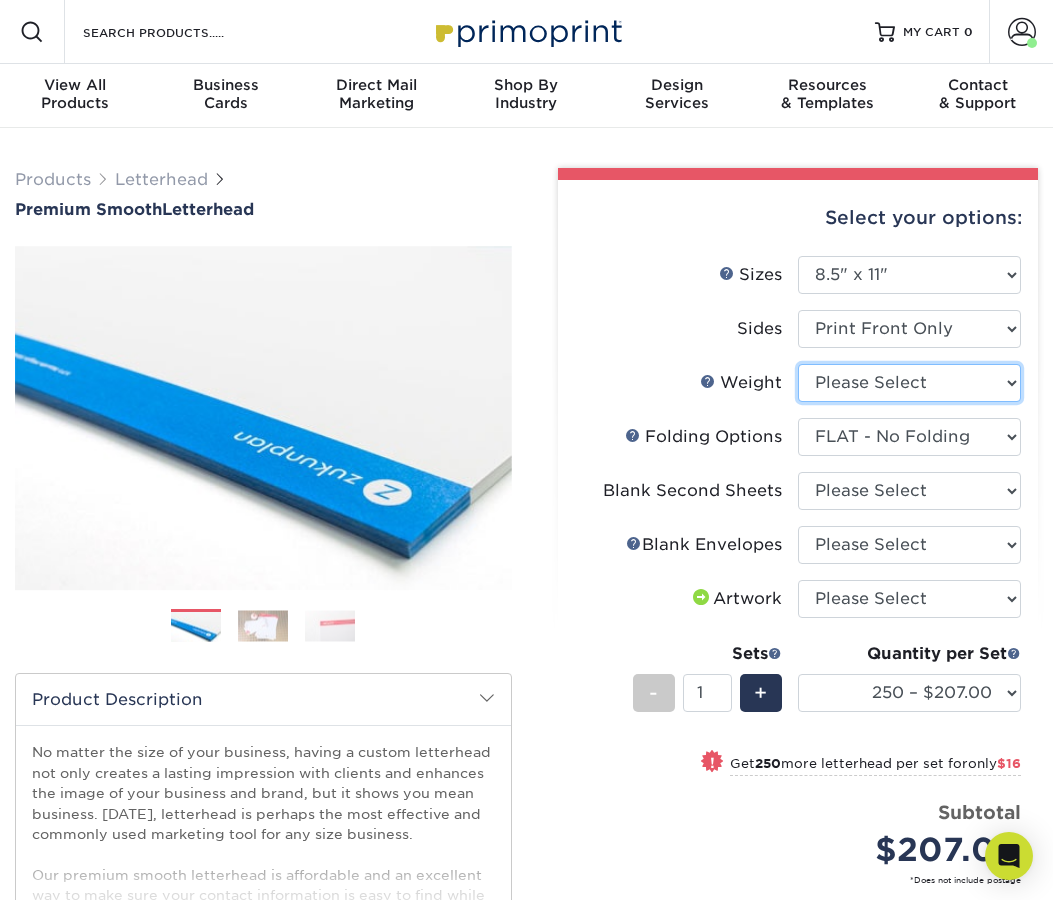 select on "70LB" 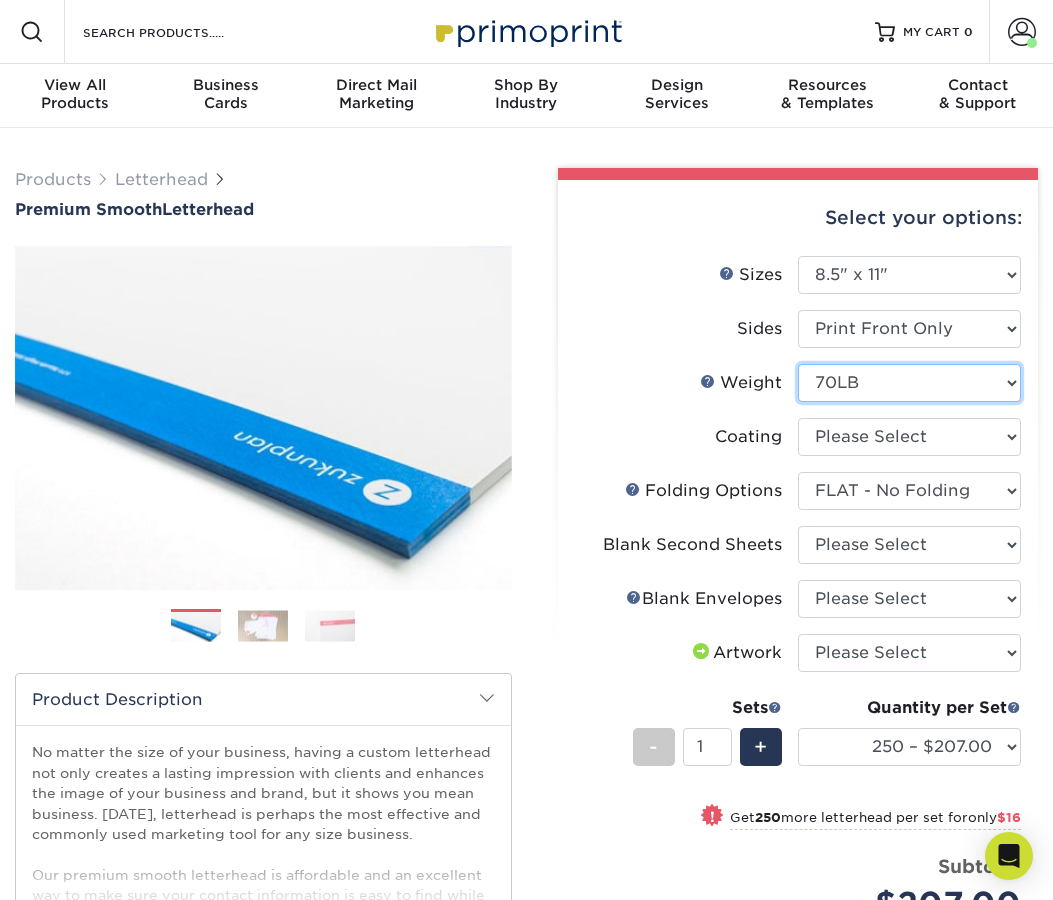 scroll, scrollTop: 0, scrollLeft: 0, axis: both 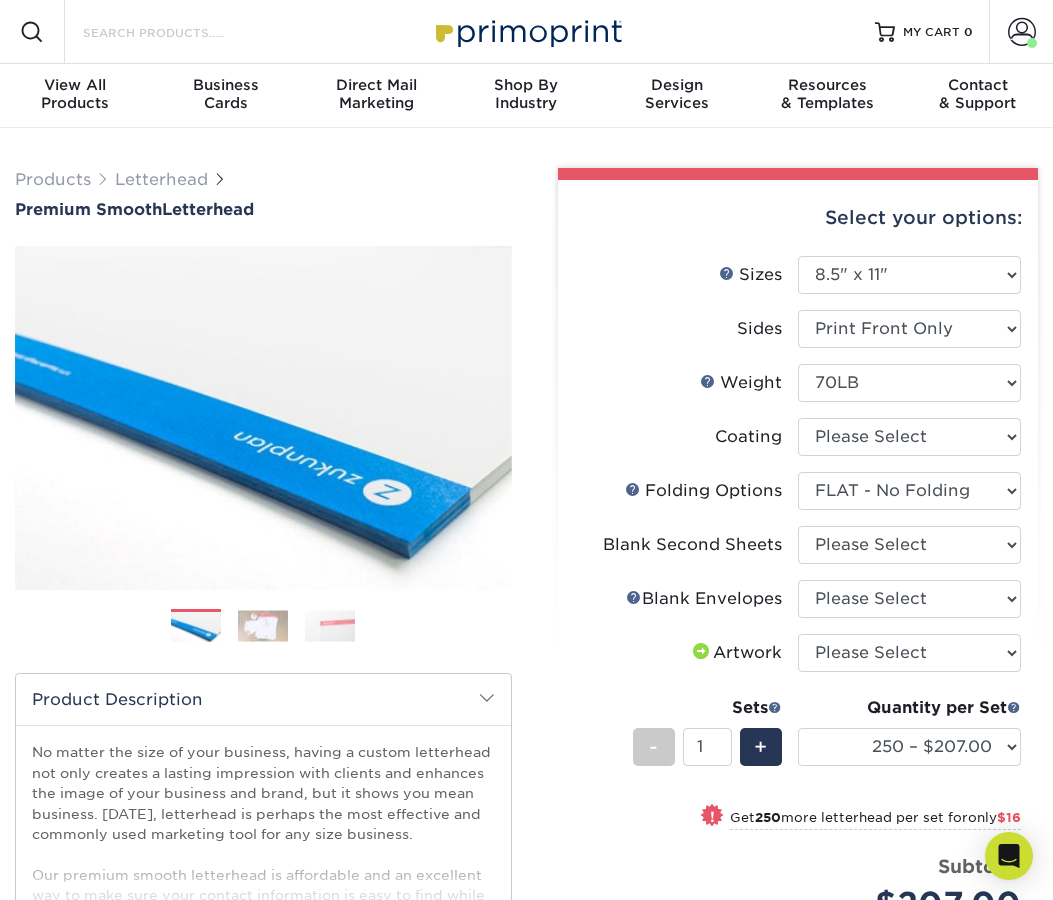 click on "Search Products" at bounding box center [178, 32] 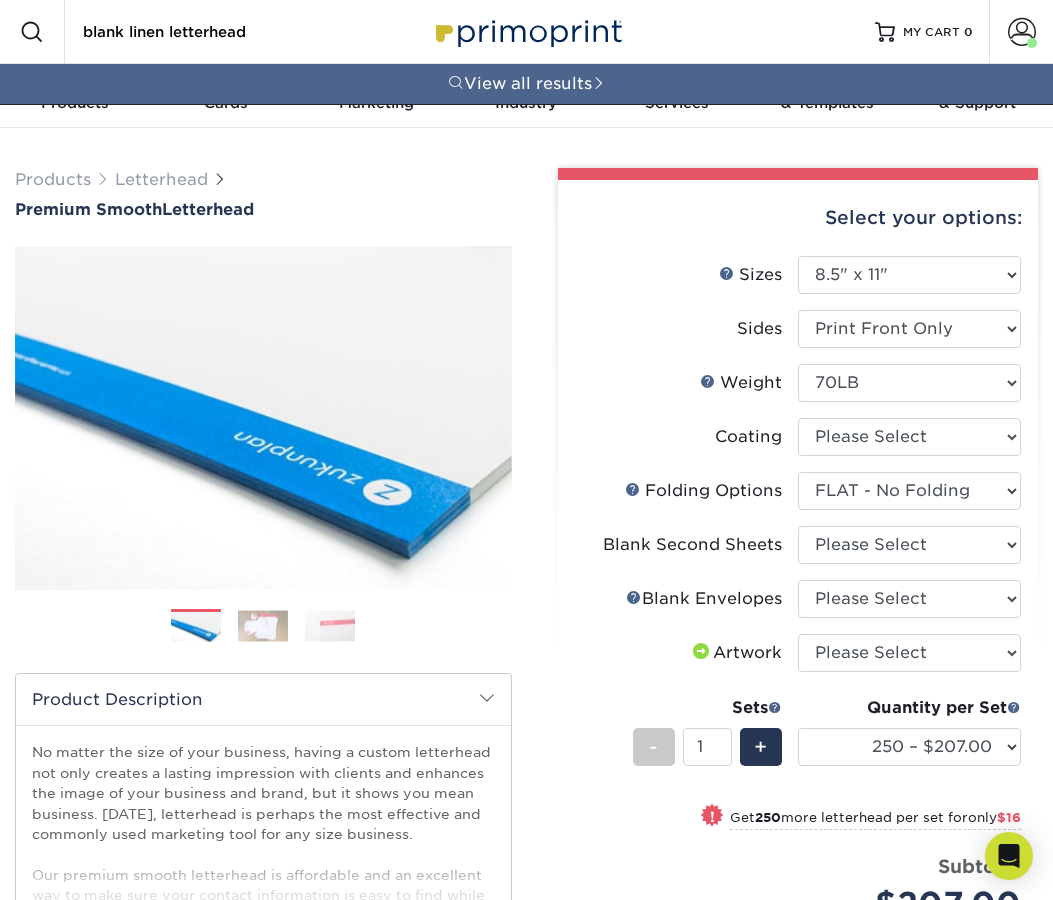 type on "blank linen letterhead" 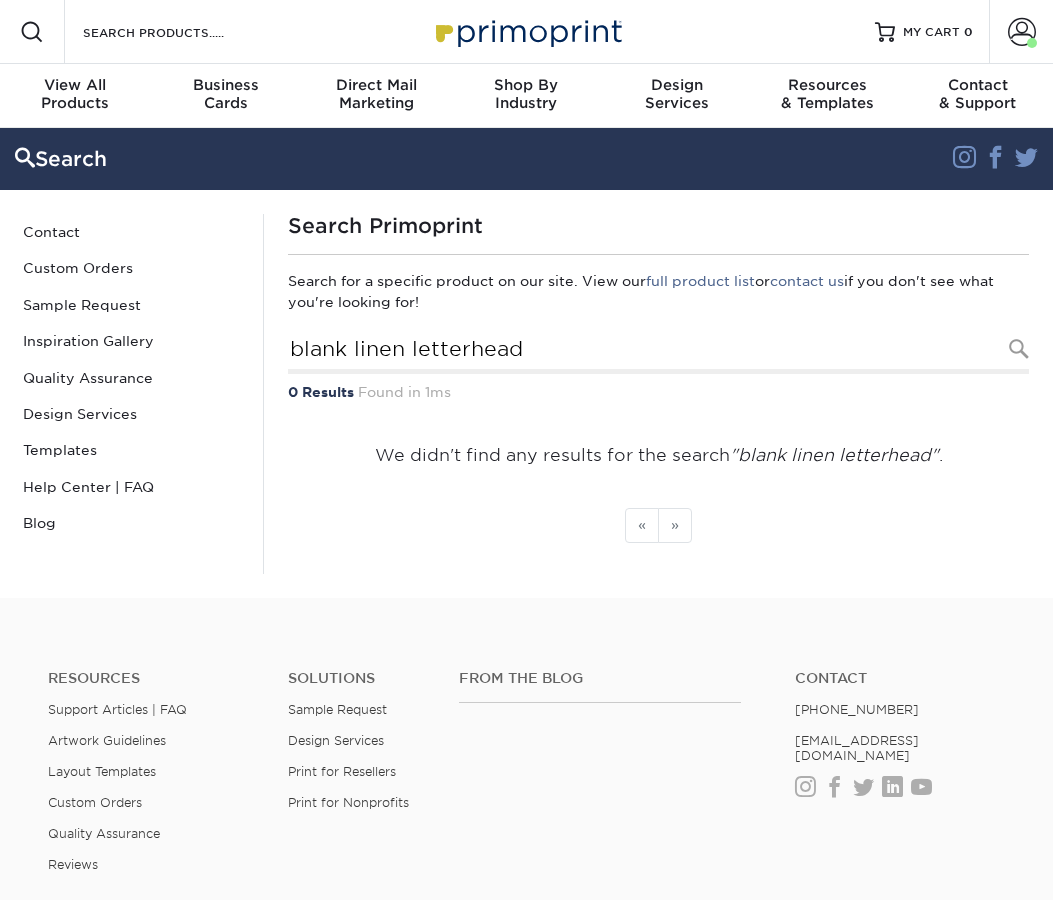 scroll, scrollTop: 0, scrollLeft: 0, axis: both 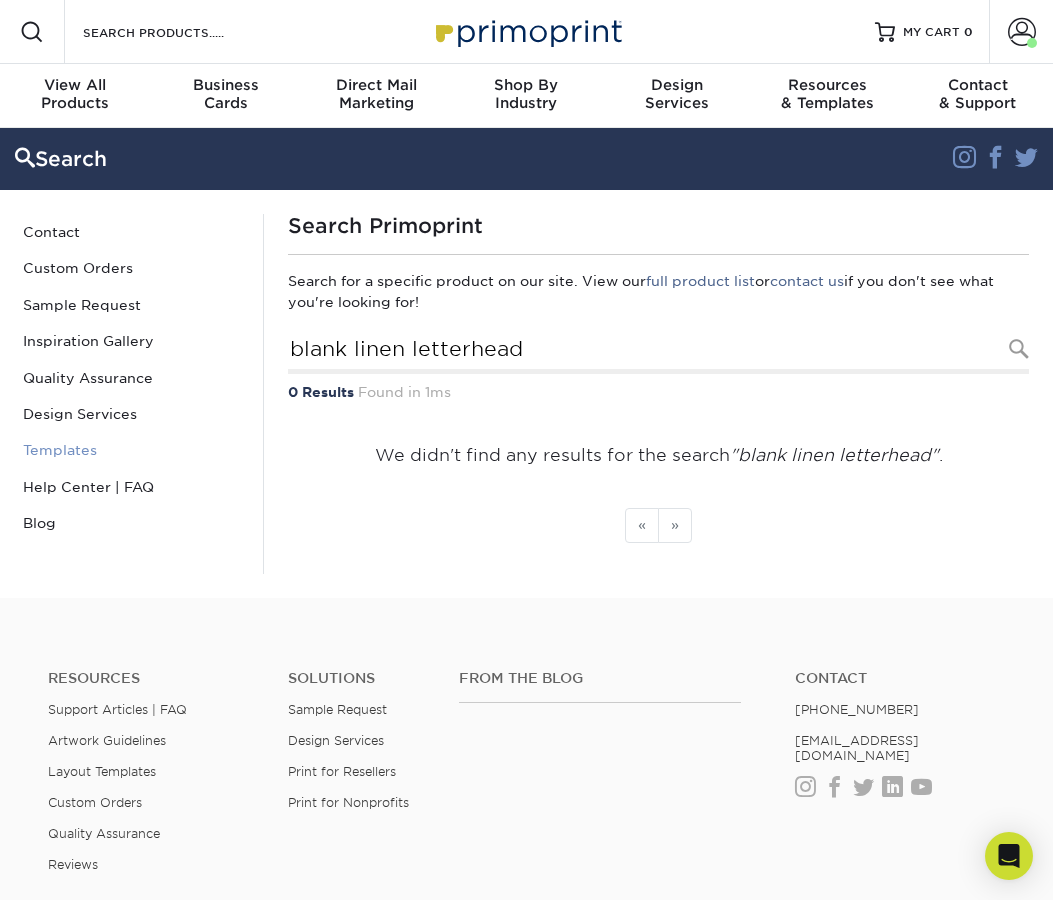 click on "Templates" at bounding box center [131, 450] 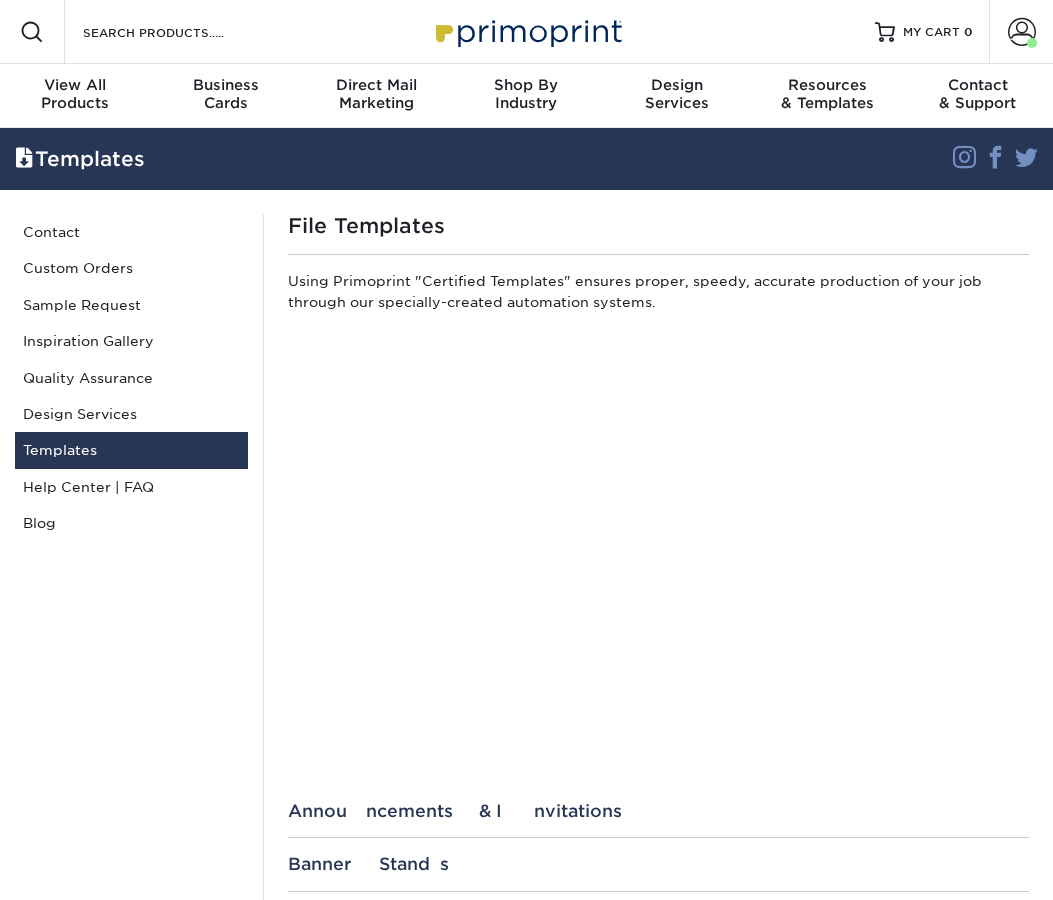 scroll, scrollTop: 0, scrollLeft: 0, axis: both 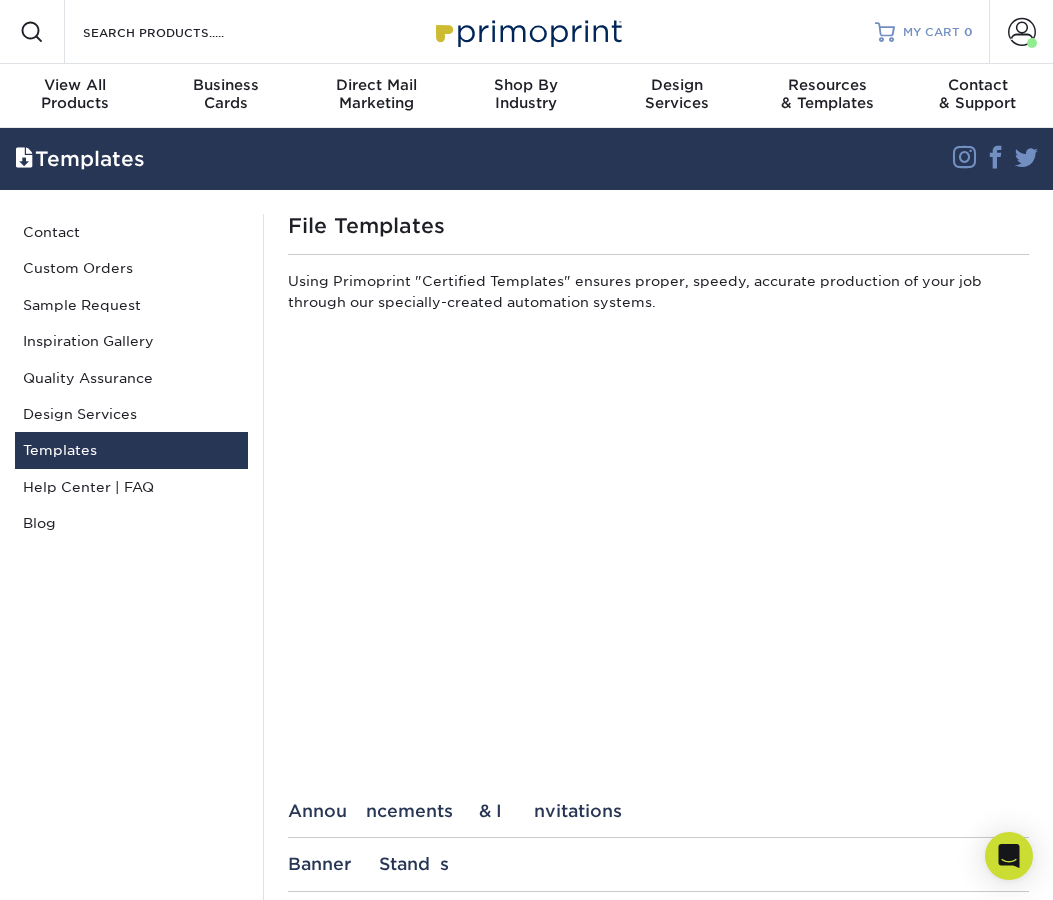 click on "MY CART   0" at bounding box center [924, 32] 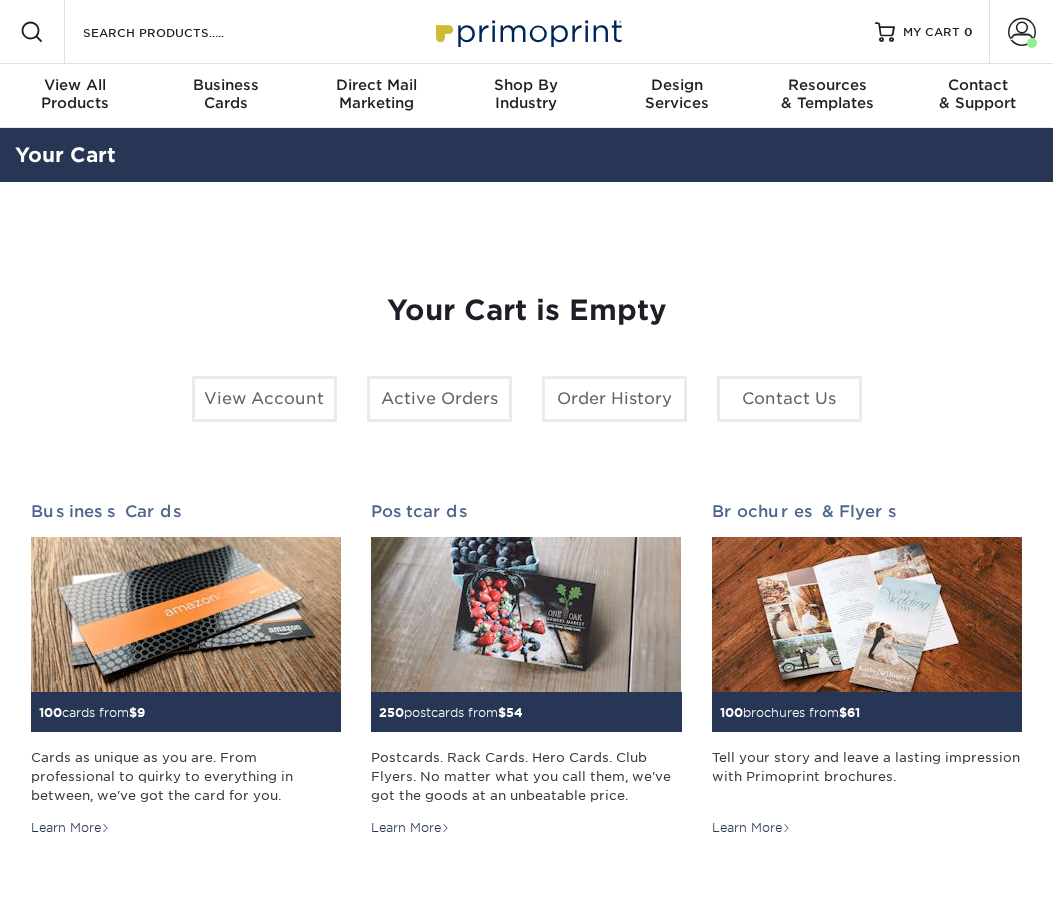scroll, scrollTop: 0, scrollLeft: 0, axis: both 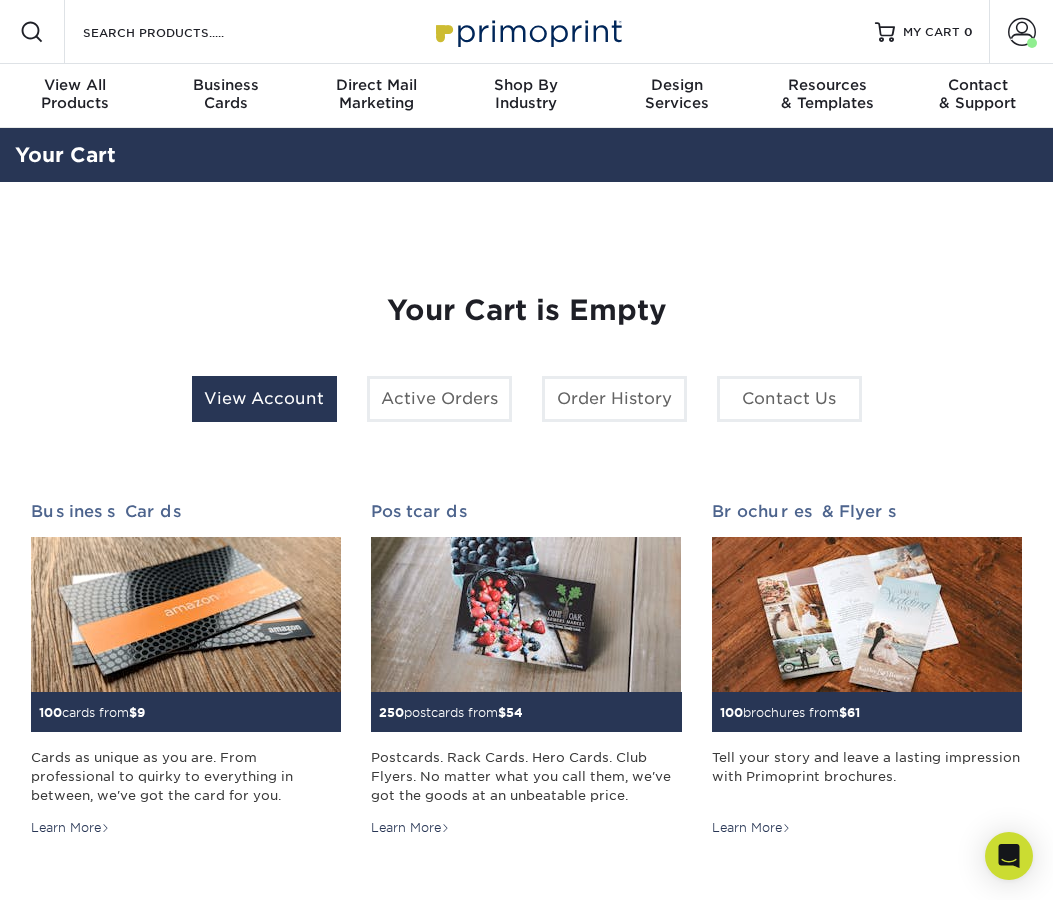 click on "View Account" at bounding box center [264, 399] 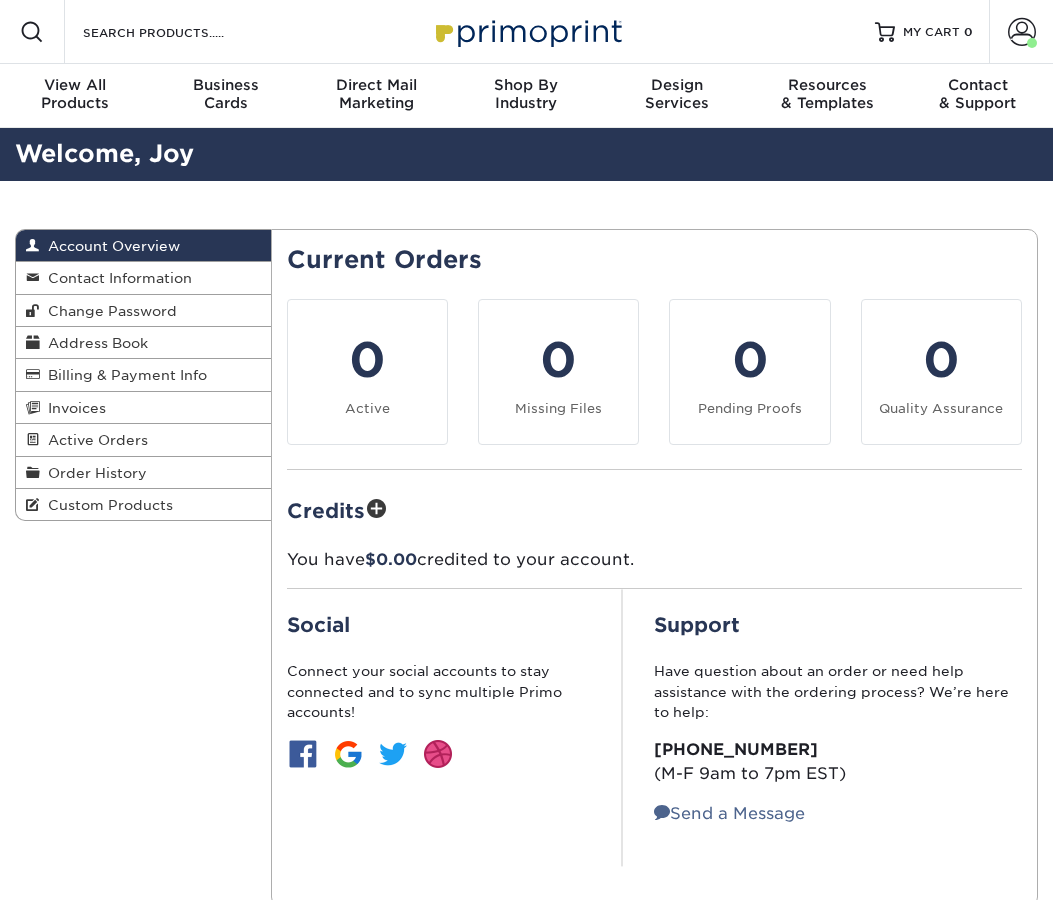 scroll, scrollTop: 0, scrollLeft: 0, axis: both 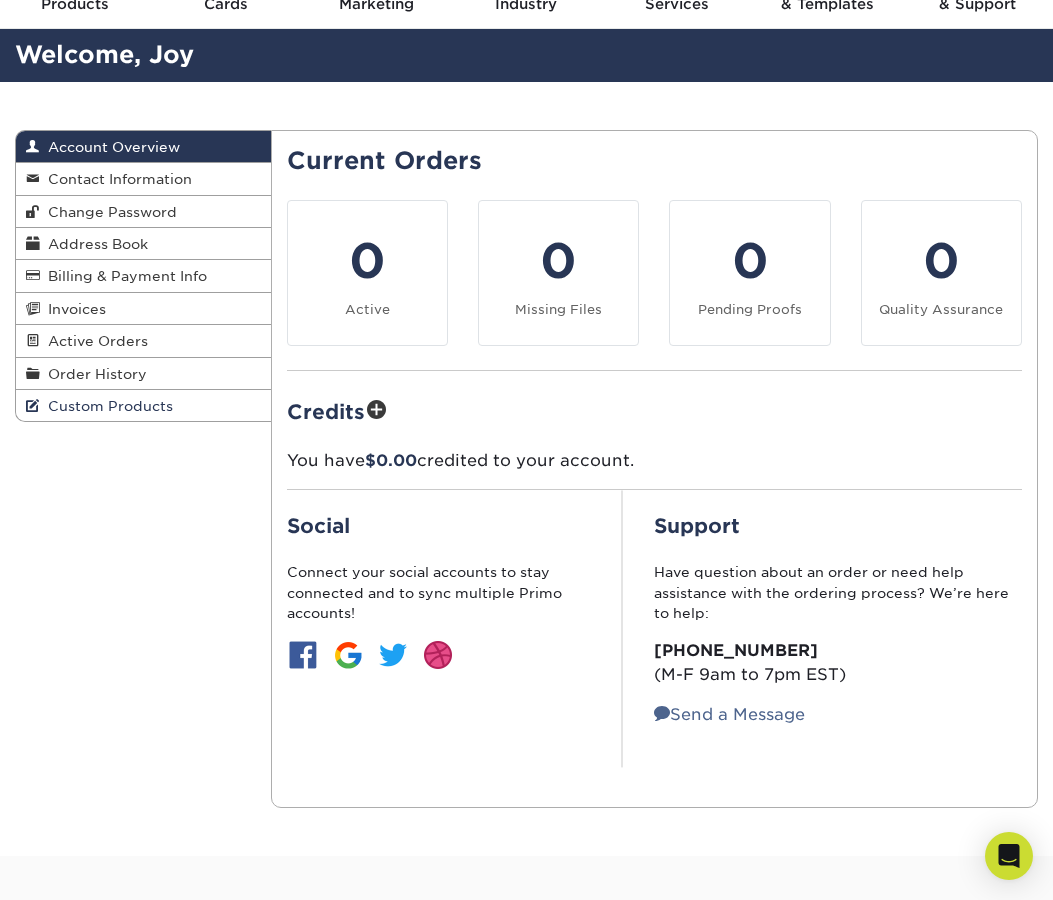 click on "Custom Products" at bounding box center [106, 406] 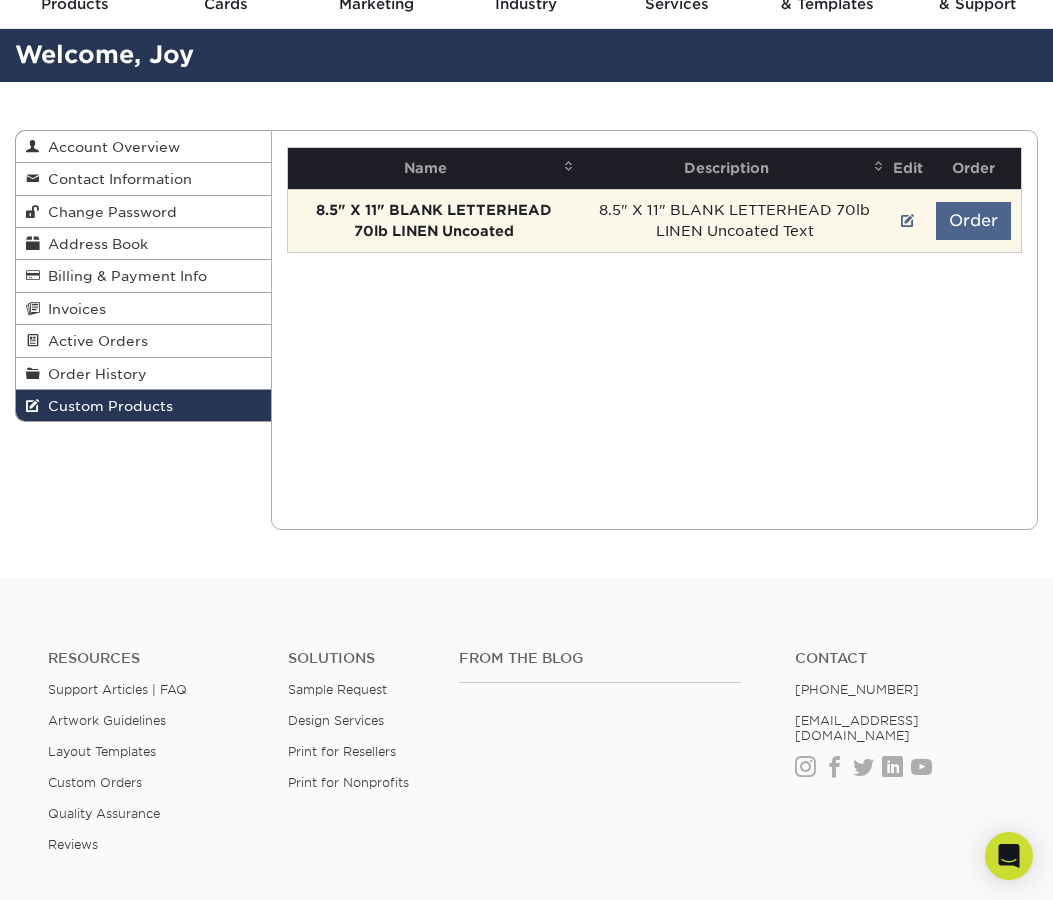 click on "Order" at bounding box center [973, 221] 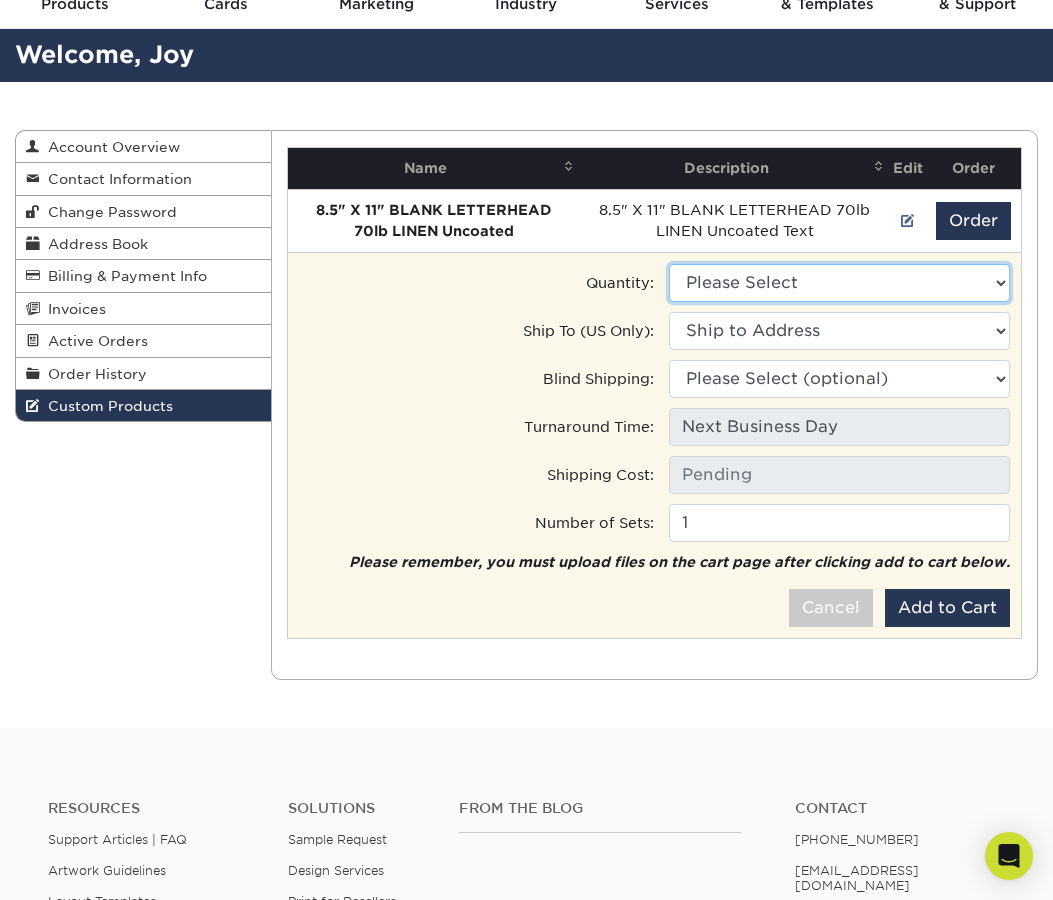 select on "0" 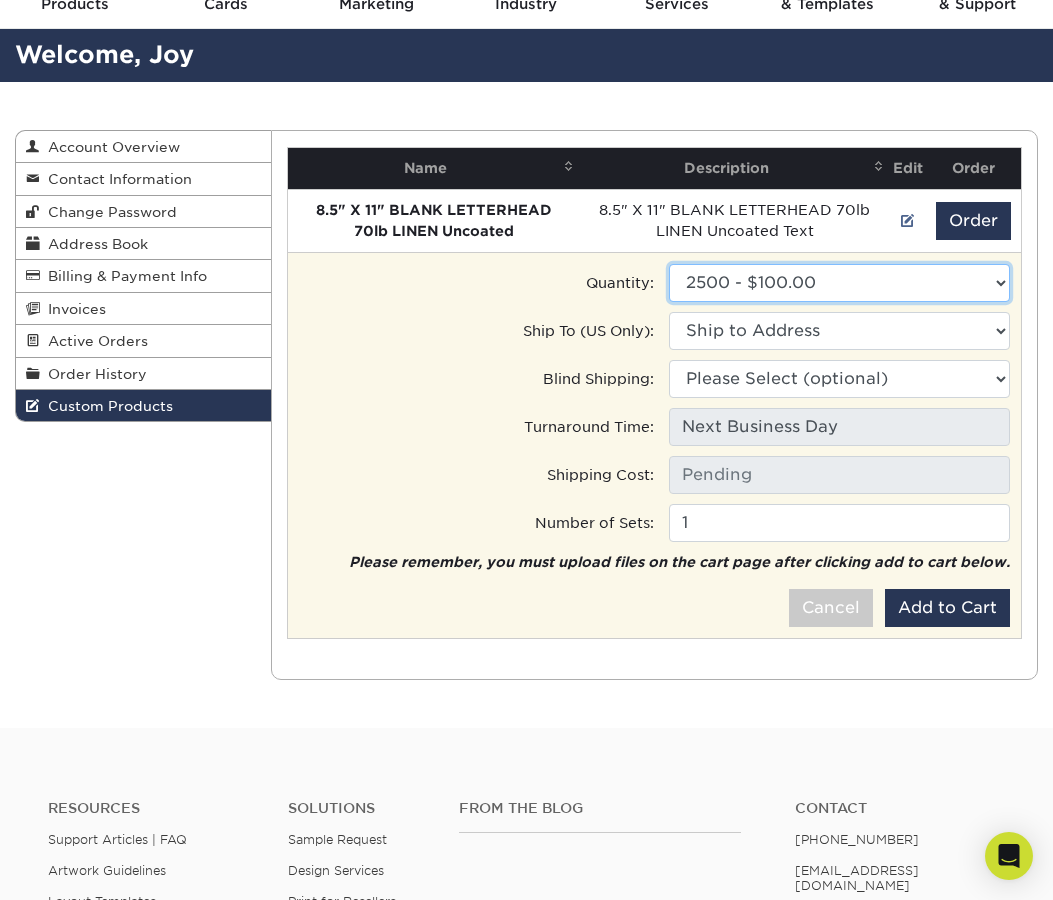 type on "Ground: $34.97" 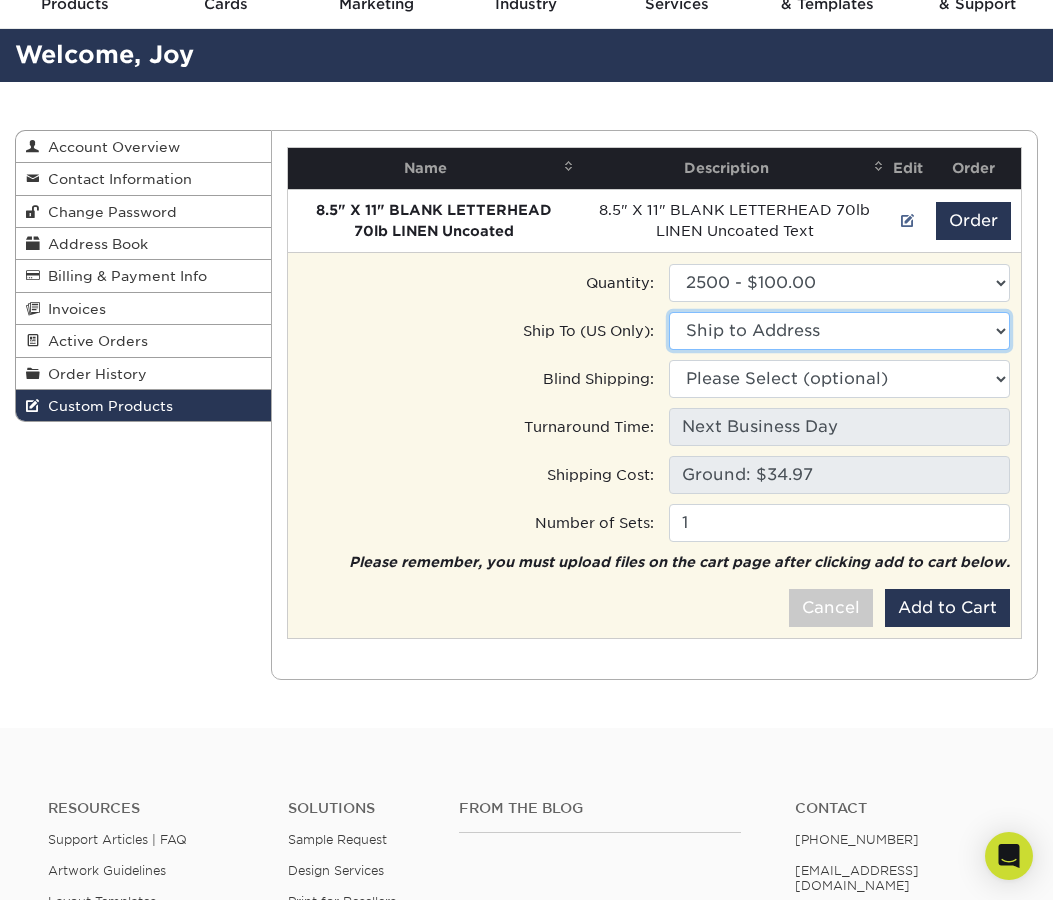 select on "241279" 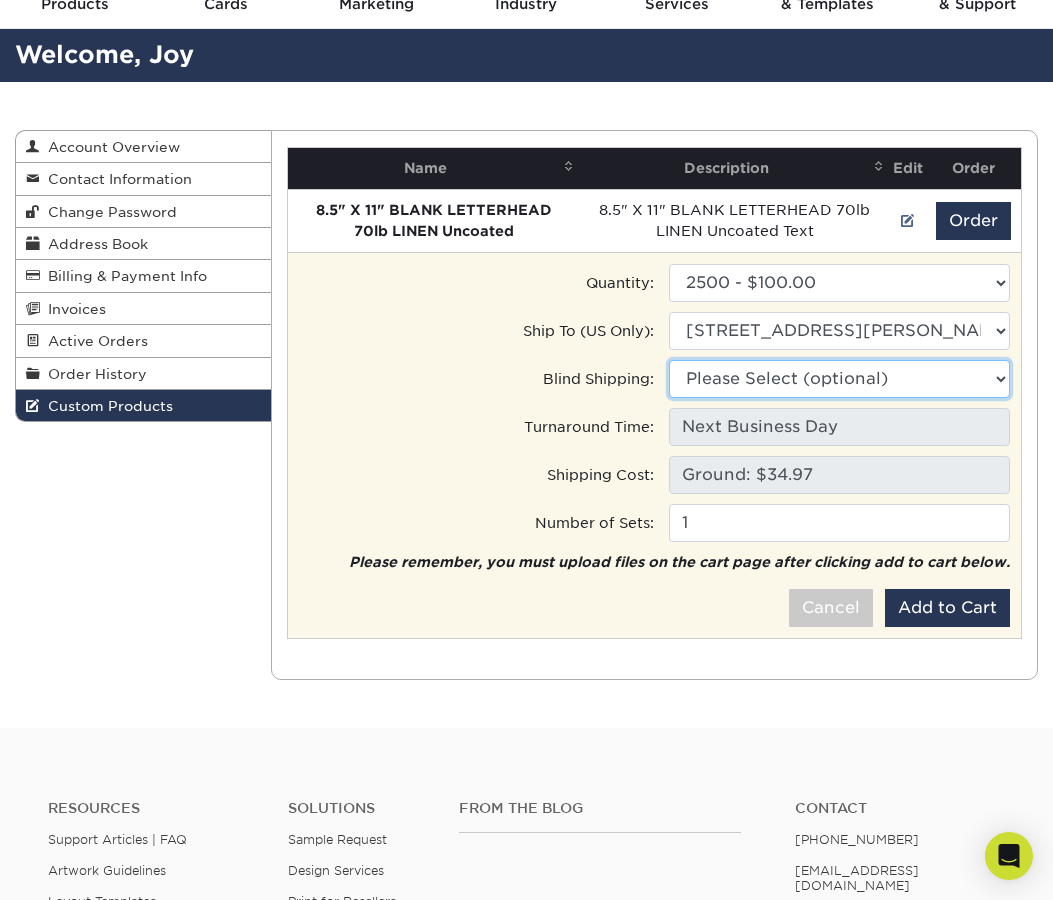 select on "241279" 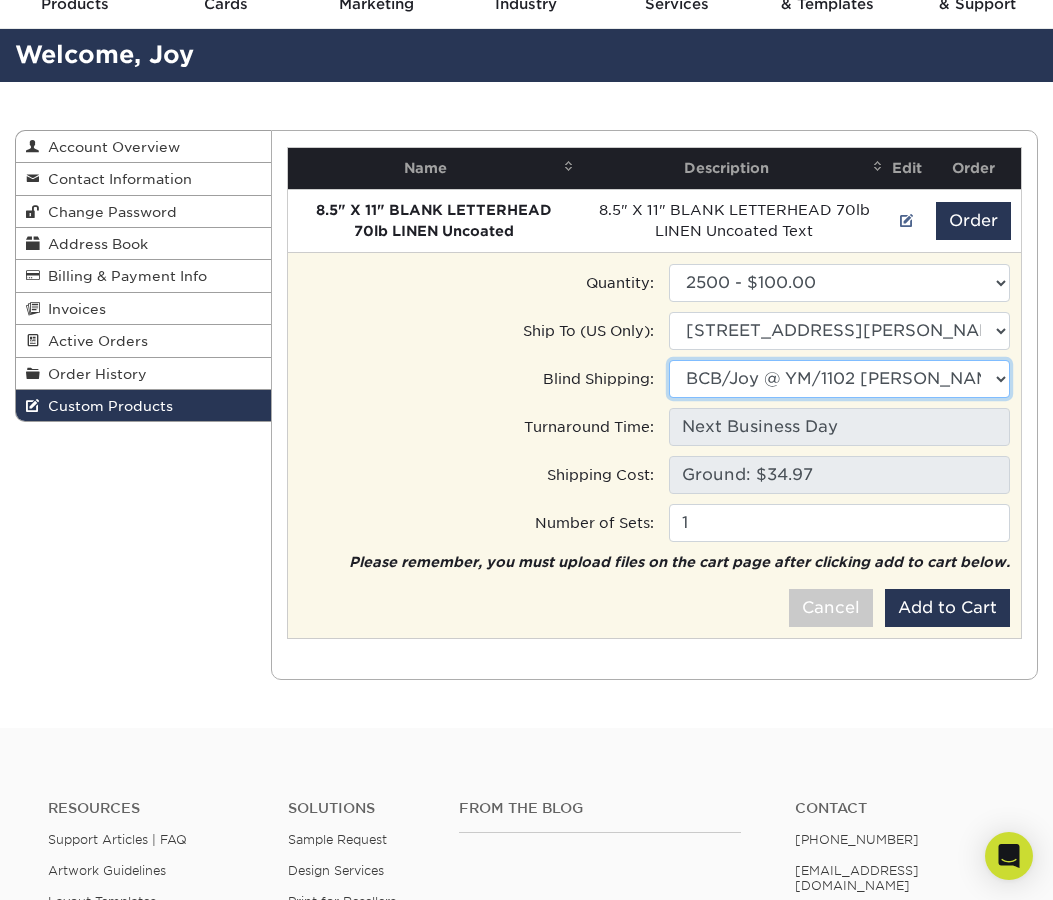 select 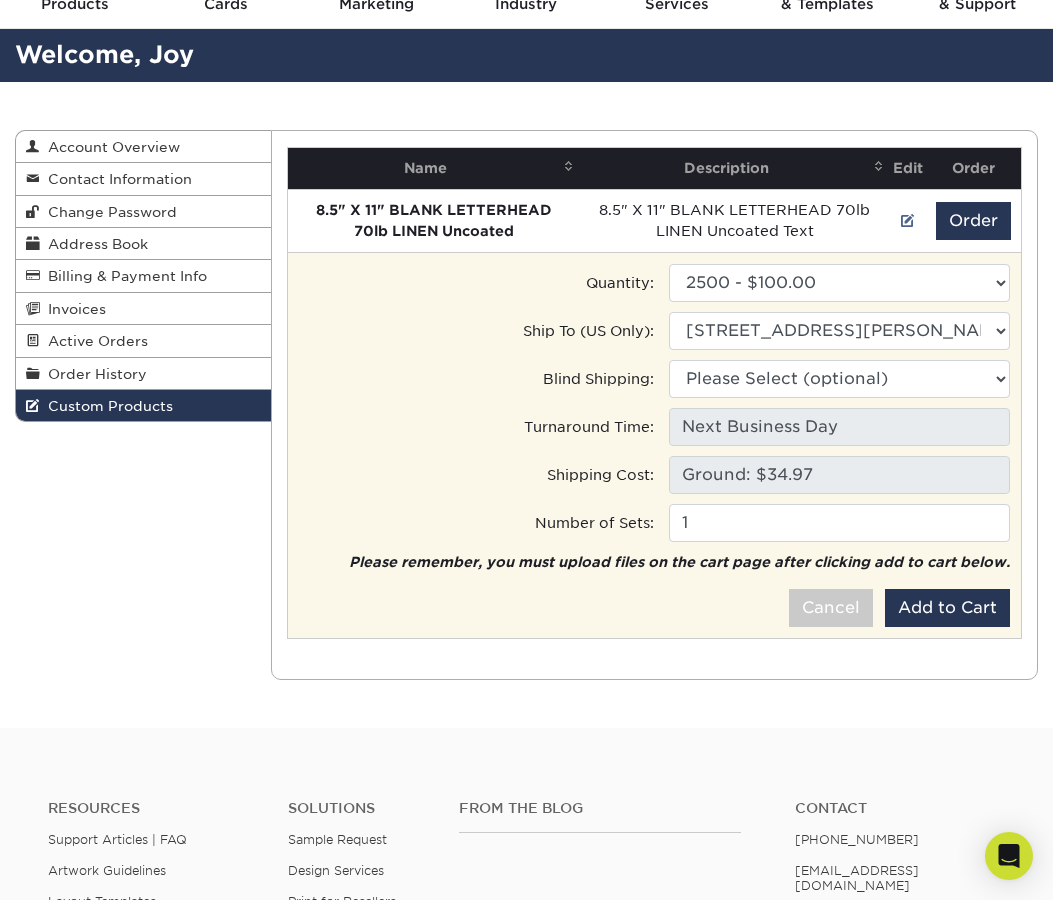 type on "2" 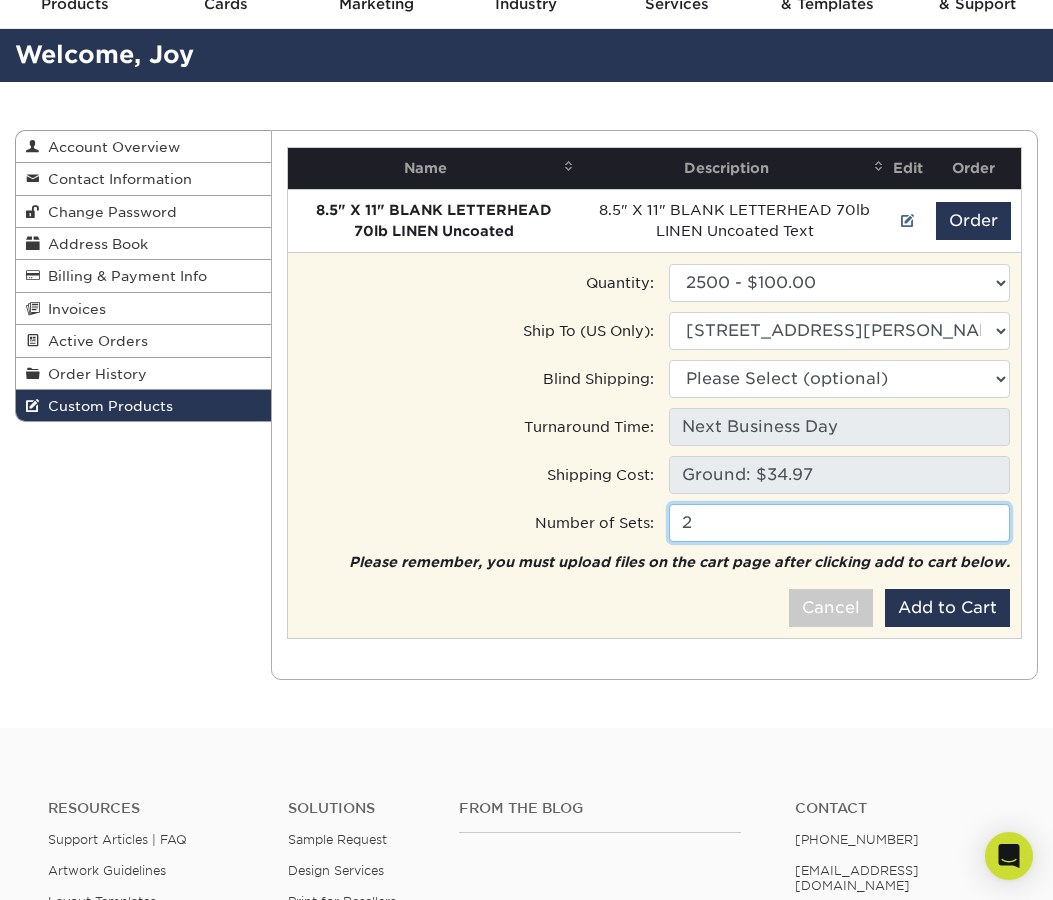 click on "2" at bounding box center [839, 523] 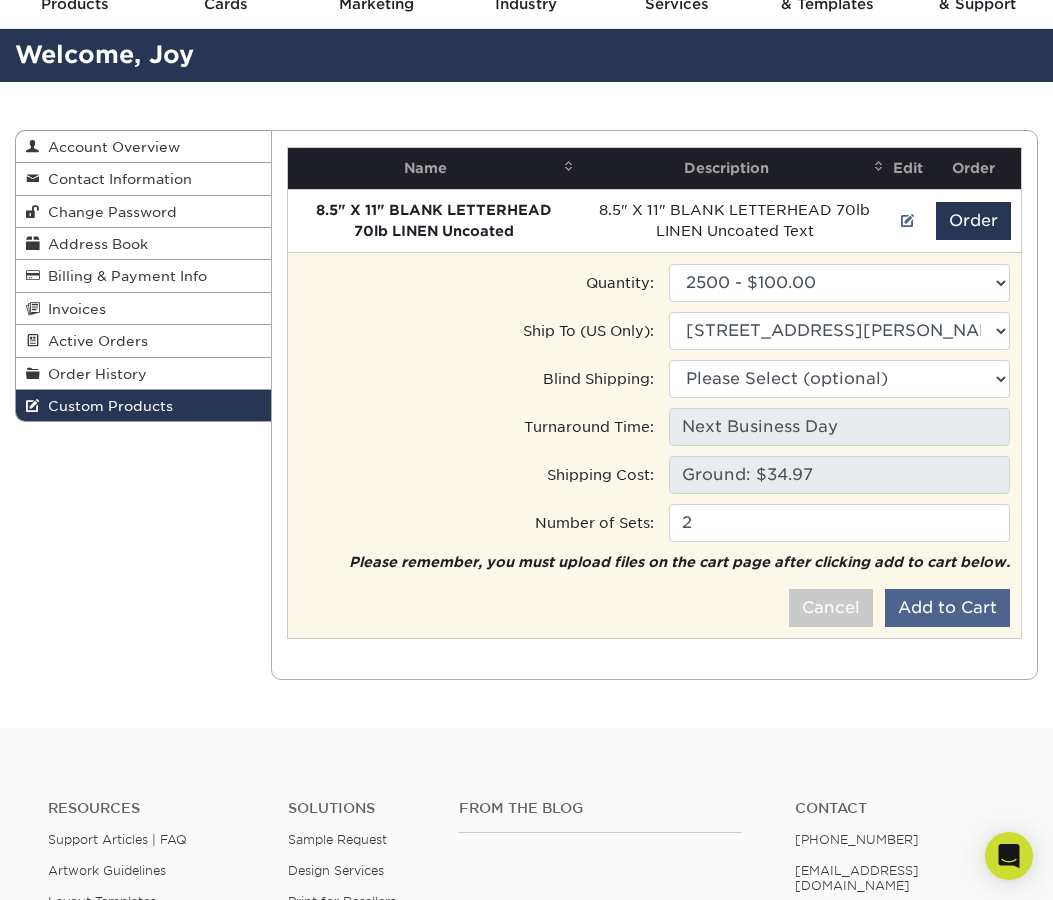 click on "Add to Cart" at bounding box center [947, 608] 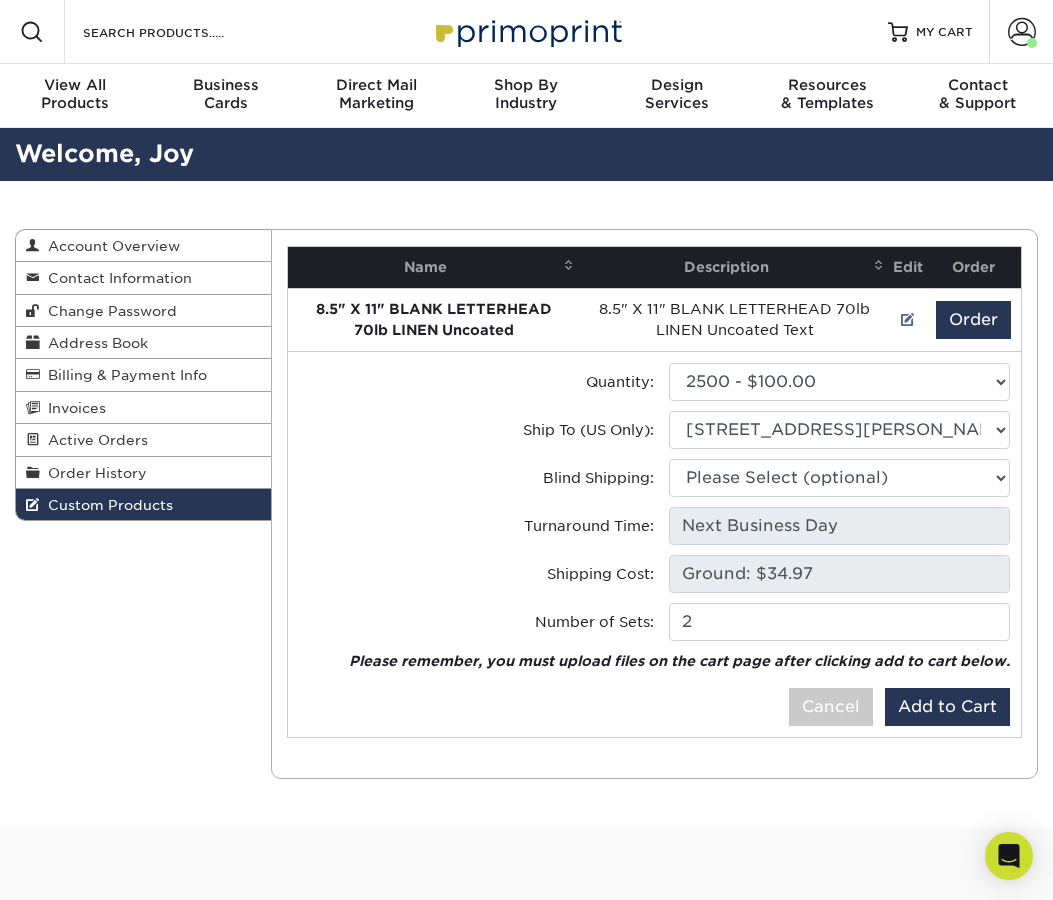 scroll, scrollTop: 0, scrollLeft: 0, axis: both 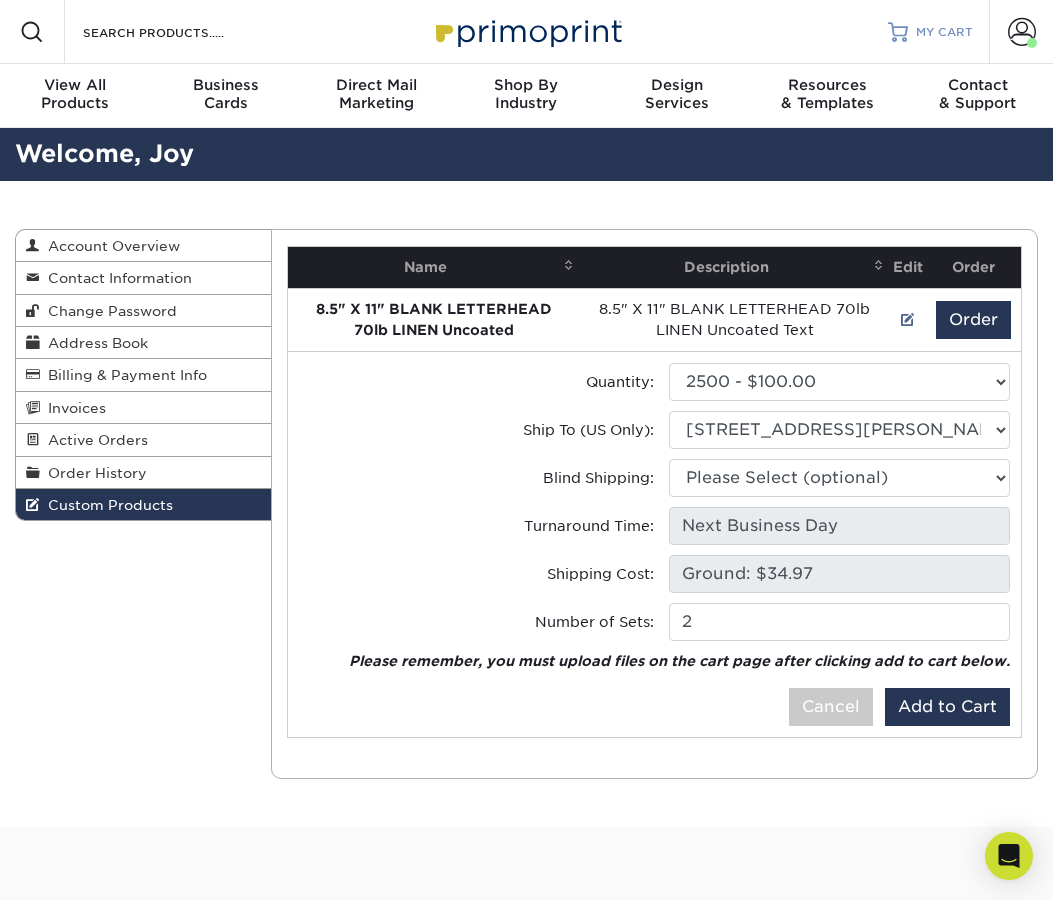 click on "MY CART" at bounding box center [944, 32] 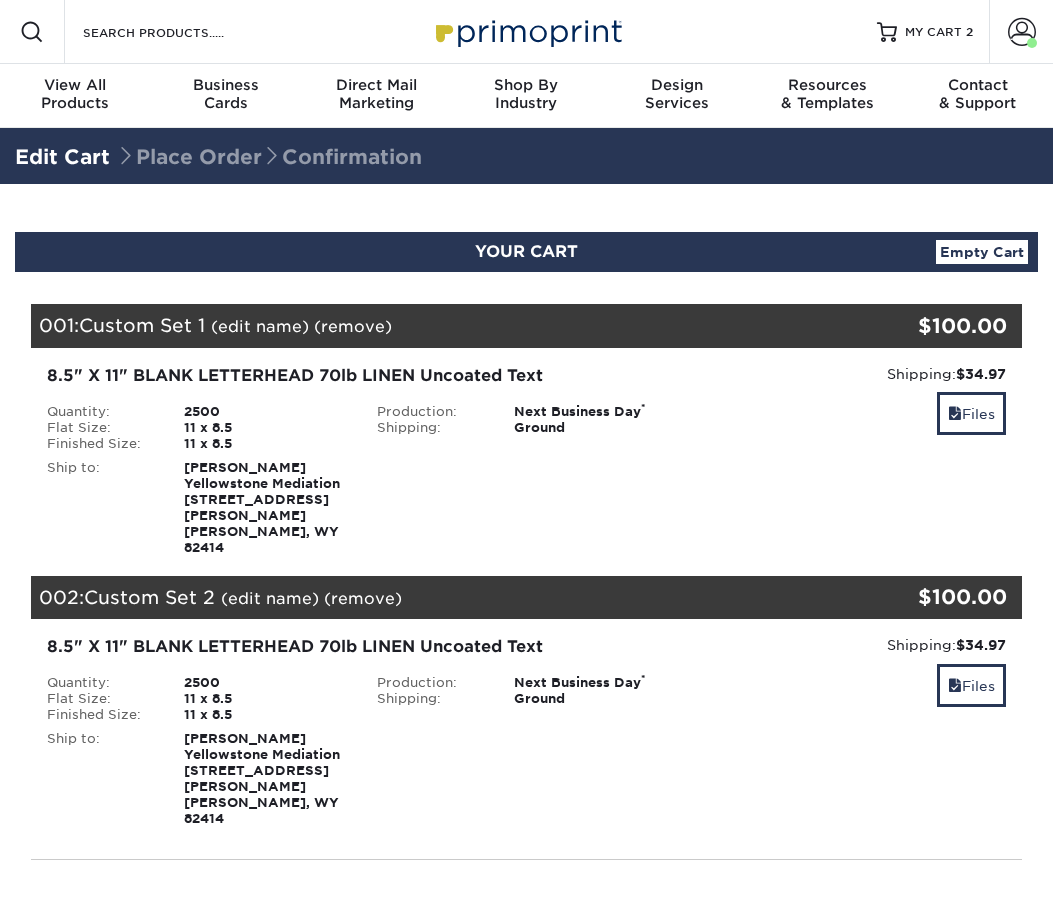scroll, scrollTop: 0, scrollLeft: 0, axis: both 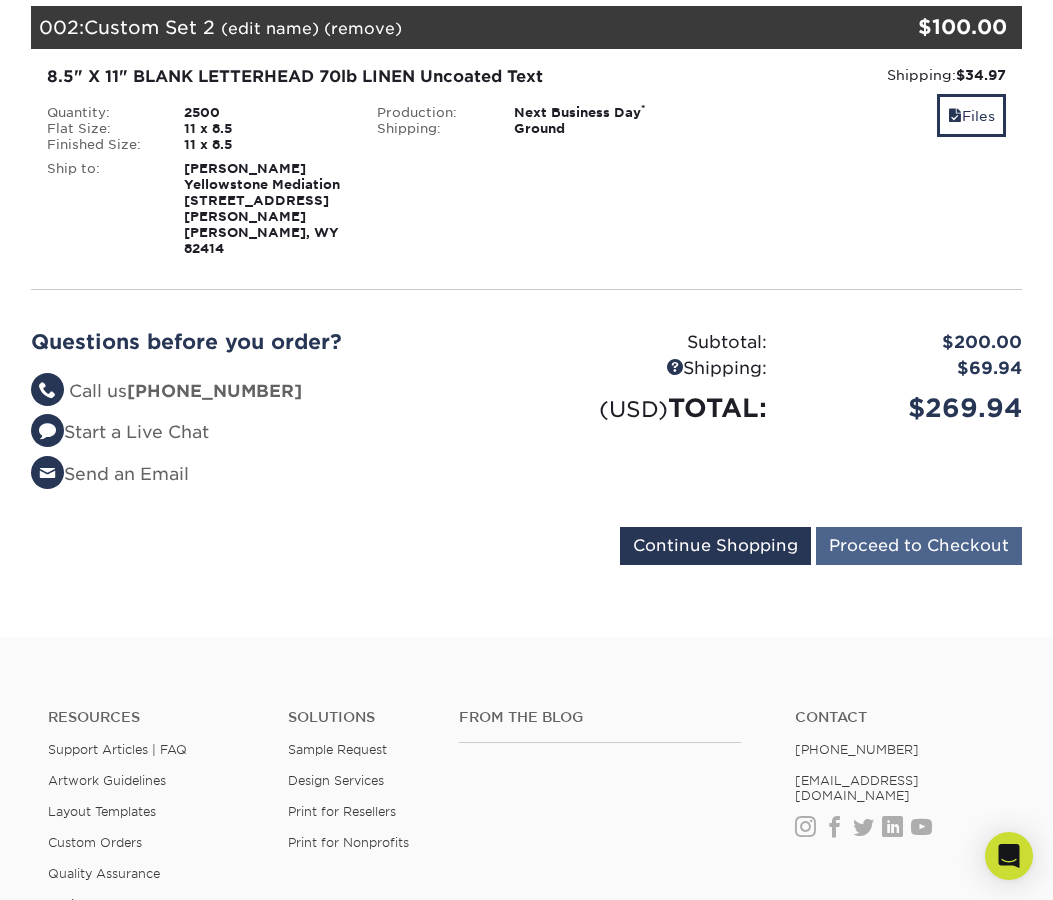 click on "Proceed to Checkout" at bounding box center (919, 546) 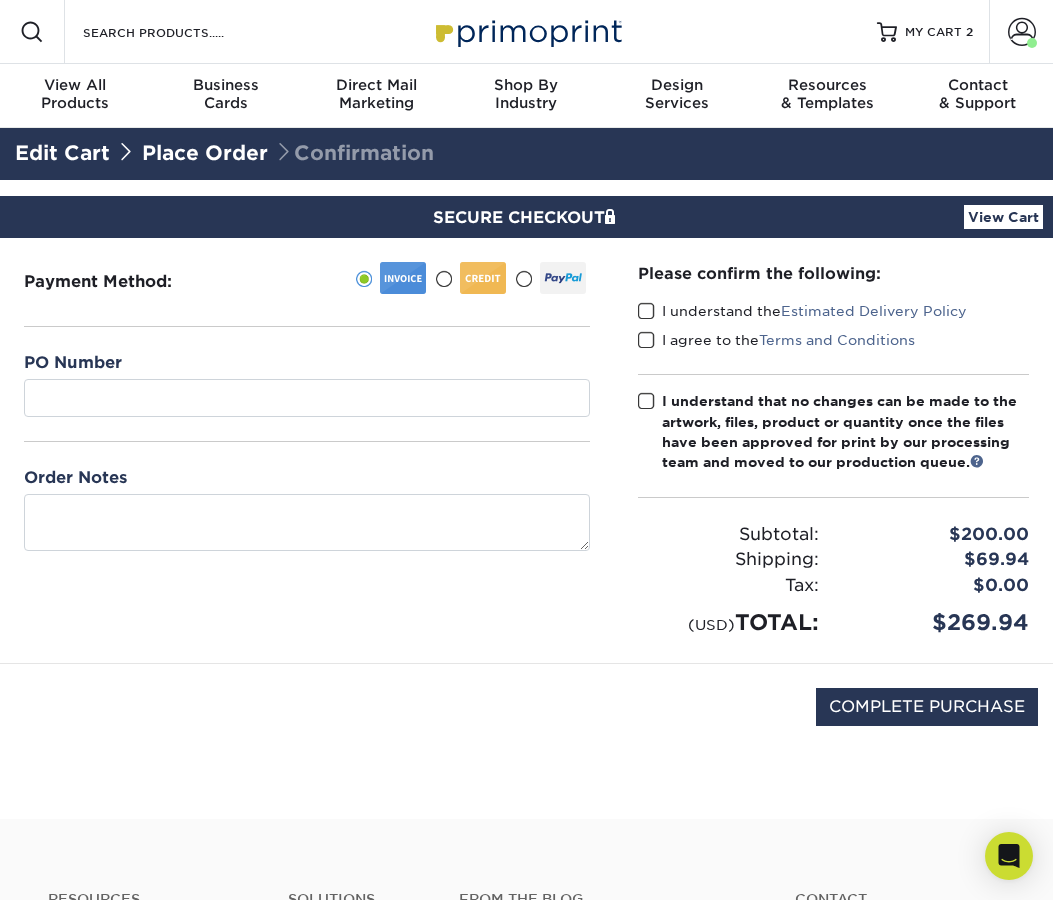 scroll, scrollTop: 0, scrollLeft: 0, axis: both 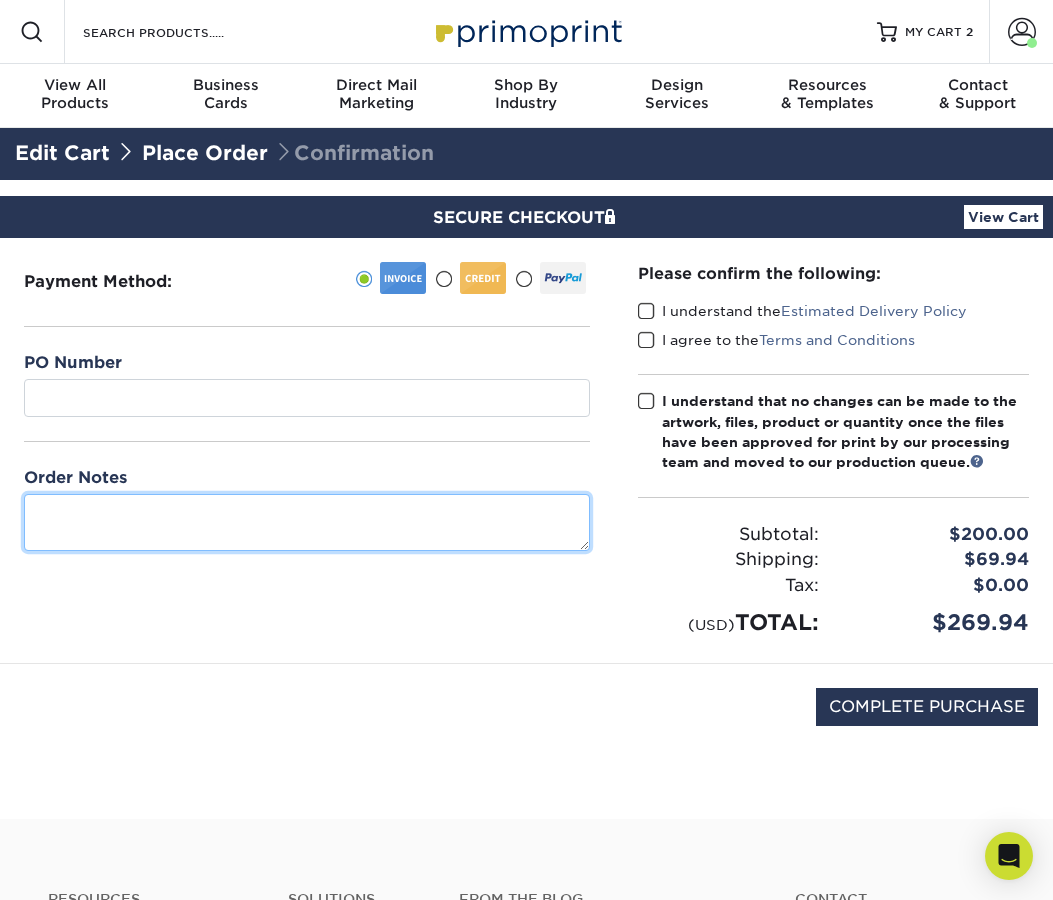 click at bounding box center (307, 522) 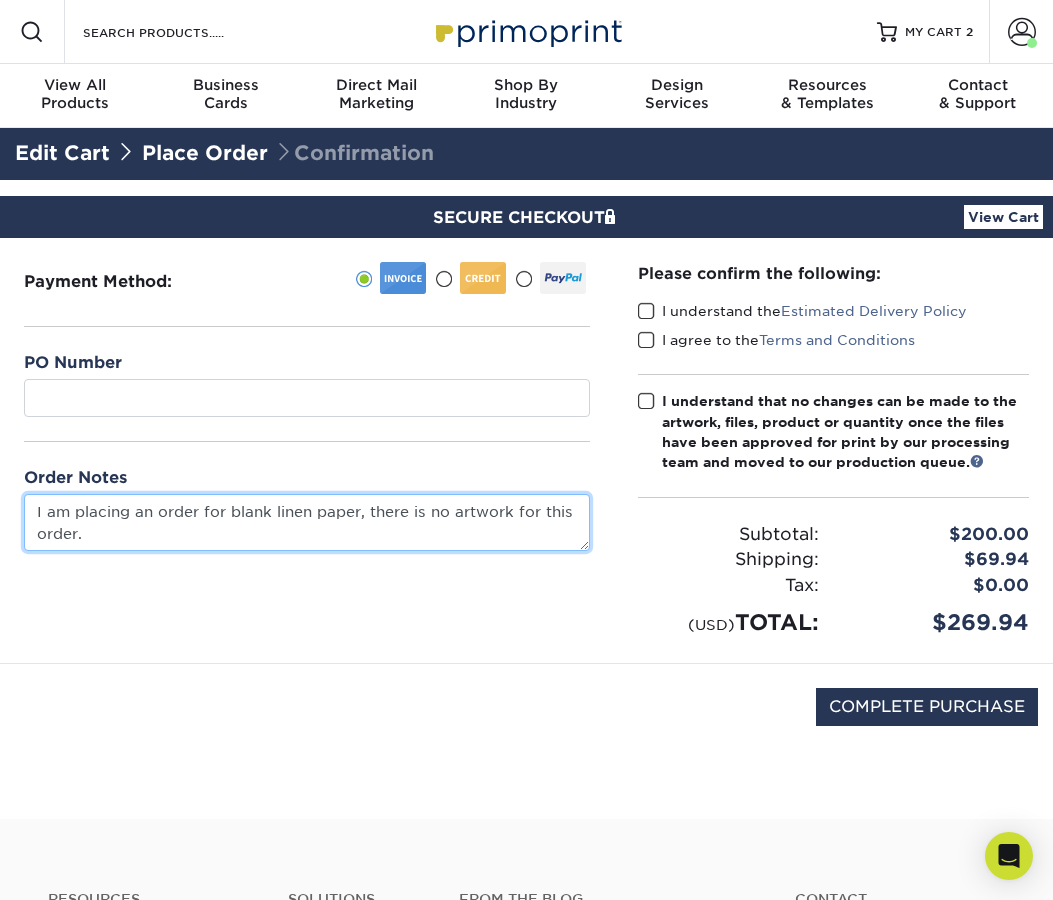 click on "I am placing an order for blank linen paper, there is no artwork for this order." at bounding box center [307, 522] 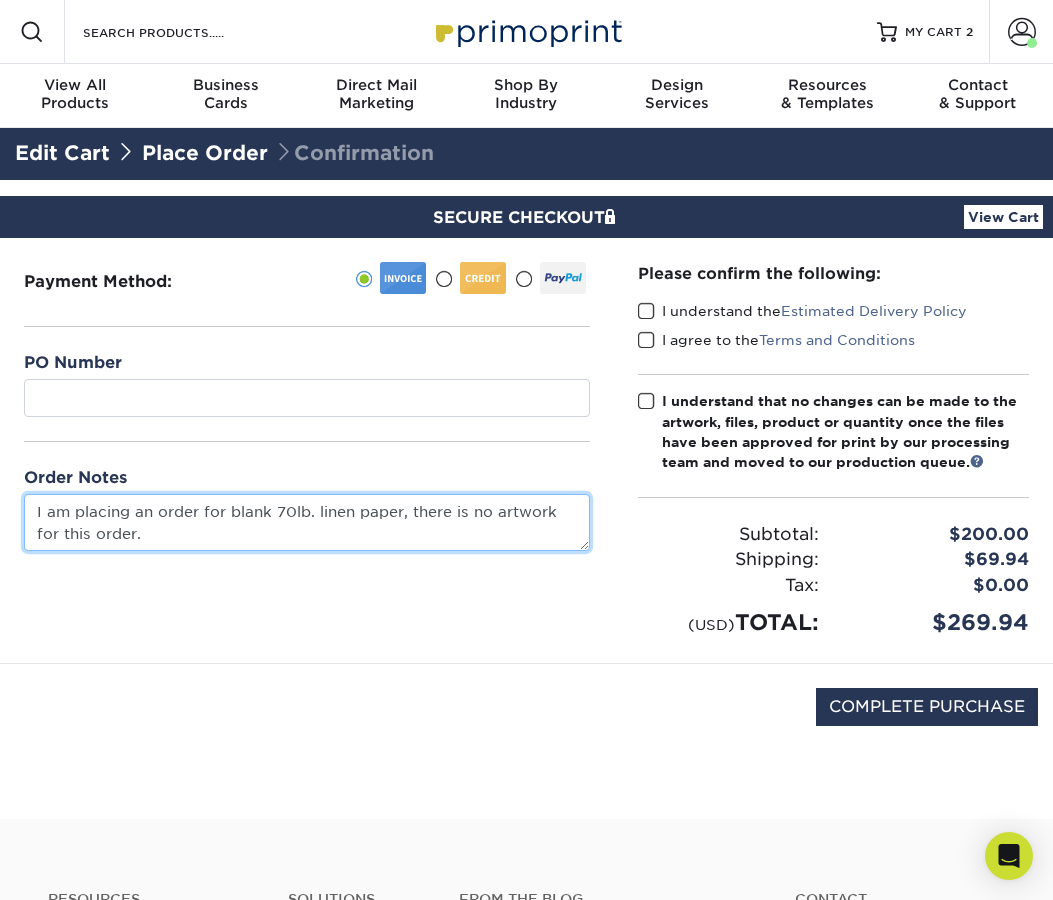 click on "I am placing an order for blank 70lb. linen paper, there is no artwork for this order." at bounding box center [307, 522] 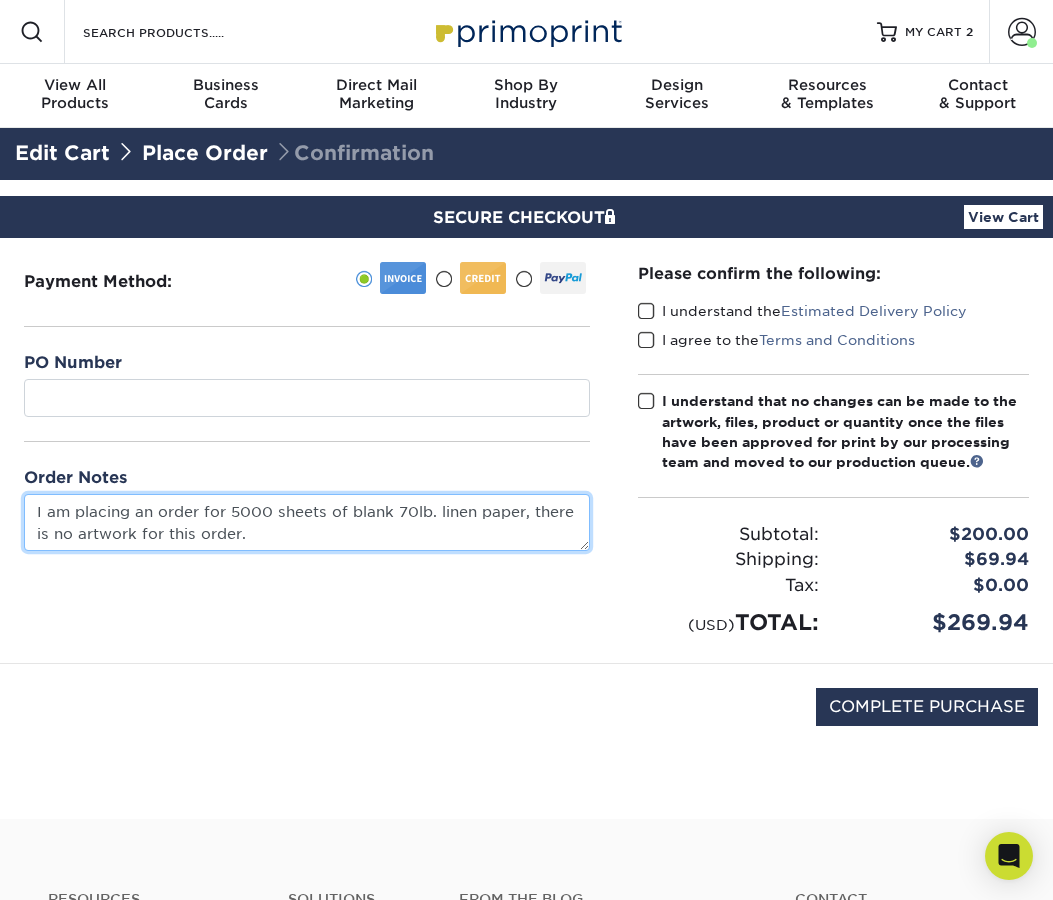 click on "I am placing an order for 5000 sheets of blank 70lb. linen paper, there is no artwork for this order." at bounding box center [307, 522] 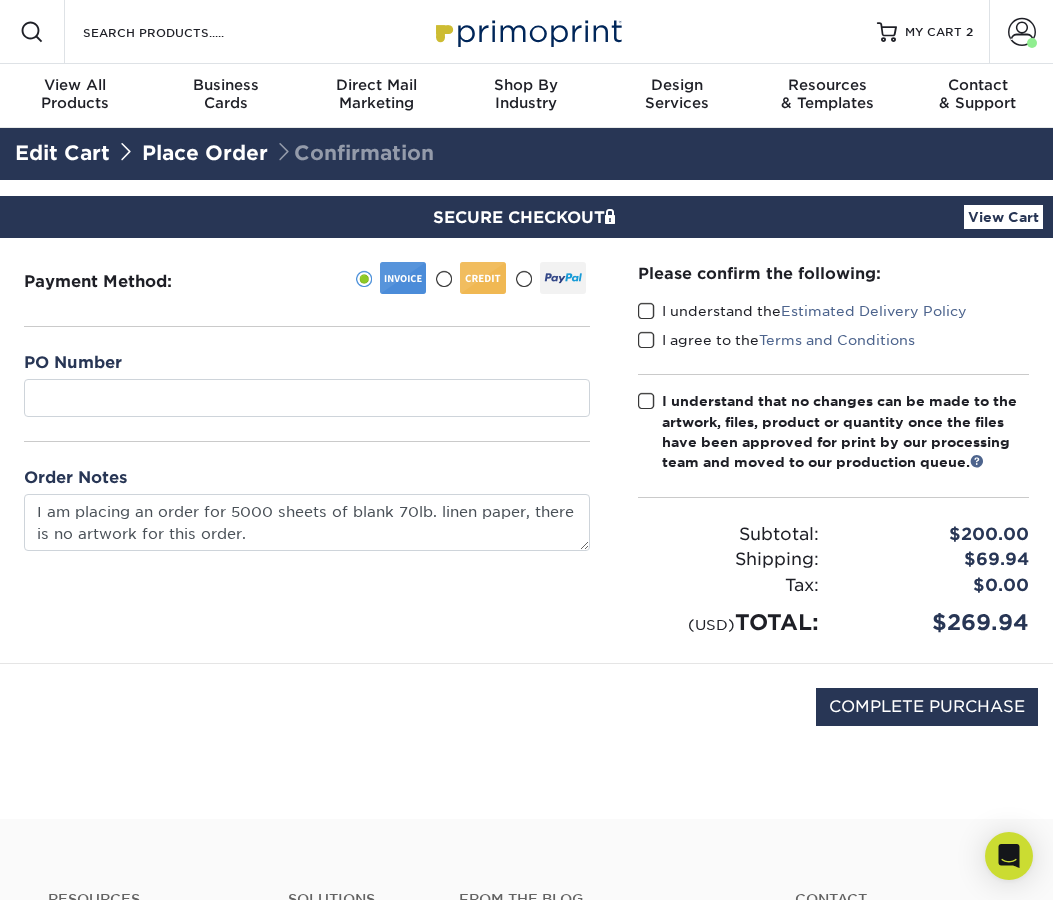 click at bounding box center (646, 311) 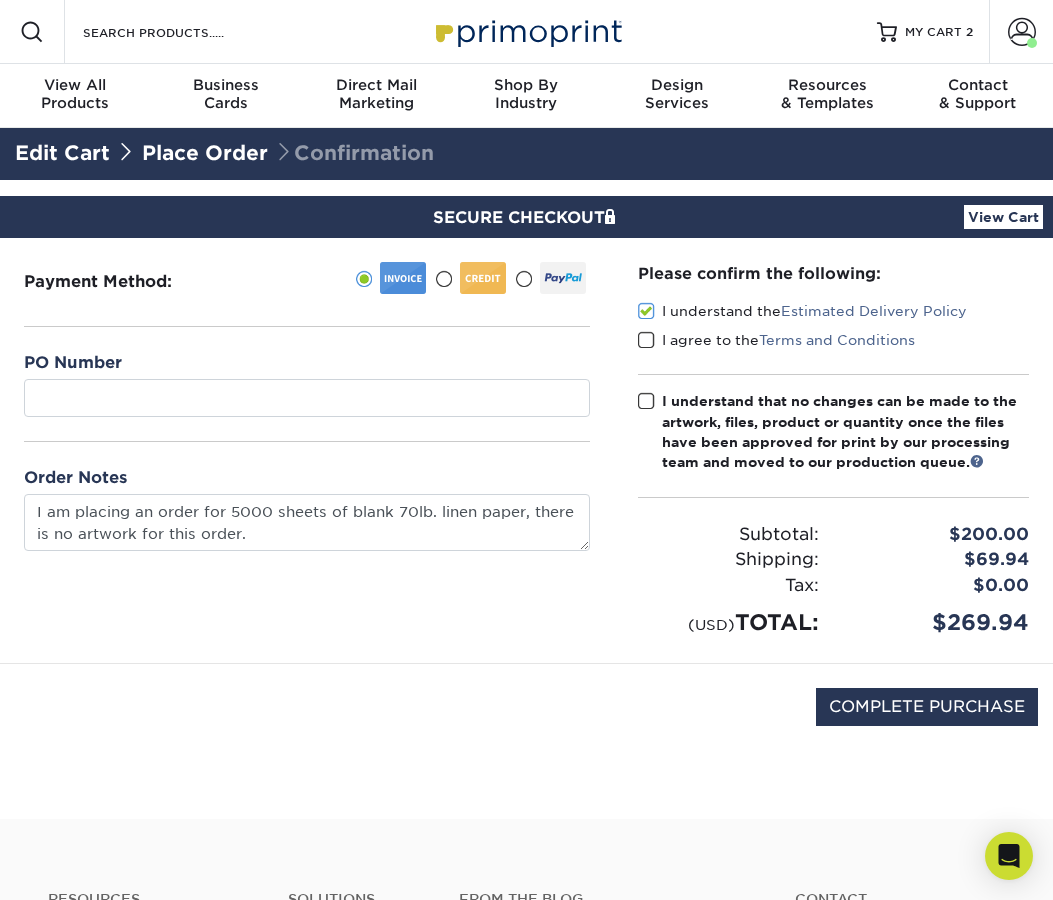 click at bounding box center [646, 340] 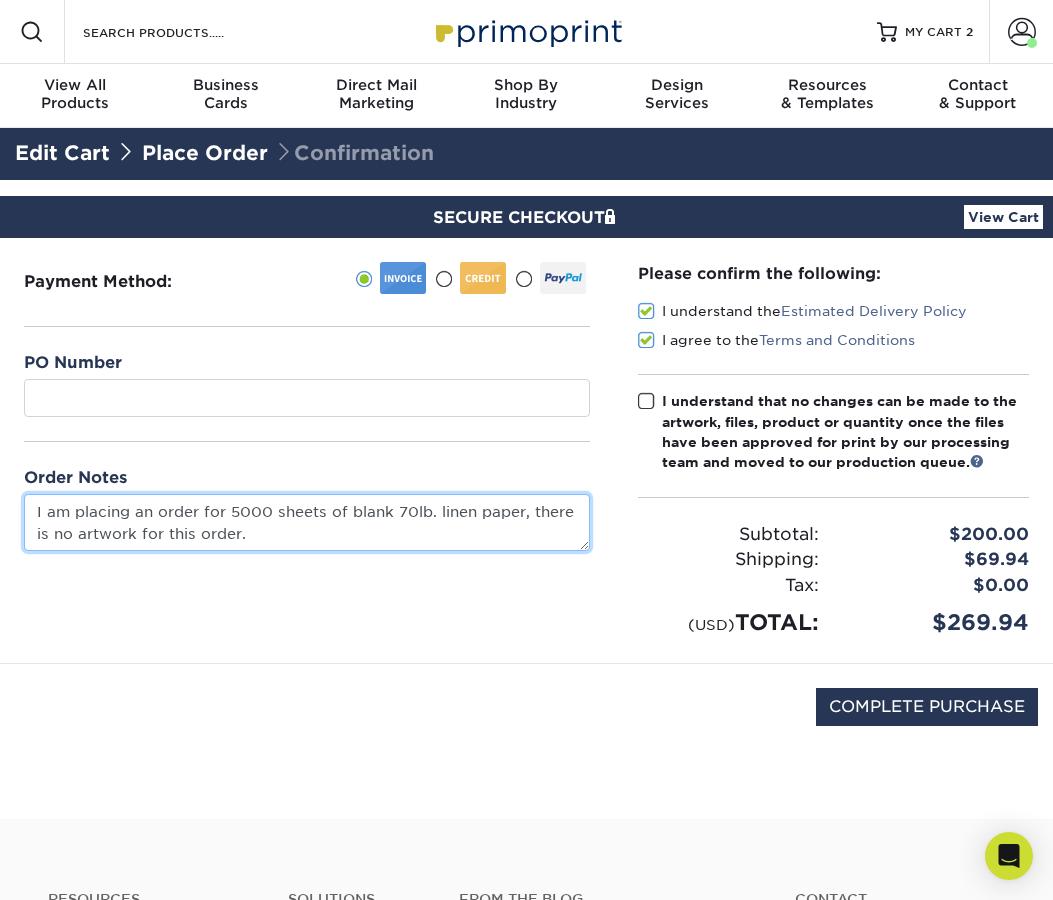 click on "I am placing an order for 5000 sheets of blank 70lb. linen paper, there is no artwork for this order." at bounding box center [307, 522] 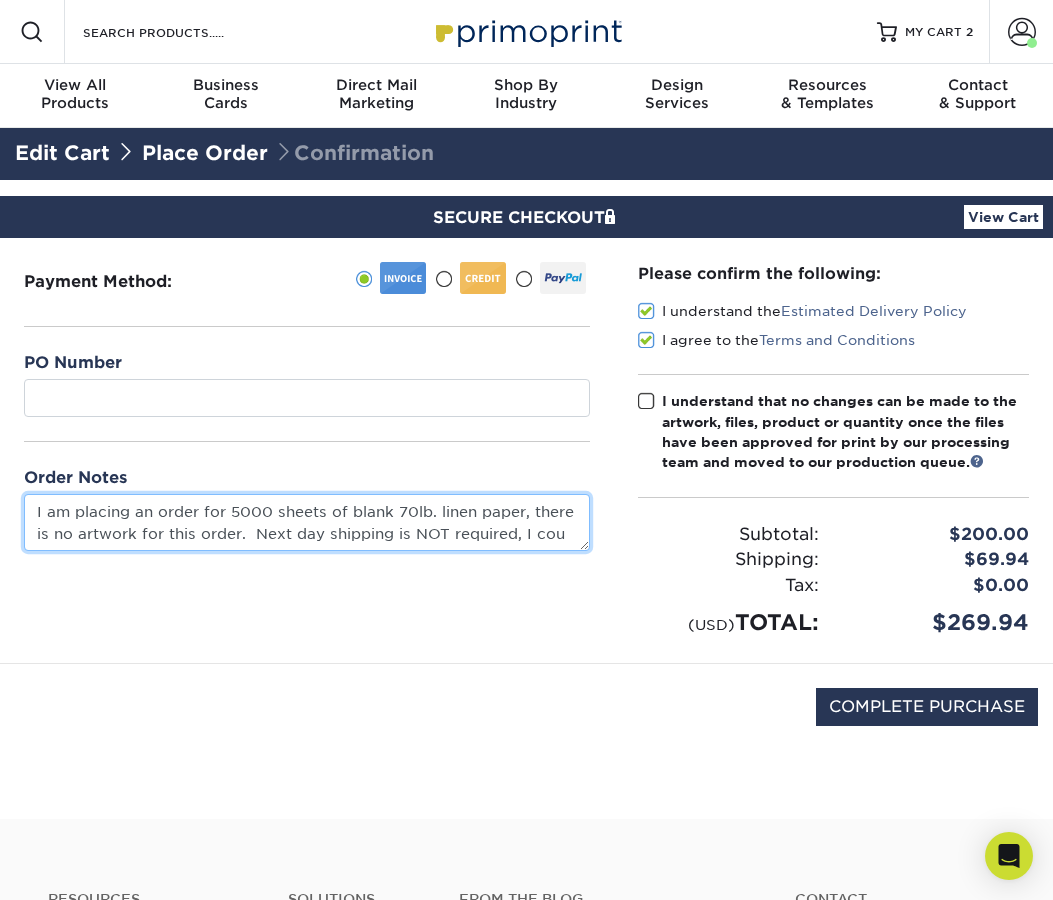 scroll, scrollTop: 12, scrollLeft: 0, axis: vertical 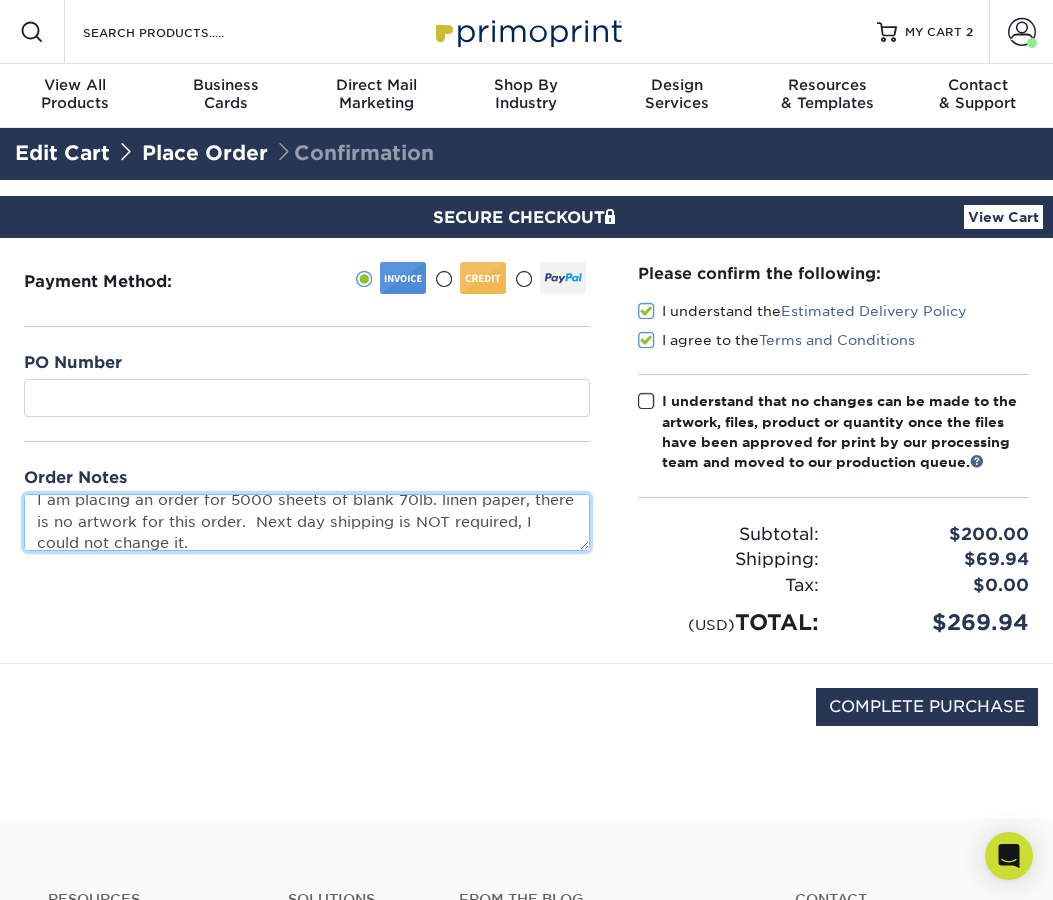 type on "I am placing an order for 5000 sheets of blank 70lb. linen paper, there is no artwork for this order.  Next day shipping is NOT required, I could not change it." 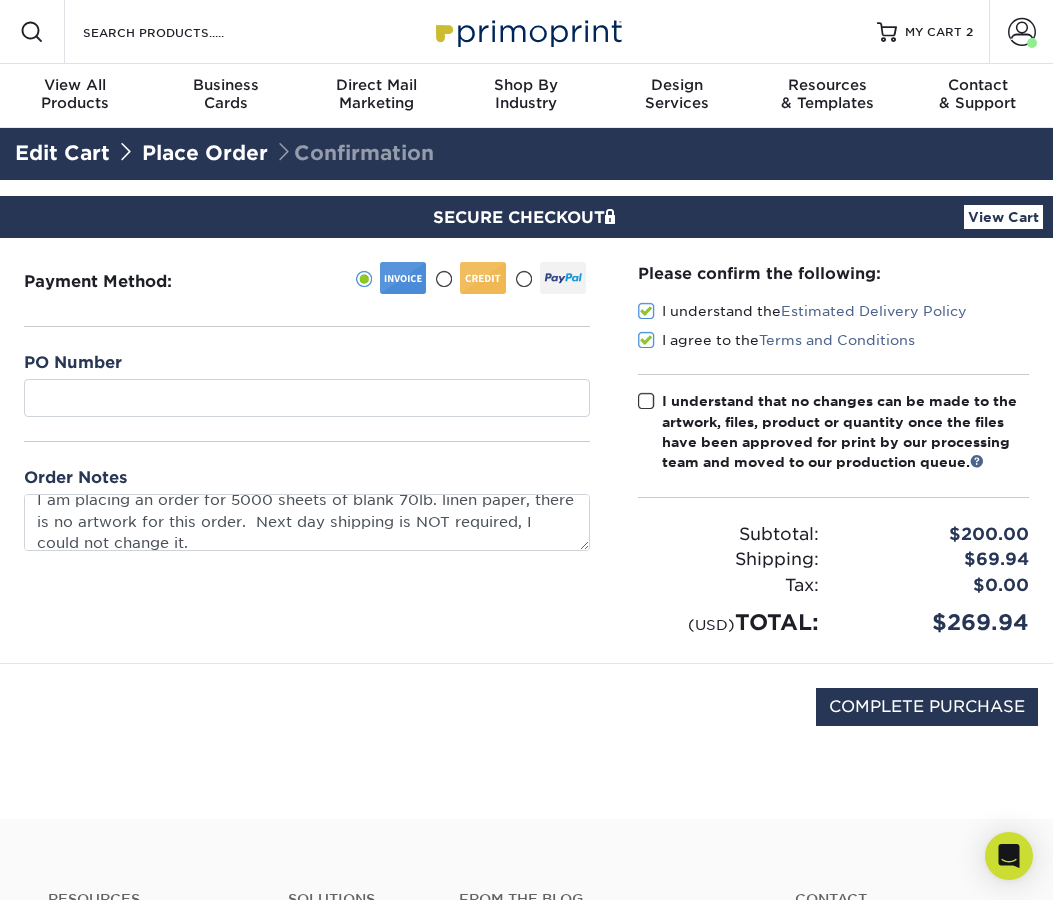 click on "COMPLETE PURCHASE" at bounding box center (526, 717) 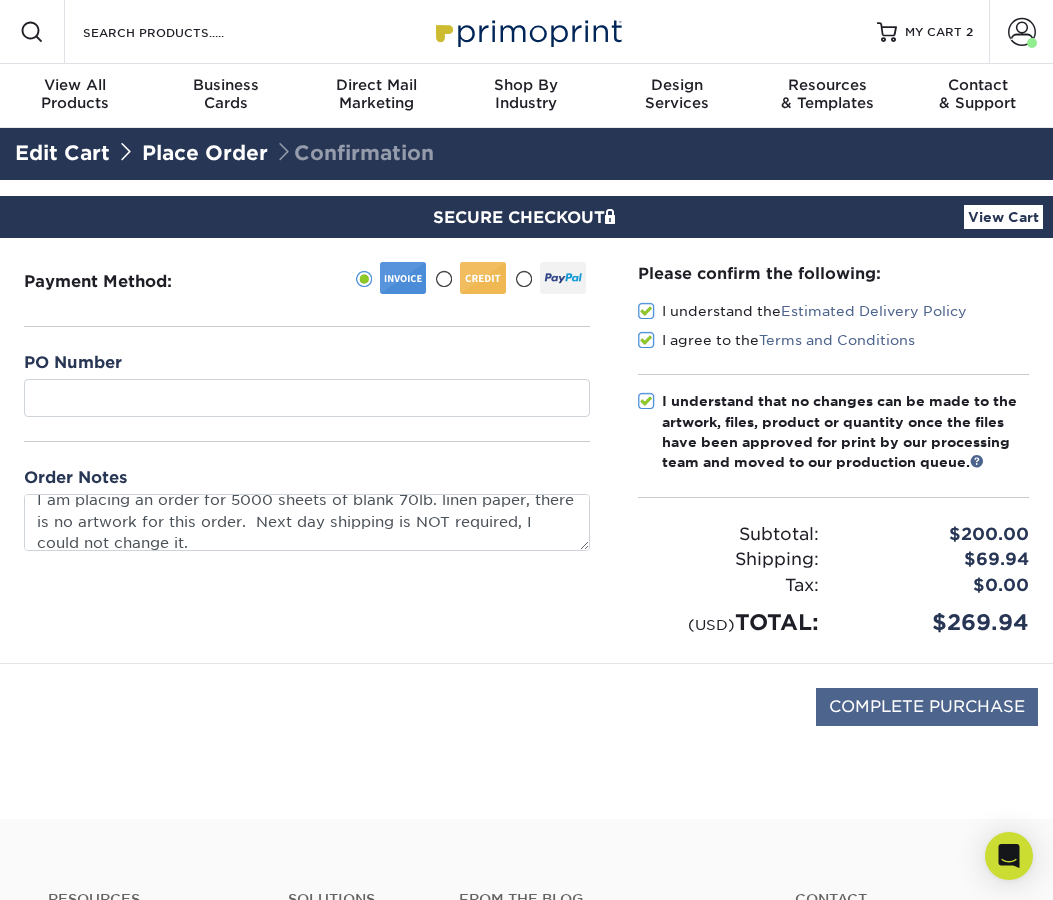 click on "COMPLETE PURCHASE" at bounding box center [927, 707] 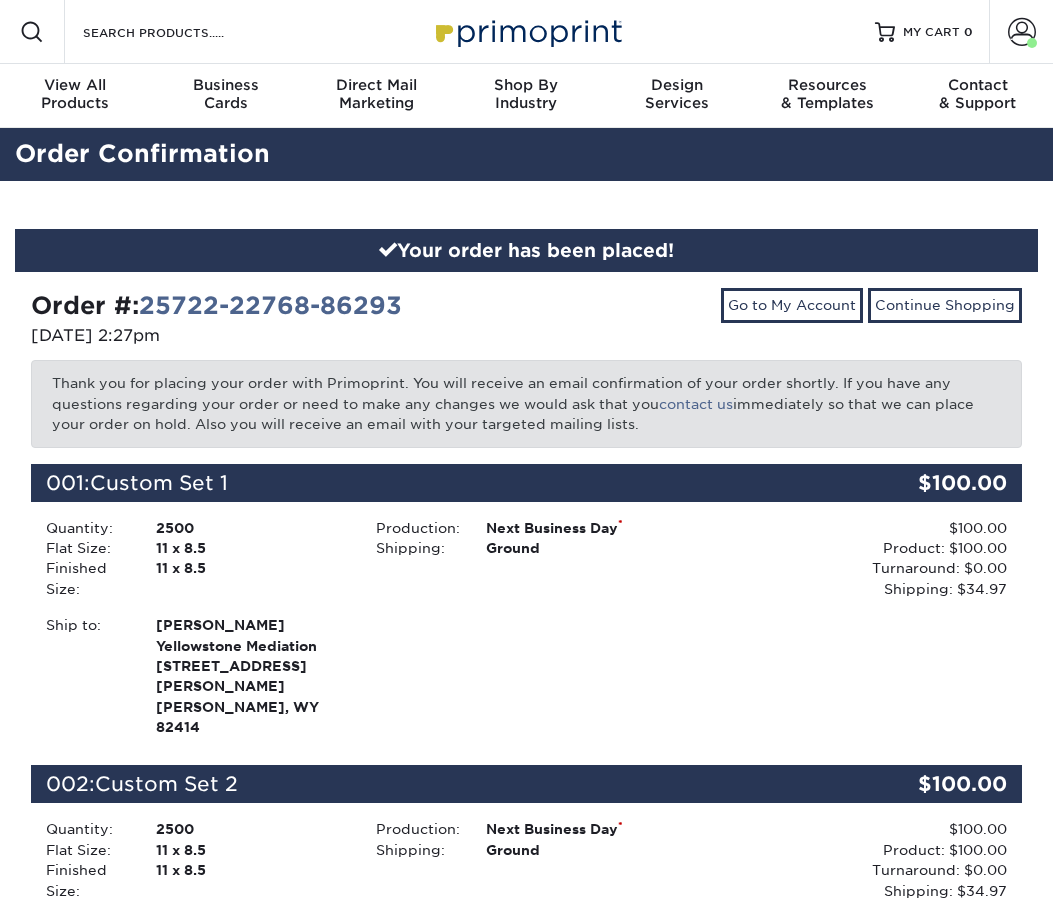 scroll, scrollTop: 0, scrollLeft: 0, axis: both 